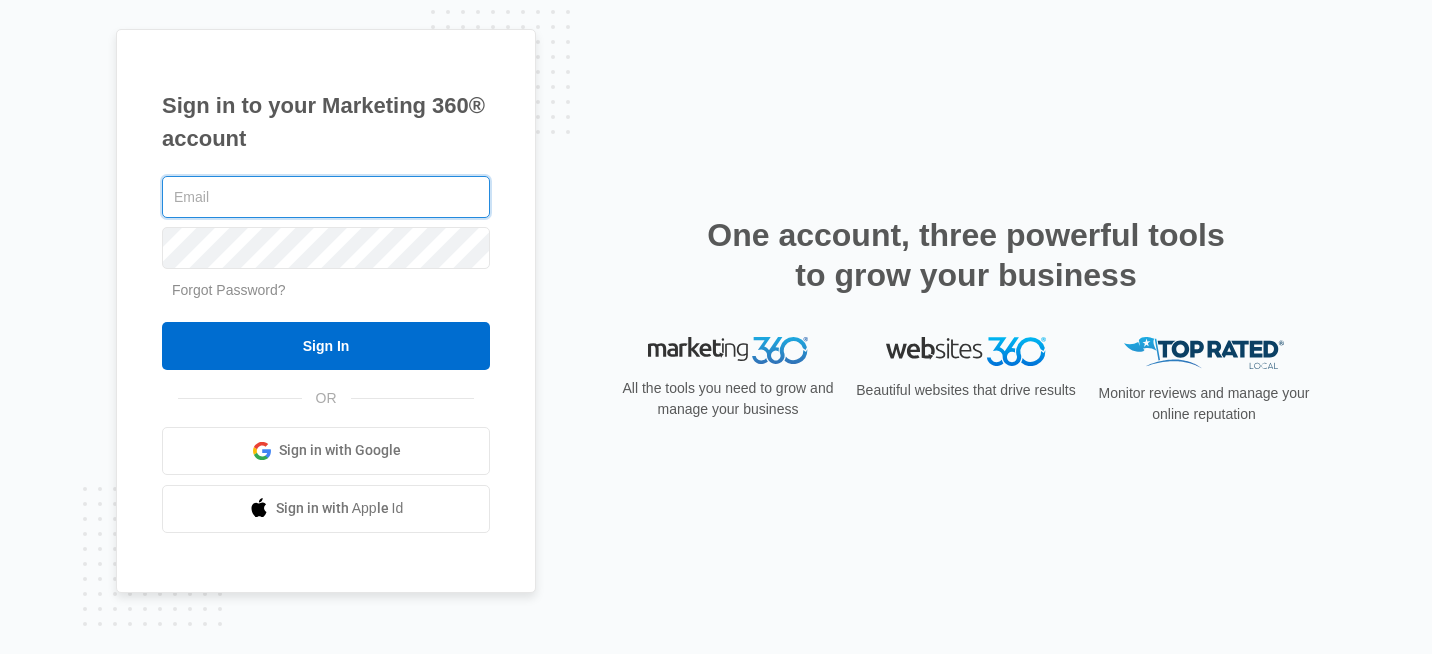 scroll, scrollTop: 0, scrollLeft: 0, axis: both 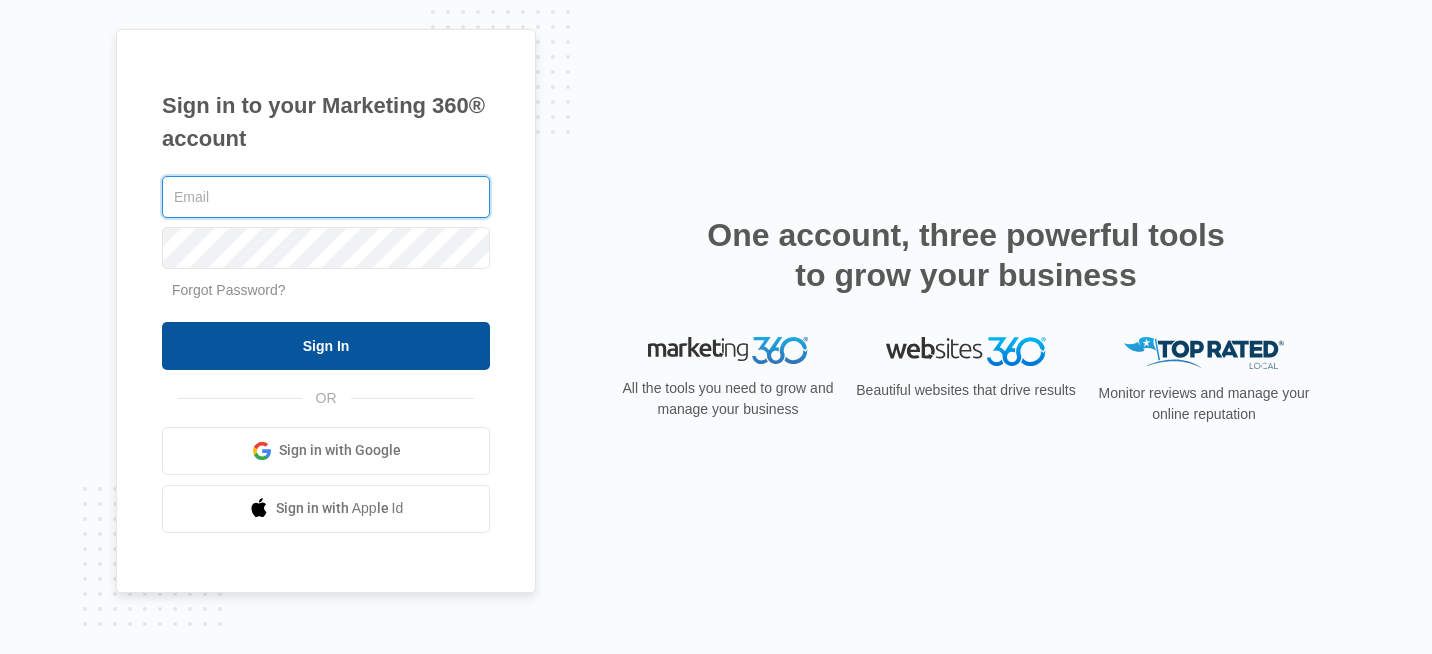 type on "[USERNAME]@example.com" 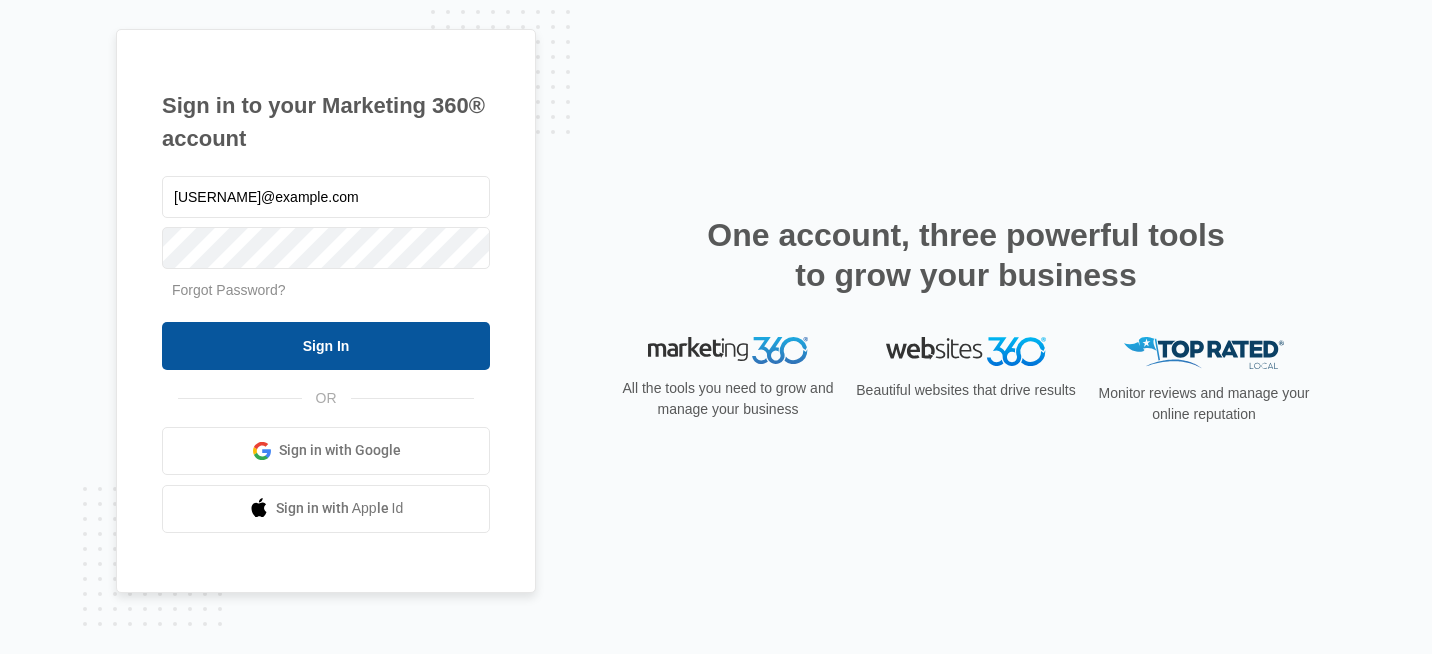 click on "Sign In" at bounding box center (326, 346) 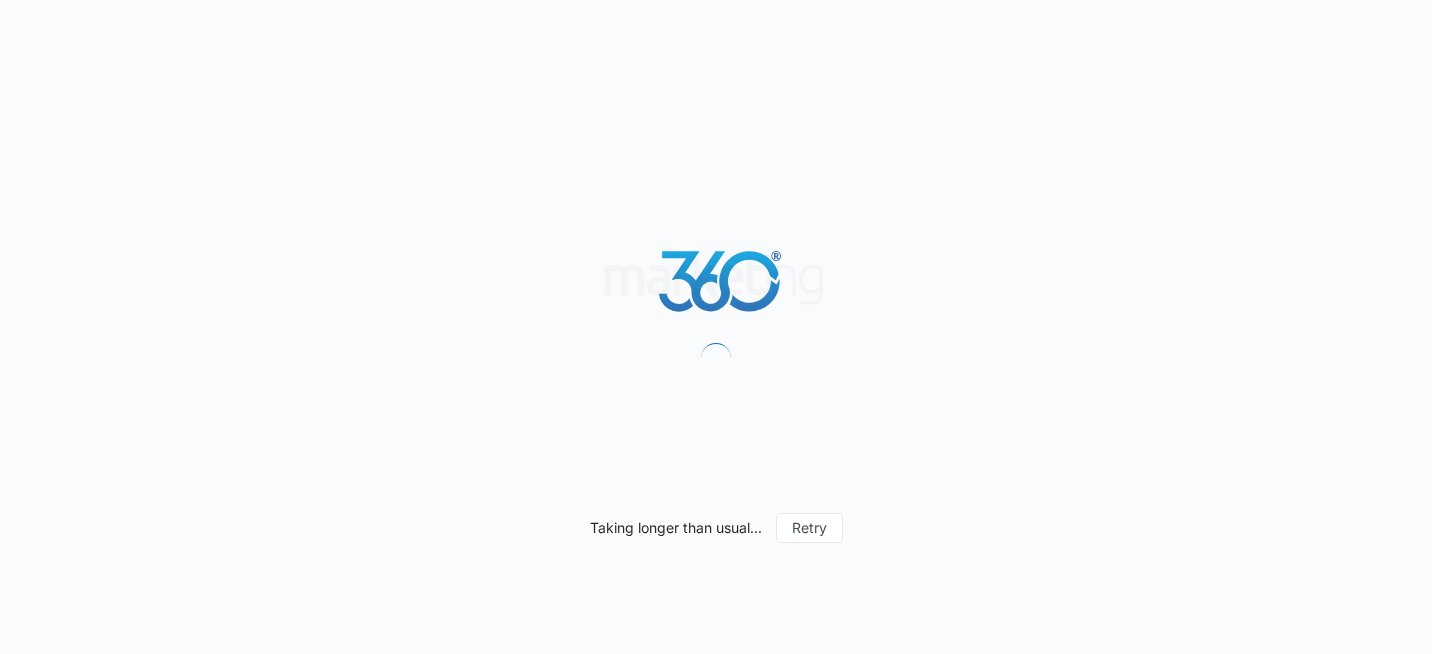 scroll, scrollTop: 0, scrollLeft: 0, axis: both 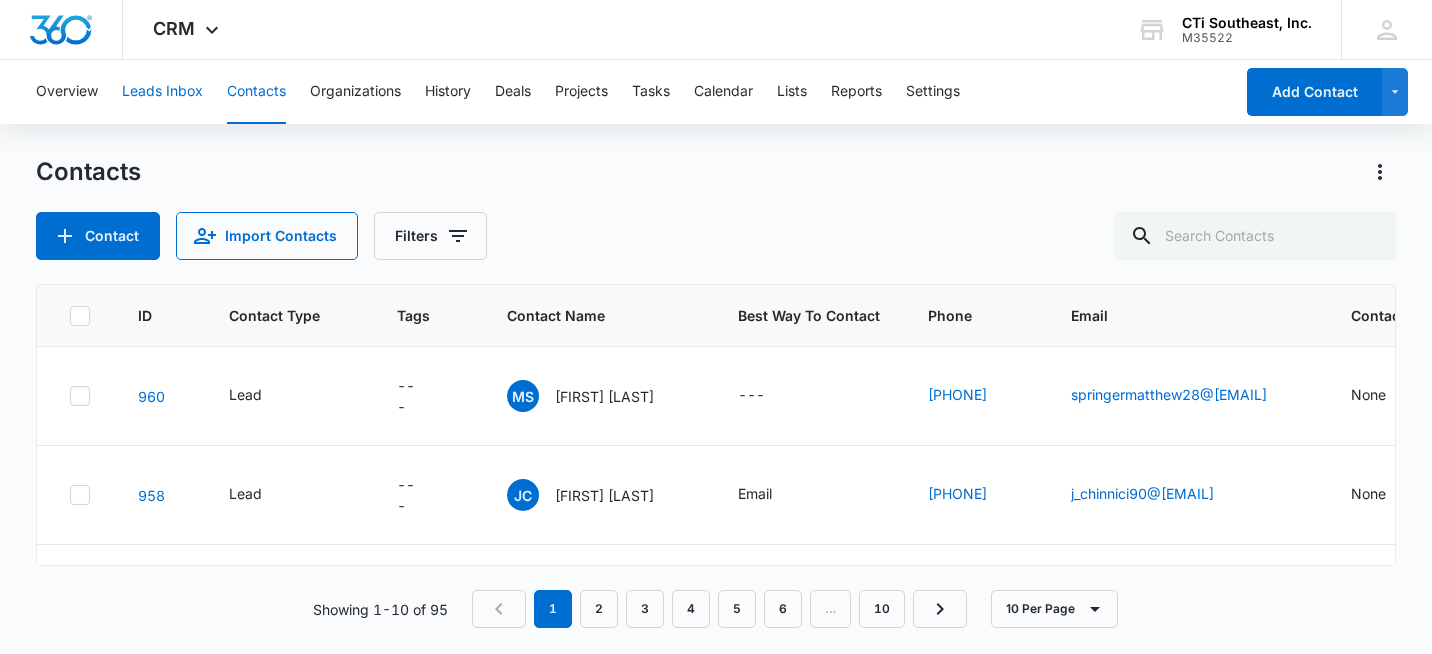 click on "Leads Inbox" at bounding box center [162, 92] 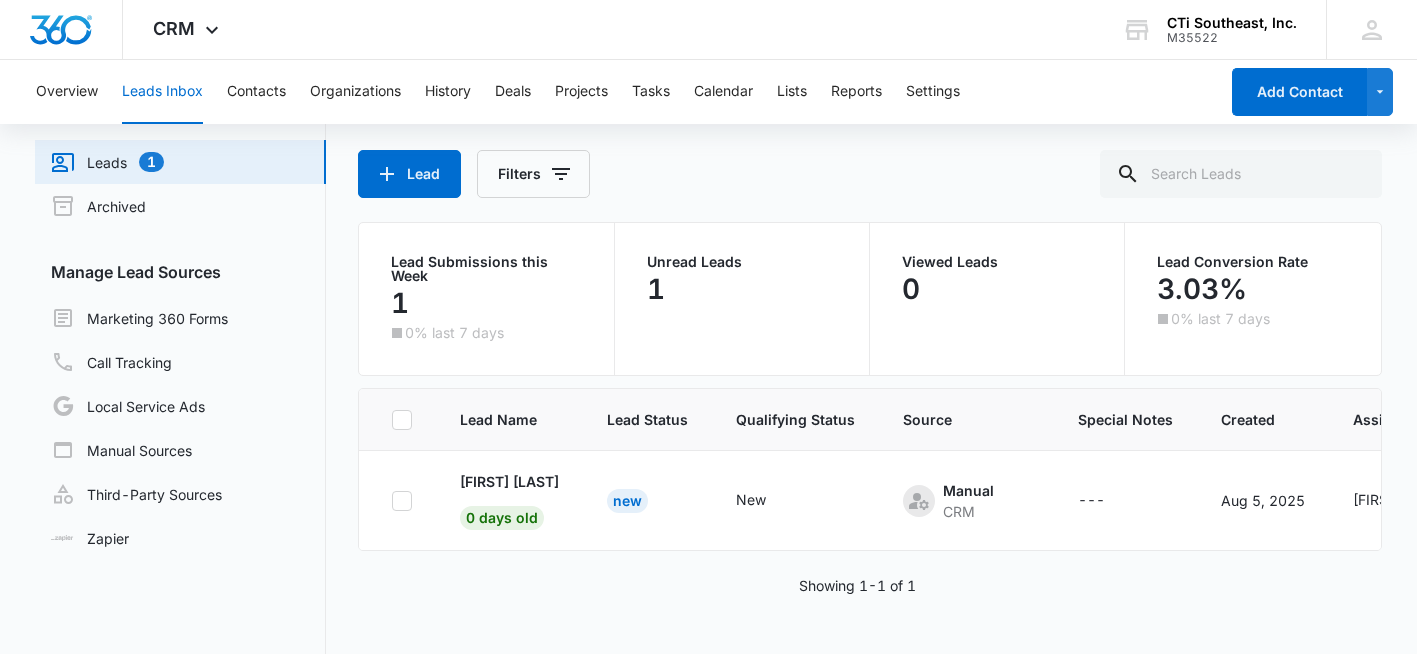 scroll, scrollTop: 0, scrollLeft: 0, axis: both 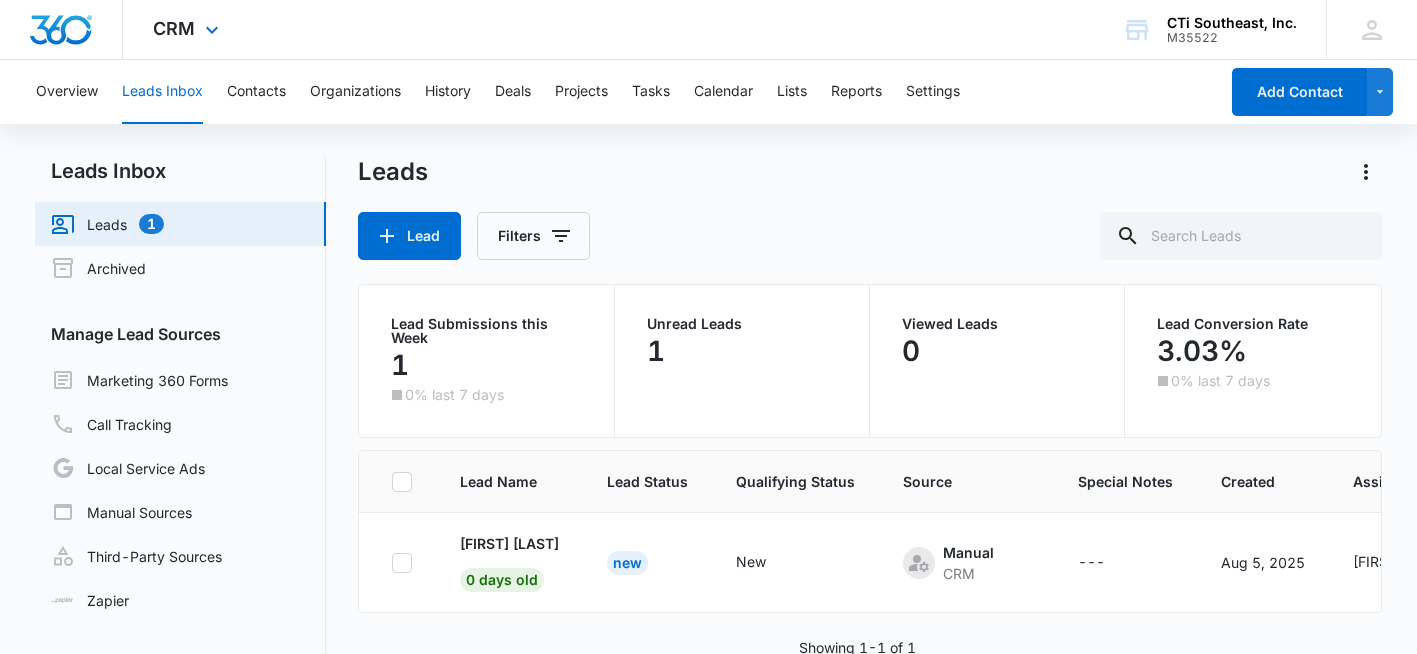 click on "CRM Apps Reputation Websites Forms CRM Email Social Shop Payments POS Content Ads Intelligence Files Brand Settings" at bounding box center (188, 29) 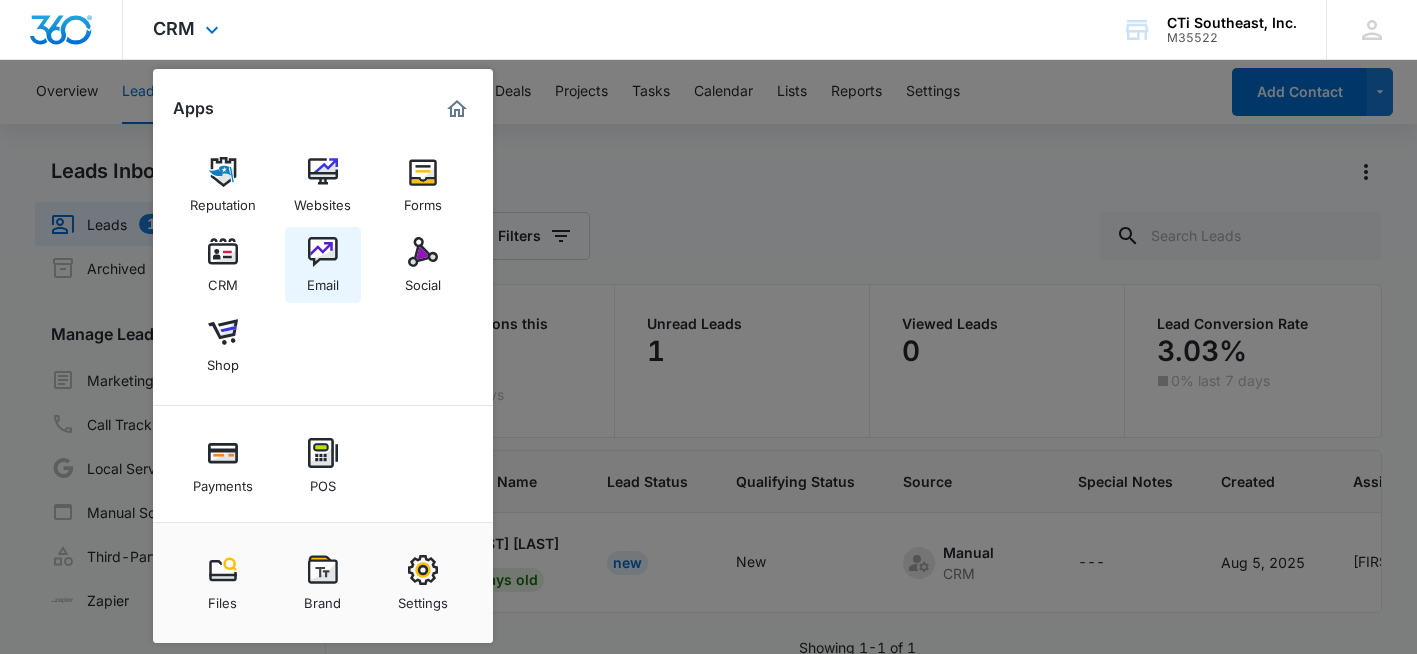 click at bounding box center [323, 252] 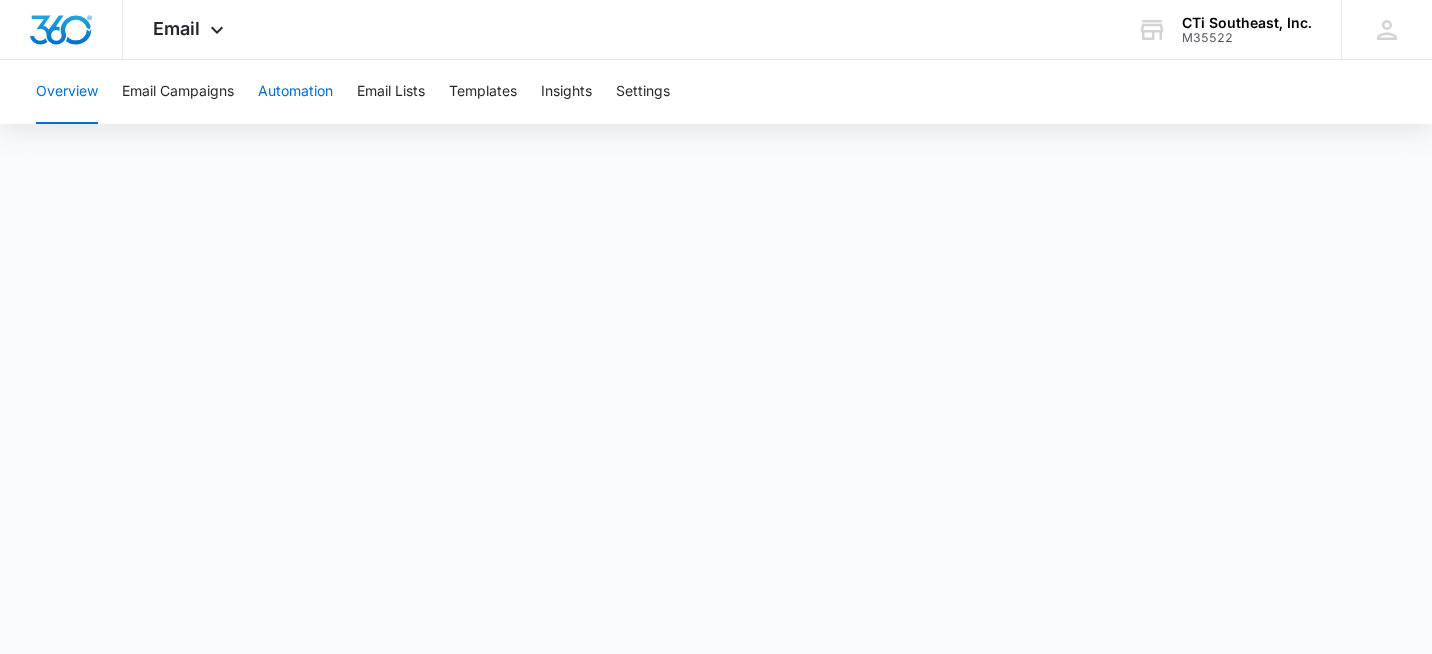 click on "Automation" at bounding box center [295, 92] 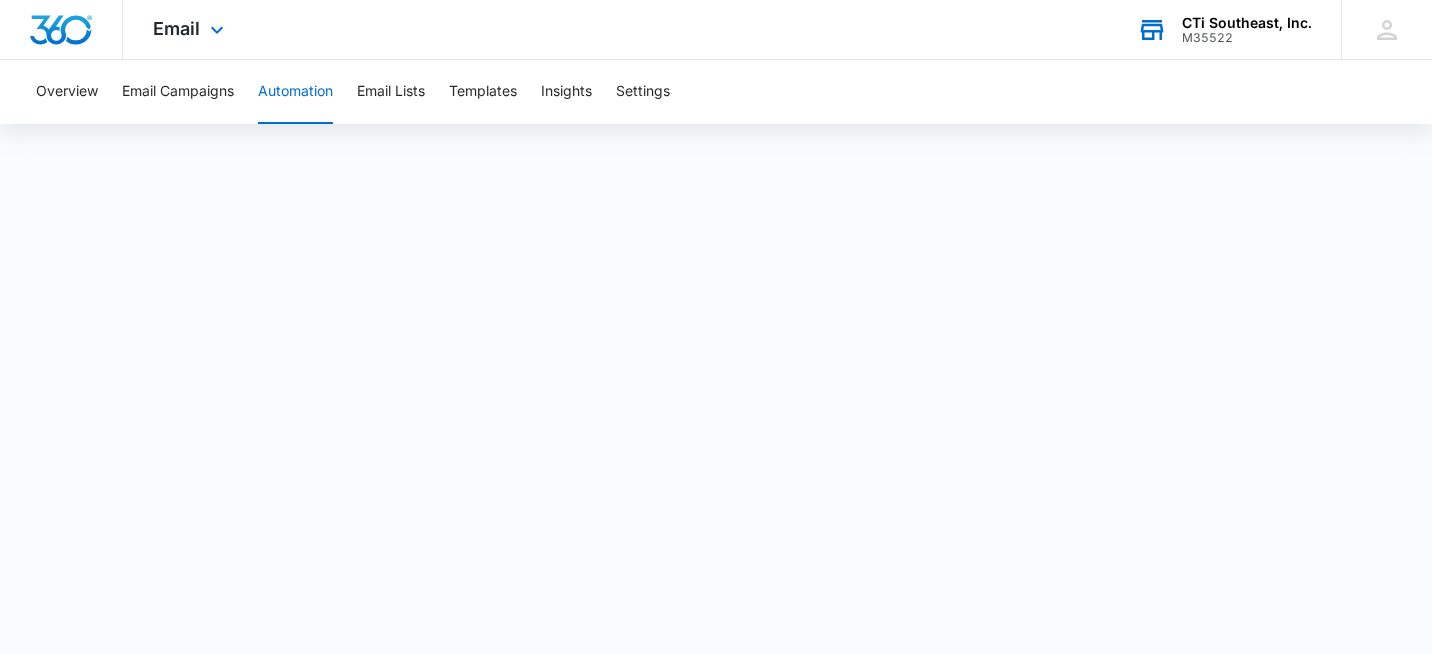 click on "CTi Southeast, Inc." at bounding box center [1247, 23] 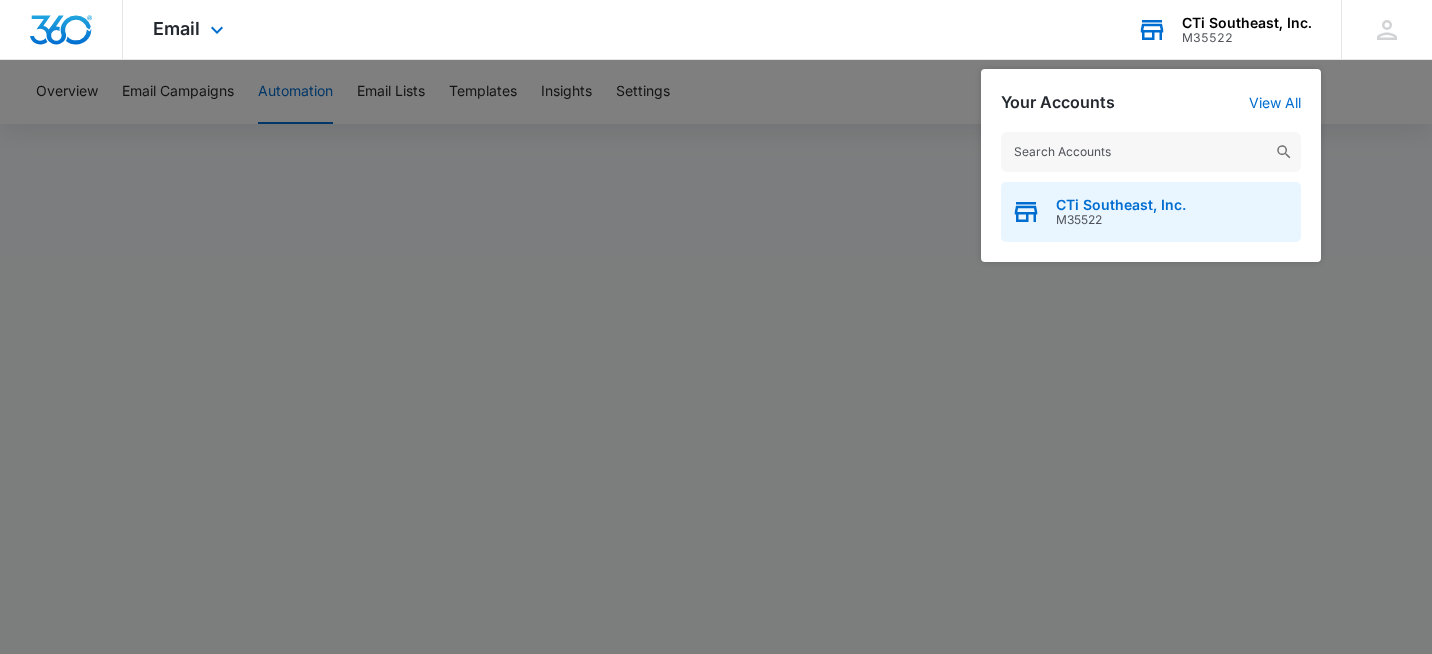 click on "CTi Southeast, Inc." at bounding box center [1121, 205] 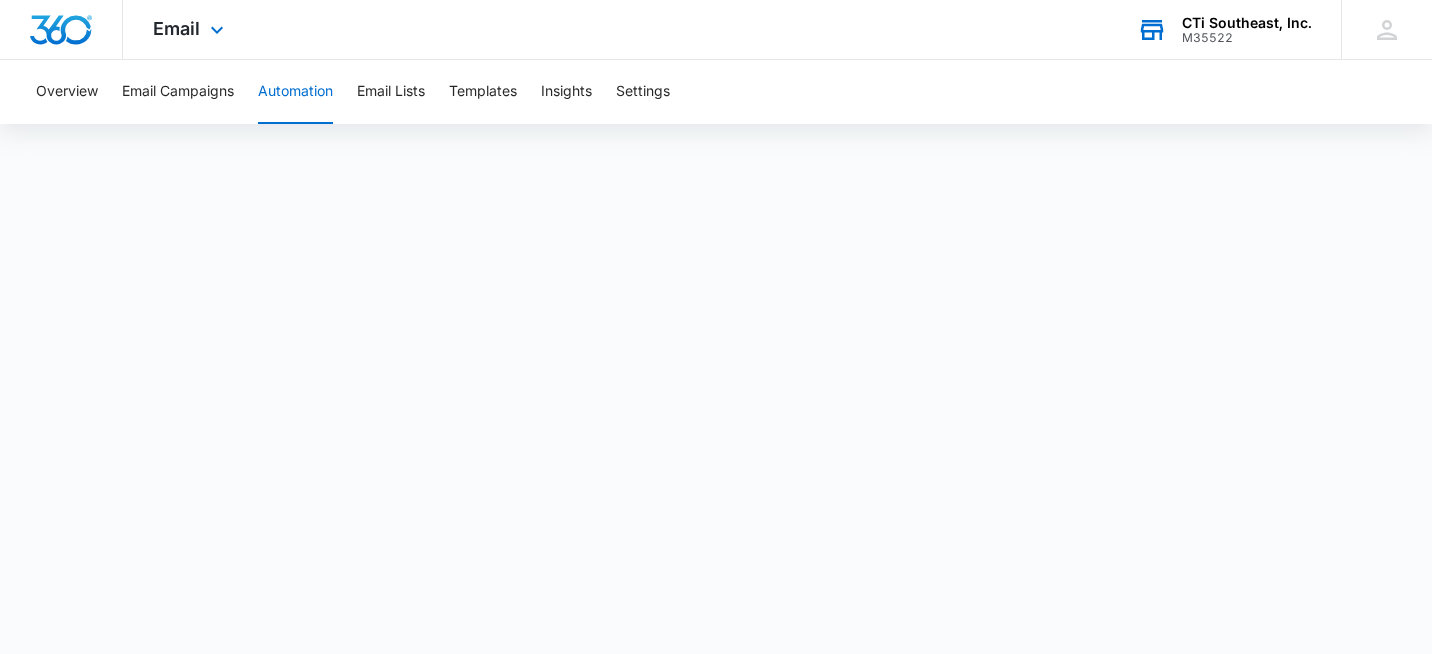 click on "CTi Southeast, Inc." at bounding box center (1247, 23) 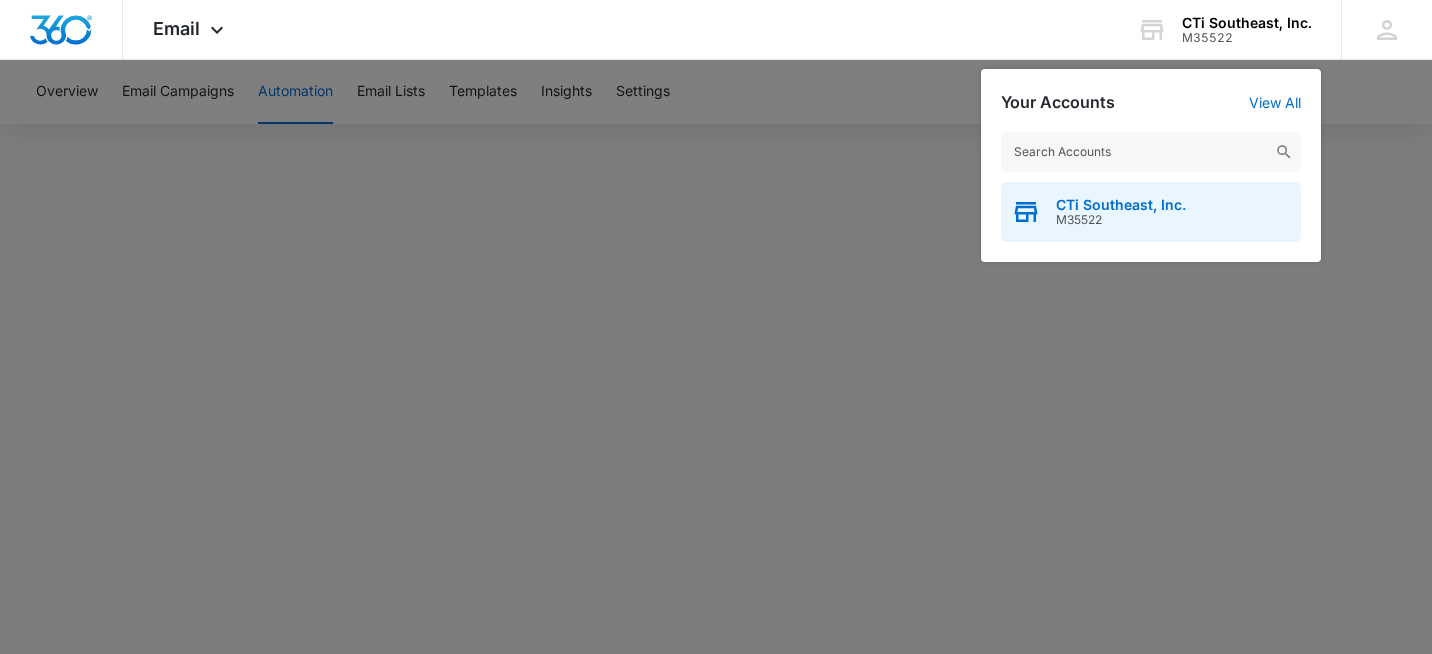 click on "M35522" at bounding box center (1121, 220) 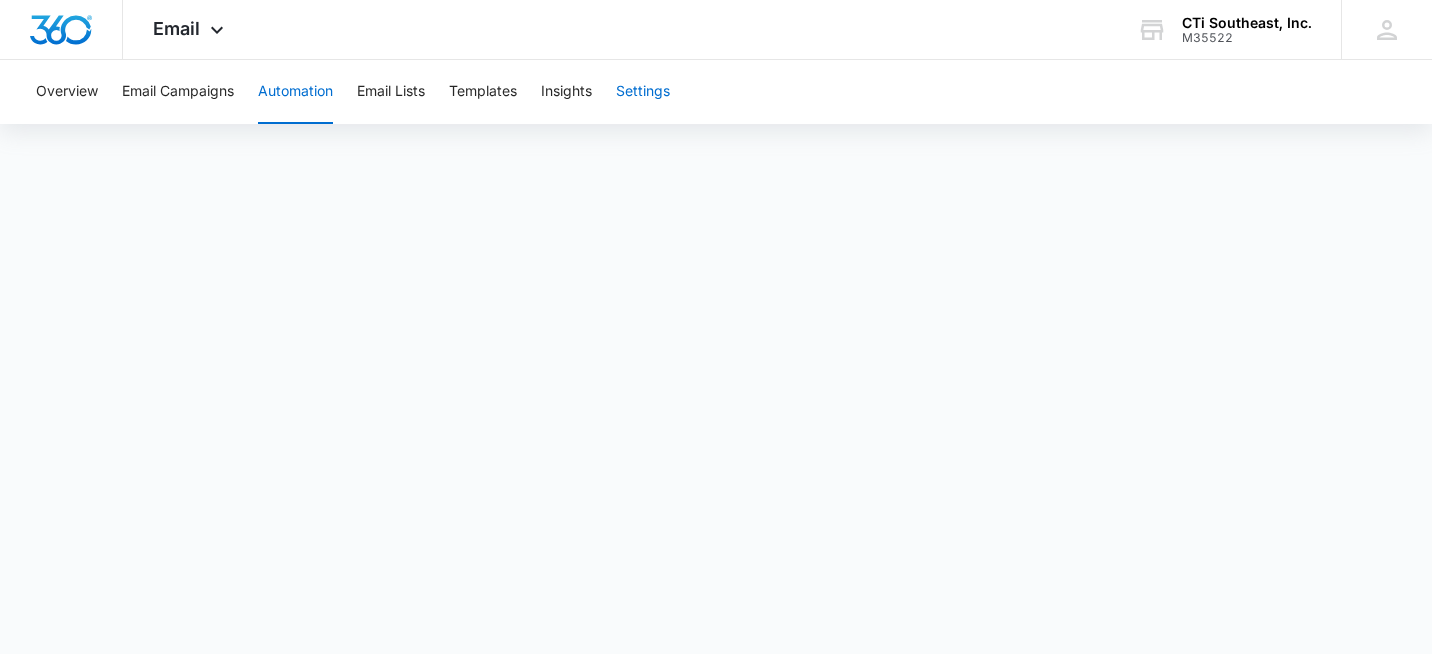 click on "Settings" at bounding box center (643, 92) 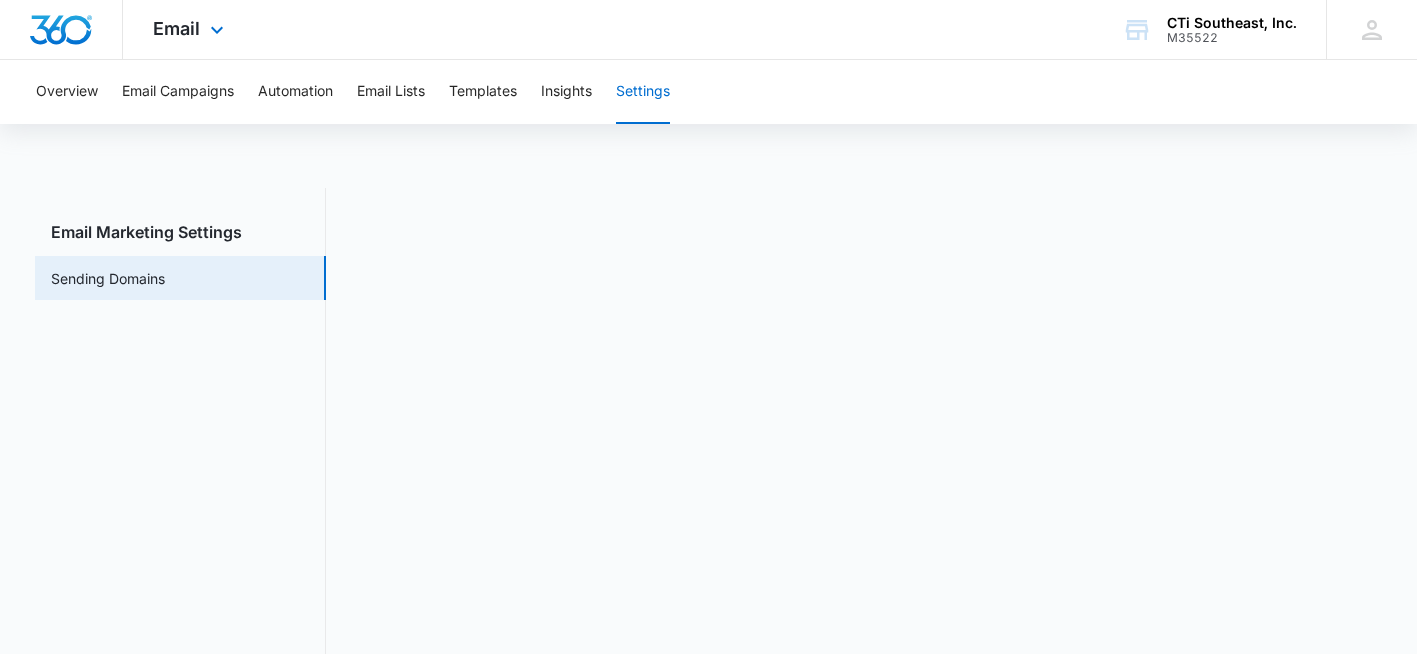 click at bounding box center [61, 30] 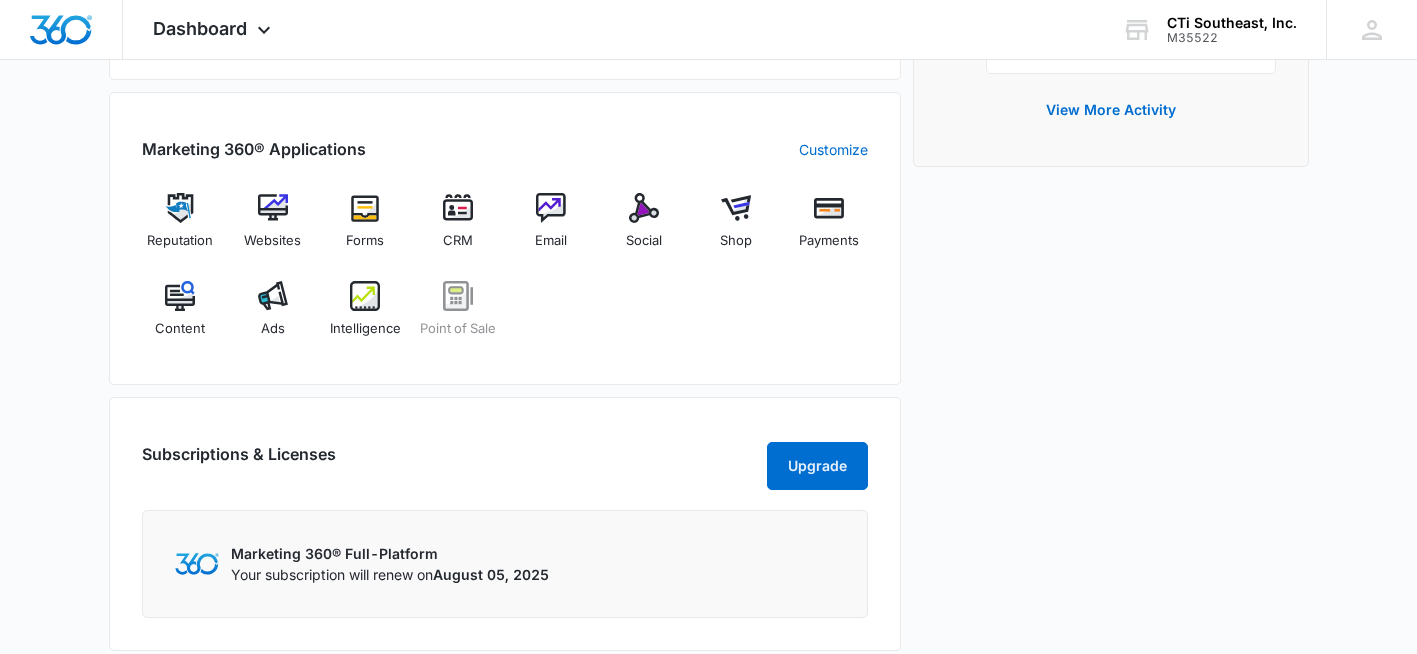scroll, scrollTop: 643, scrollLeft: 0, axis: vertical 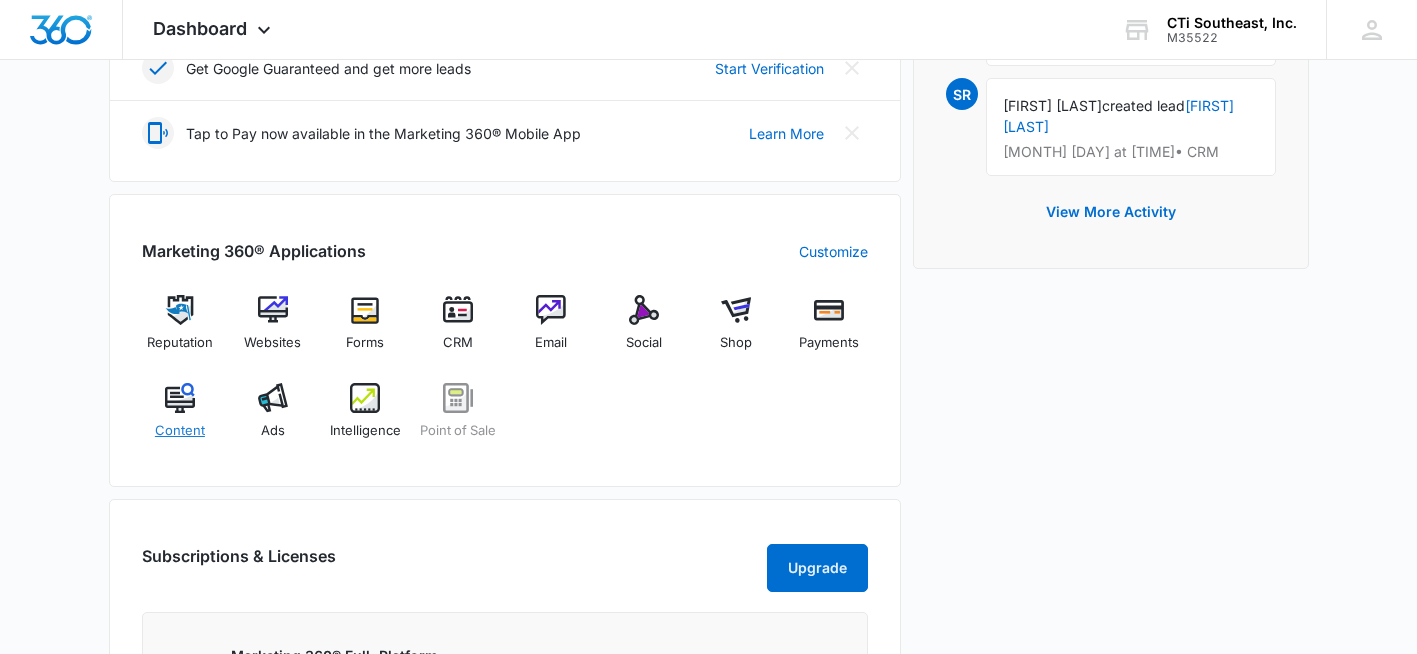 click at bounding box center (180, 398) 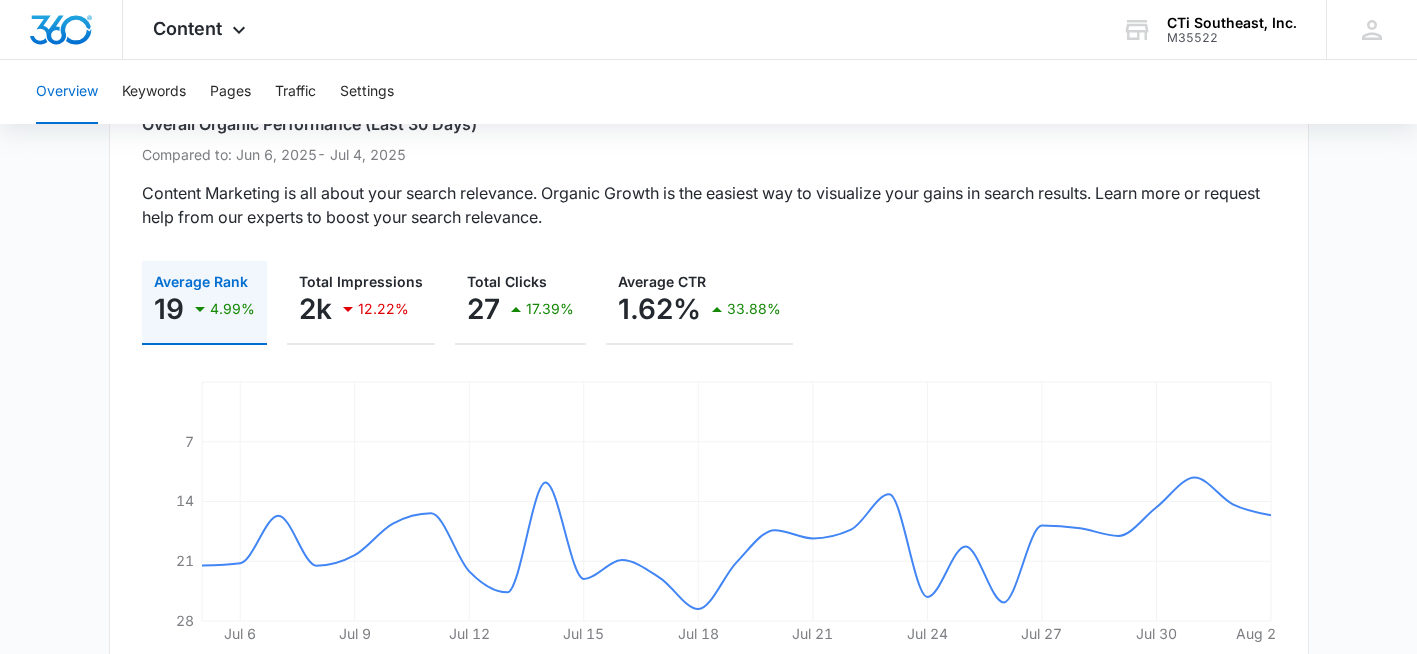 scroll, scrollTop: 0, scrollLeft: 0, axis: both 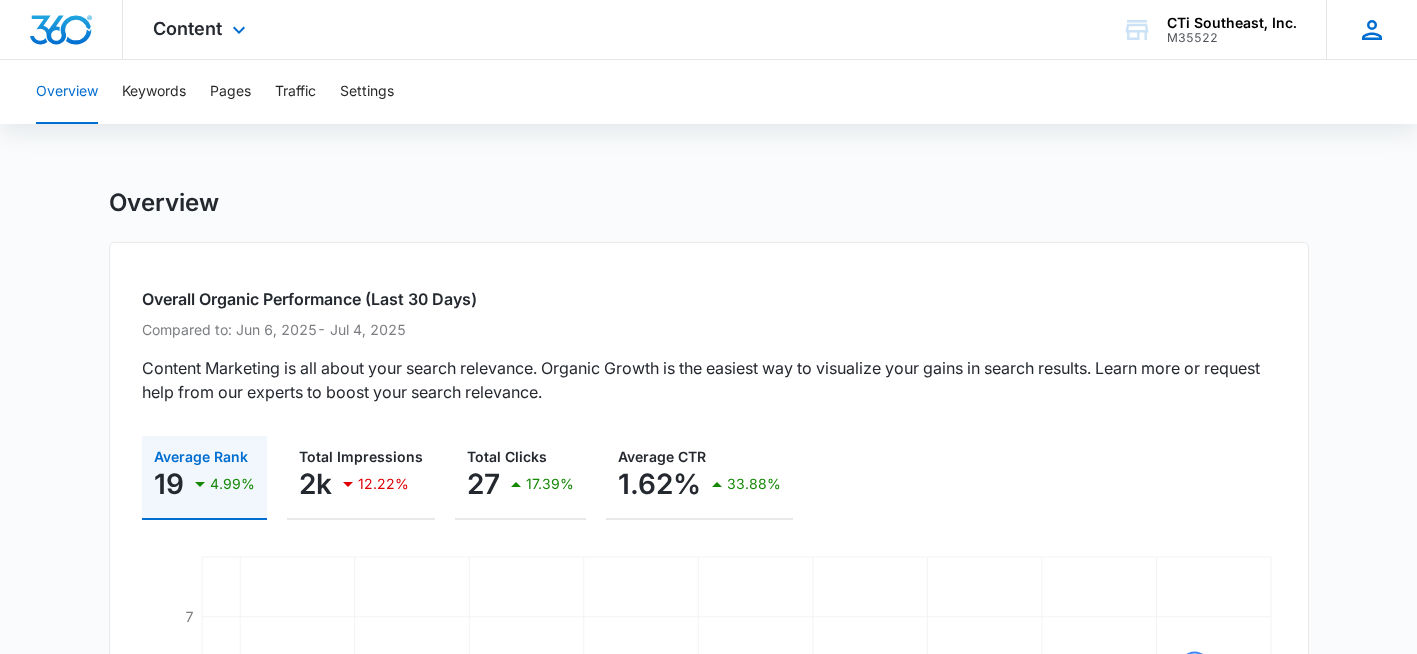 click 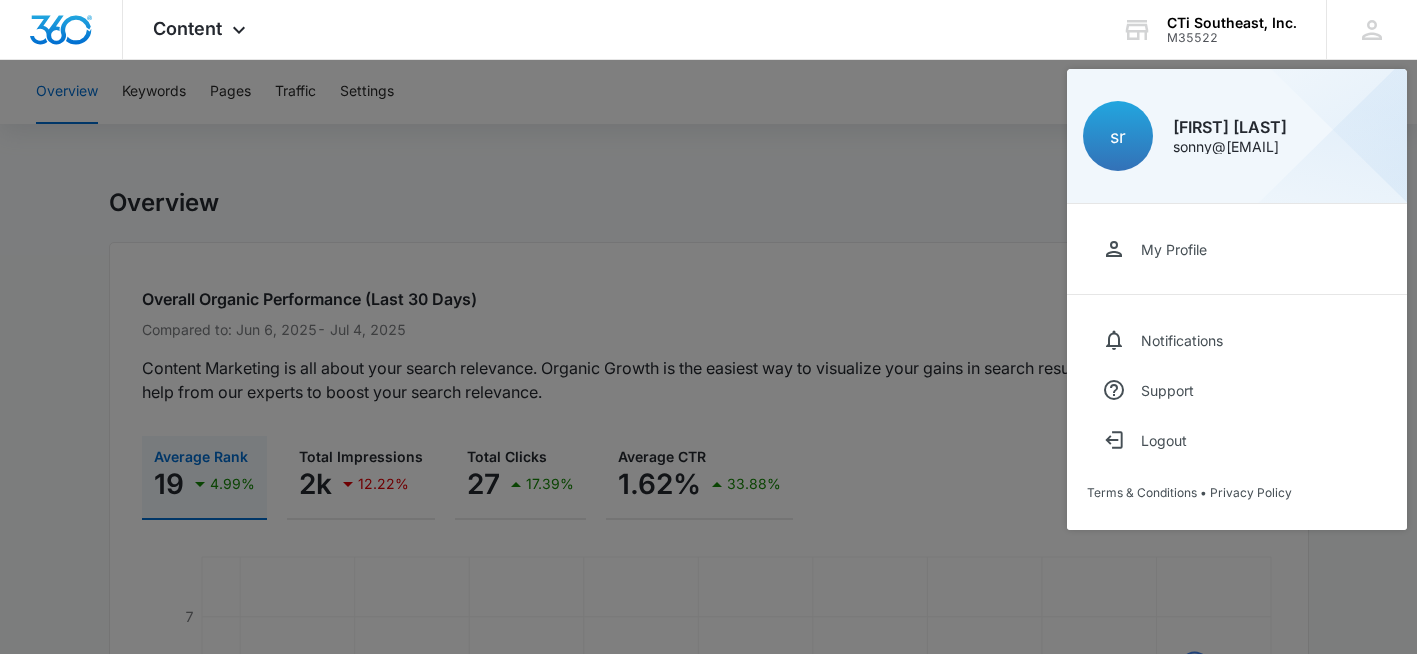 click on "My Profile" at bounding box center (1174, 249) 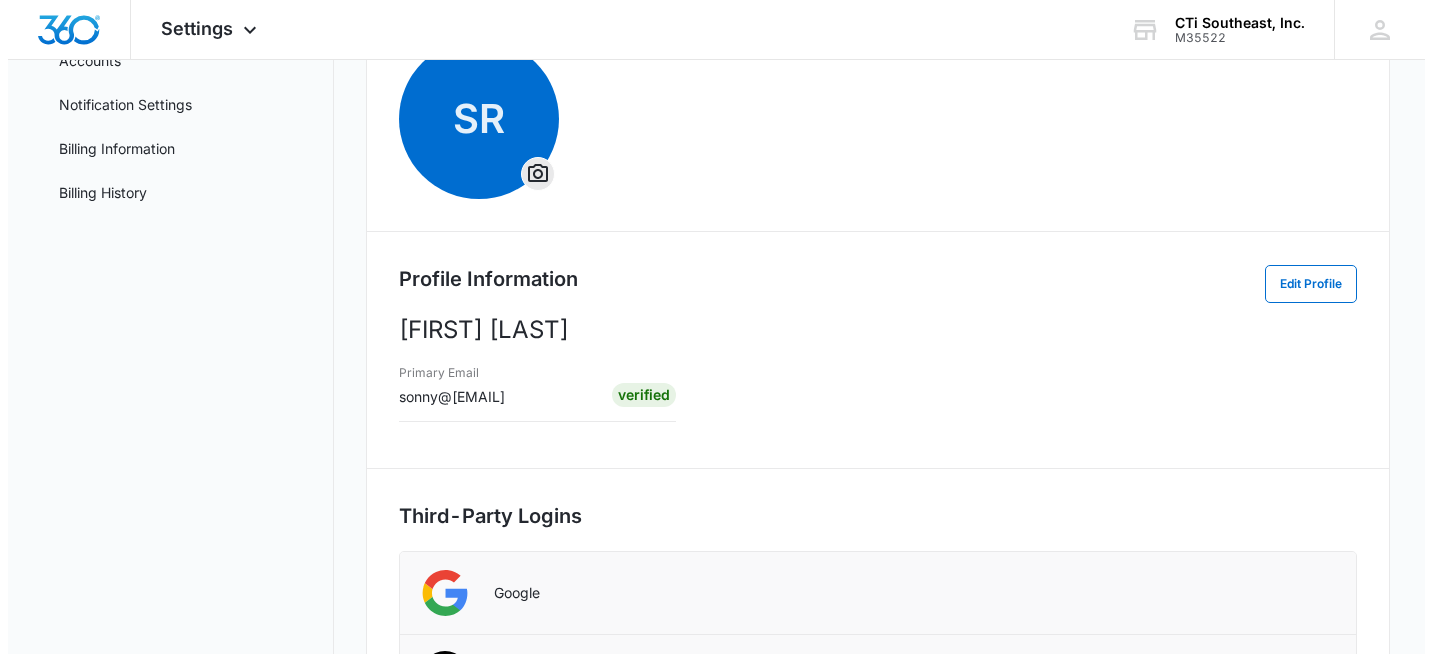 scroll, scrollTop: 0, scrollLeft: 0, axis: both 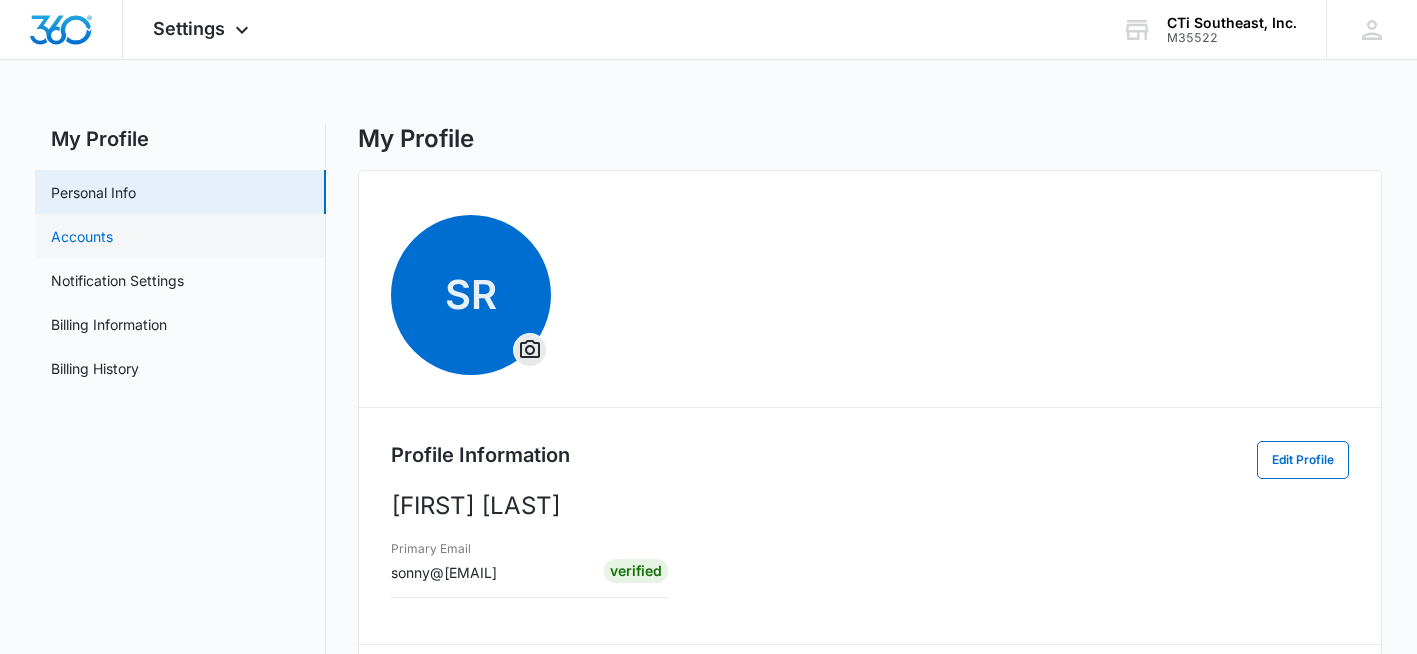 click on "Accounts" at bounding box center [82, 236] 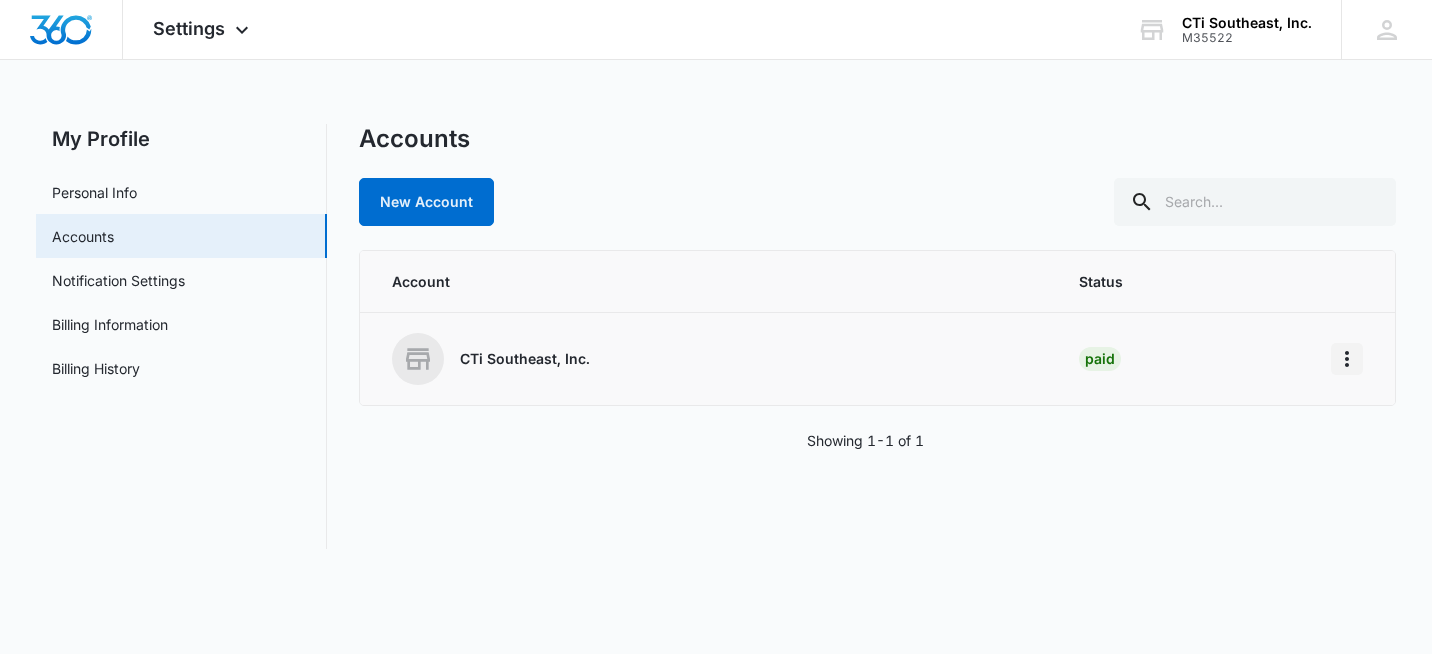 click 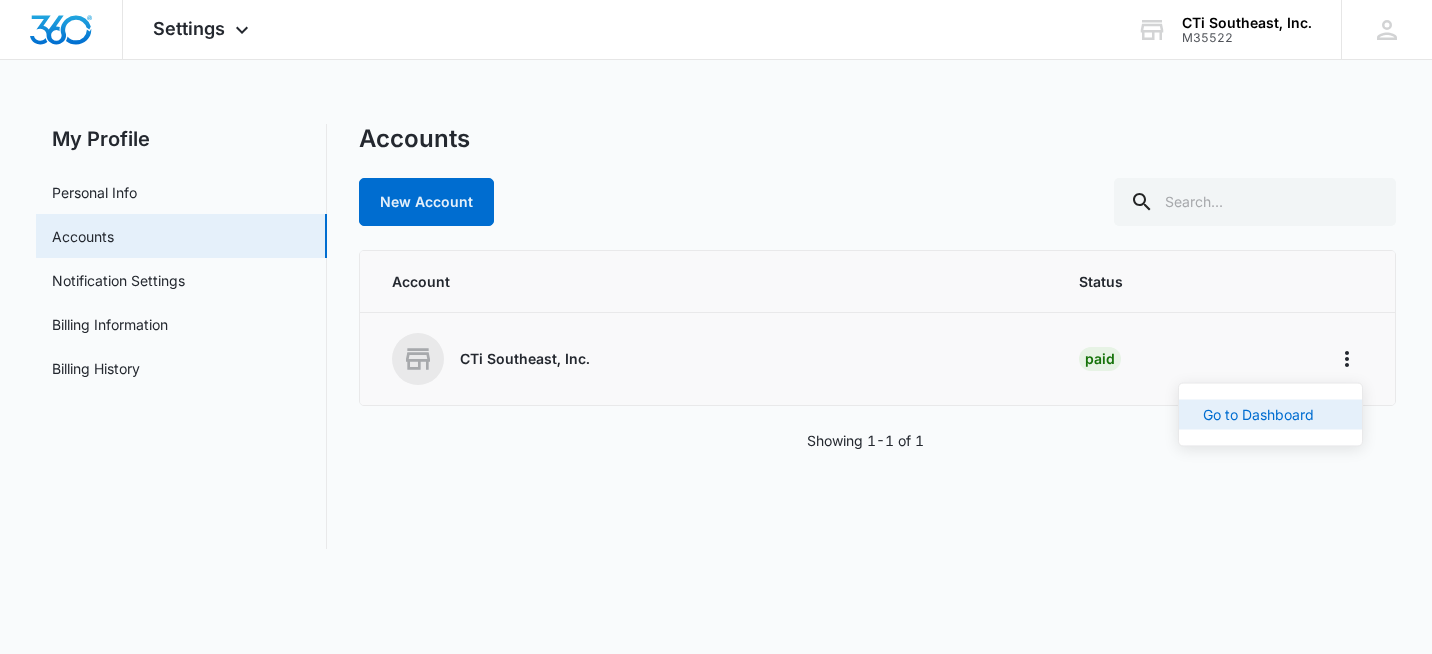 click on "Go to Dashboard" at bounding box center (1258, 415) 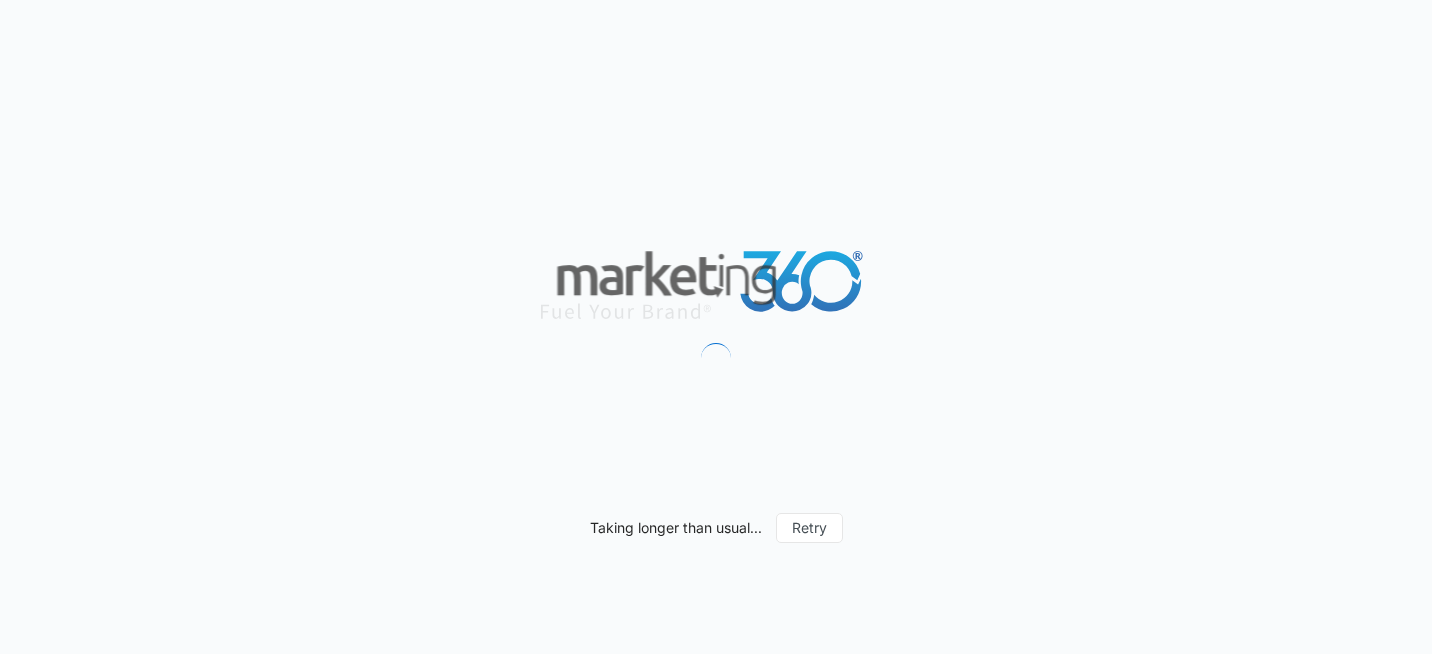 scroll, scrollTop: 0, scrollLeft: 0, axis: both 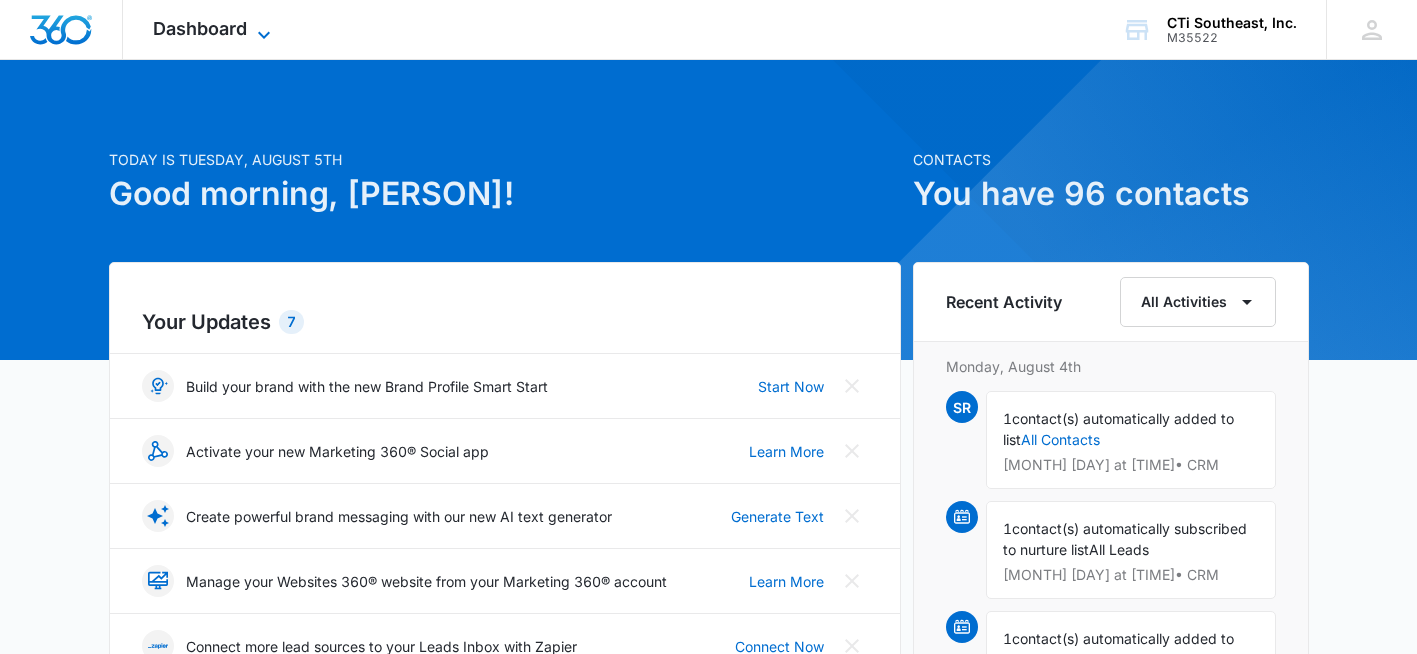 click 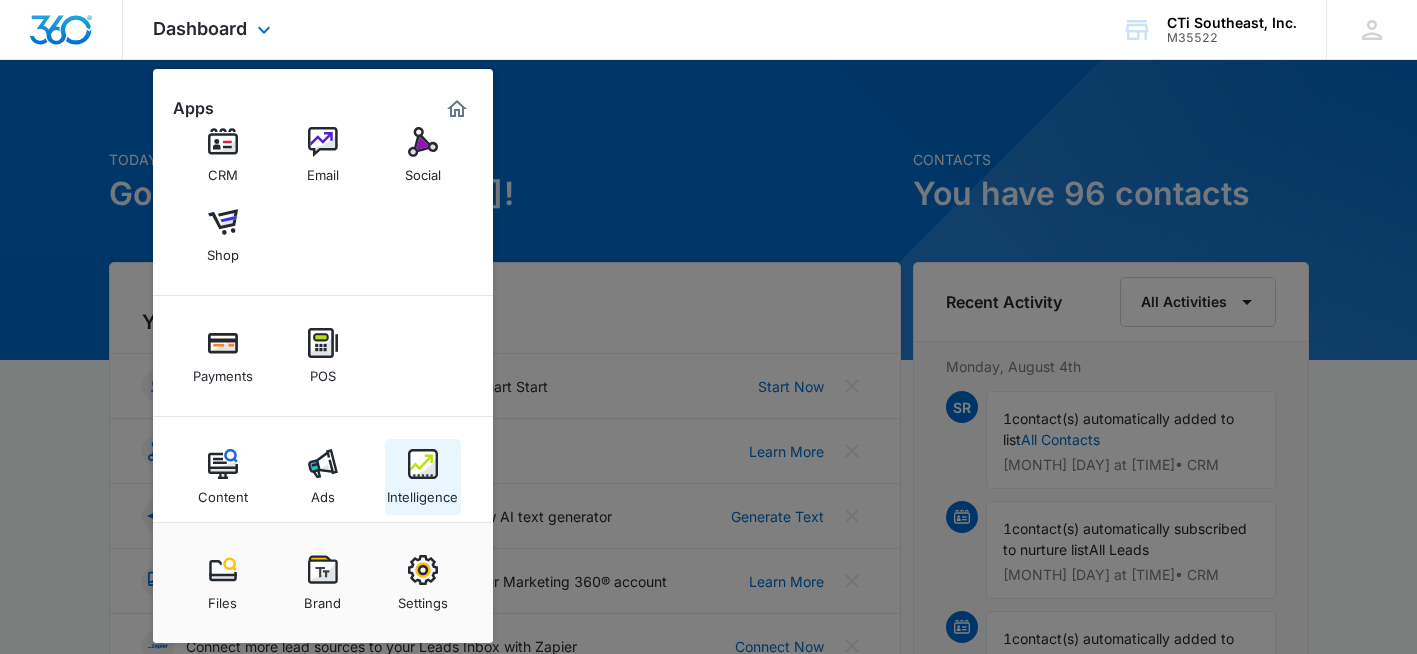 scroll, scrollTop: 126, scrollLeft: 0, axis: vertical 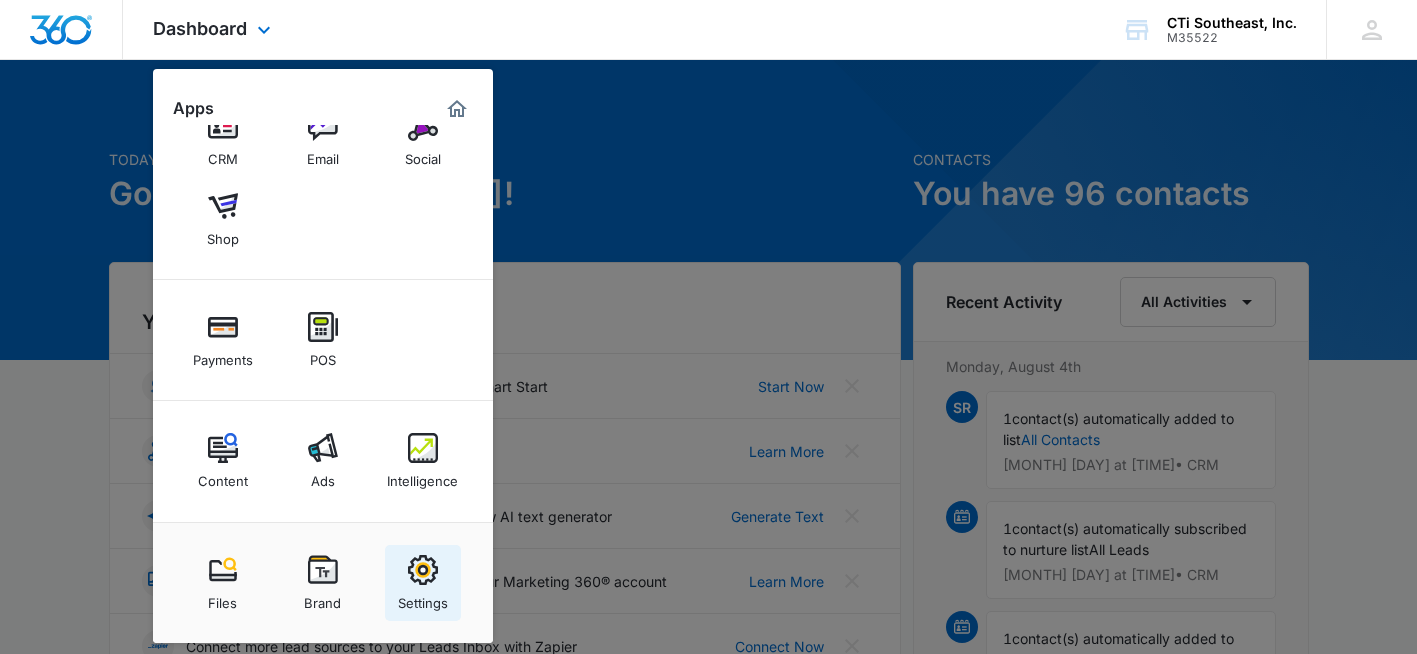 click at bounding box center (423, 570) 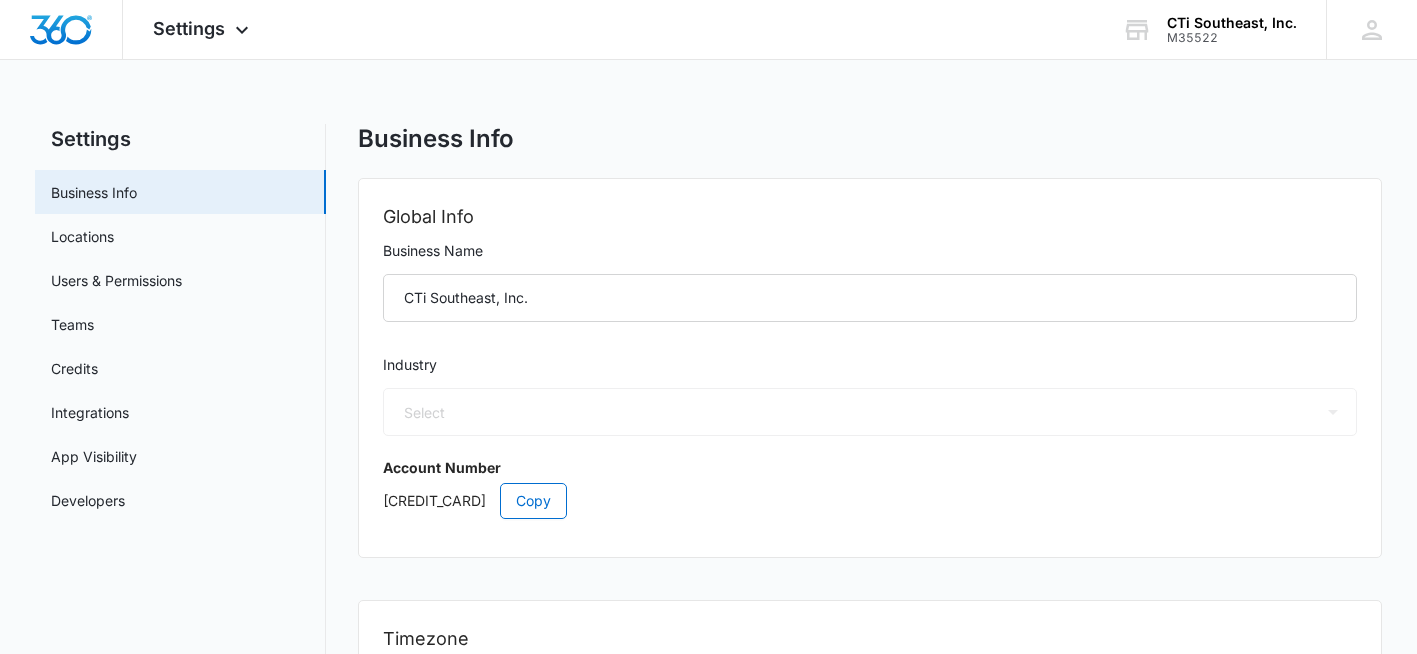 select on "7" 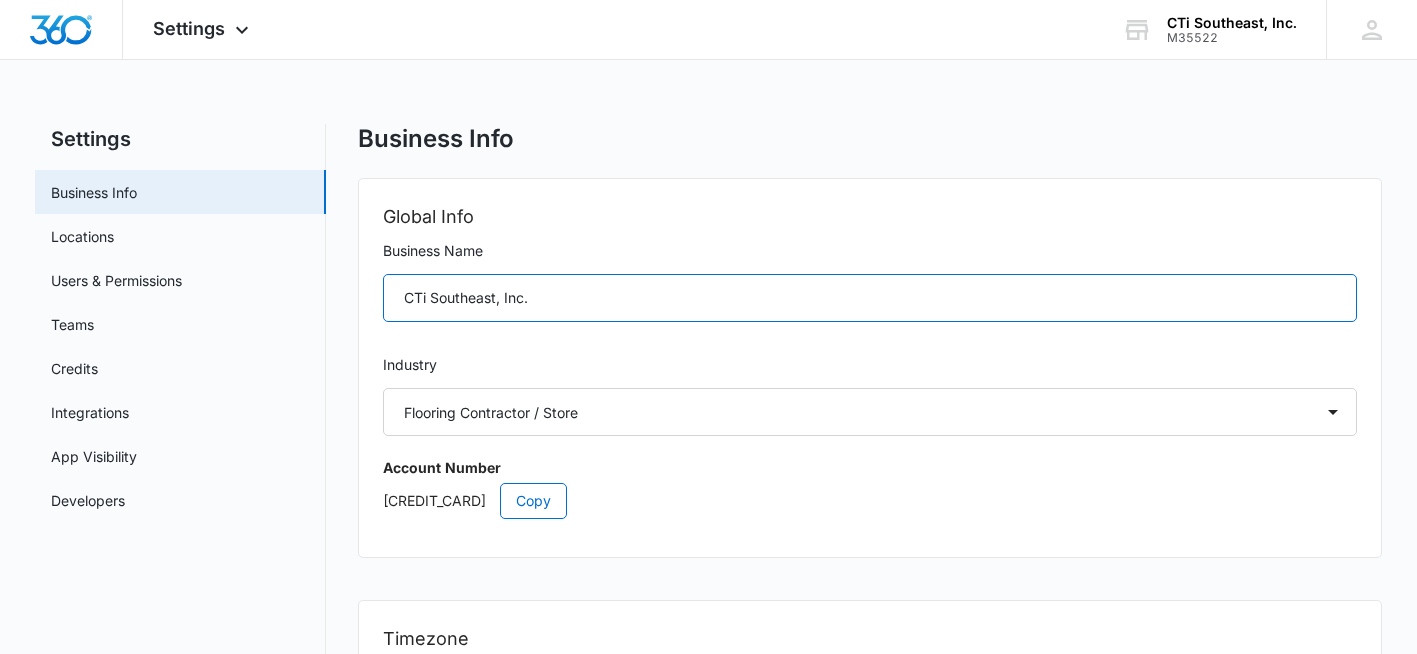 click on "CTi Southeast, Inc." at bounding box center [869, 298] 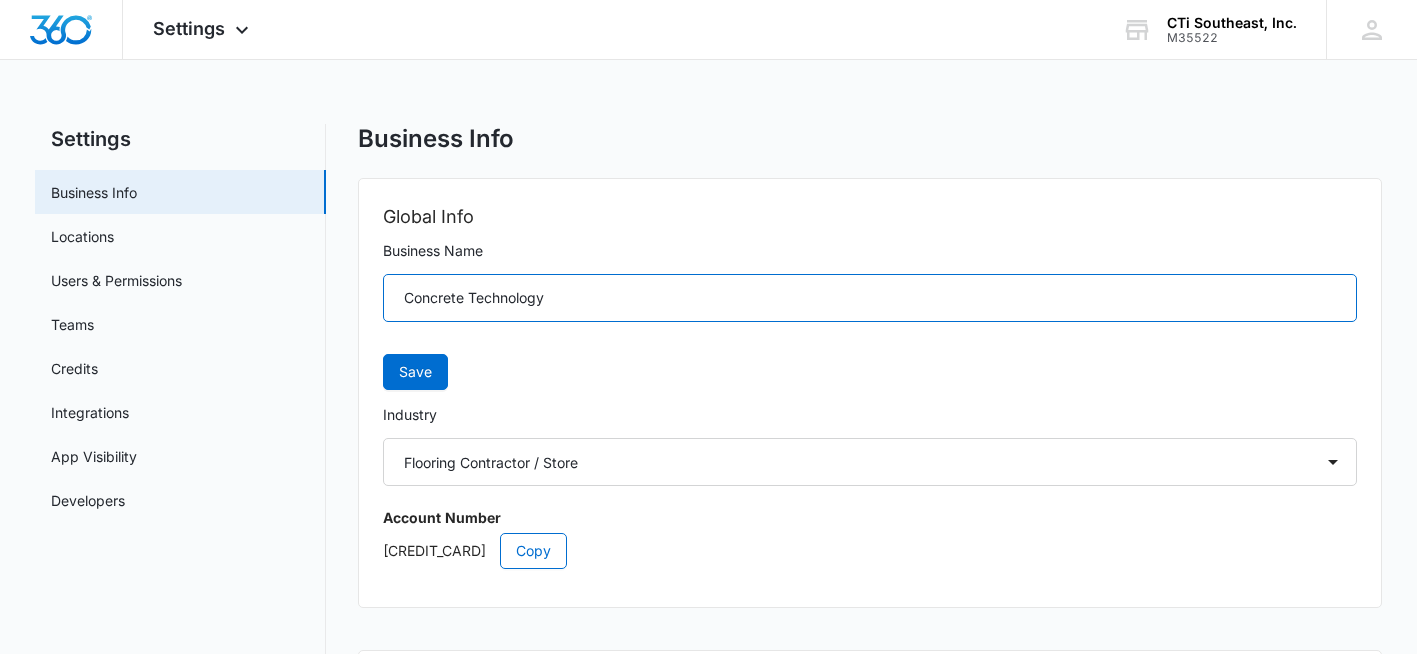 type on "Concrete Technology" 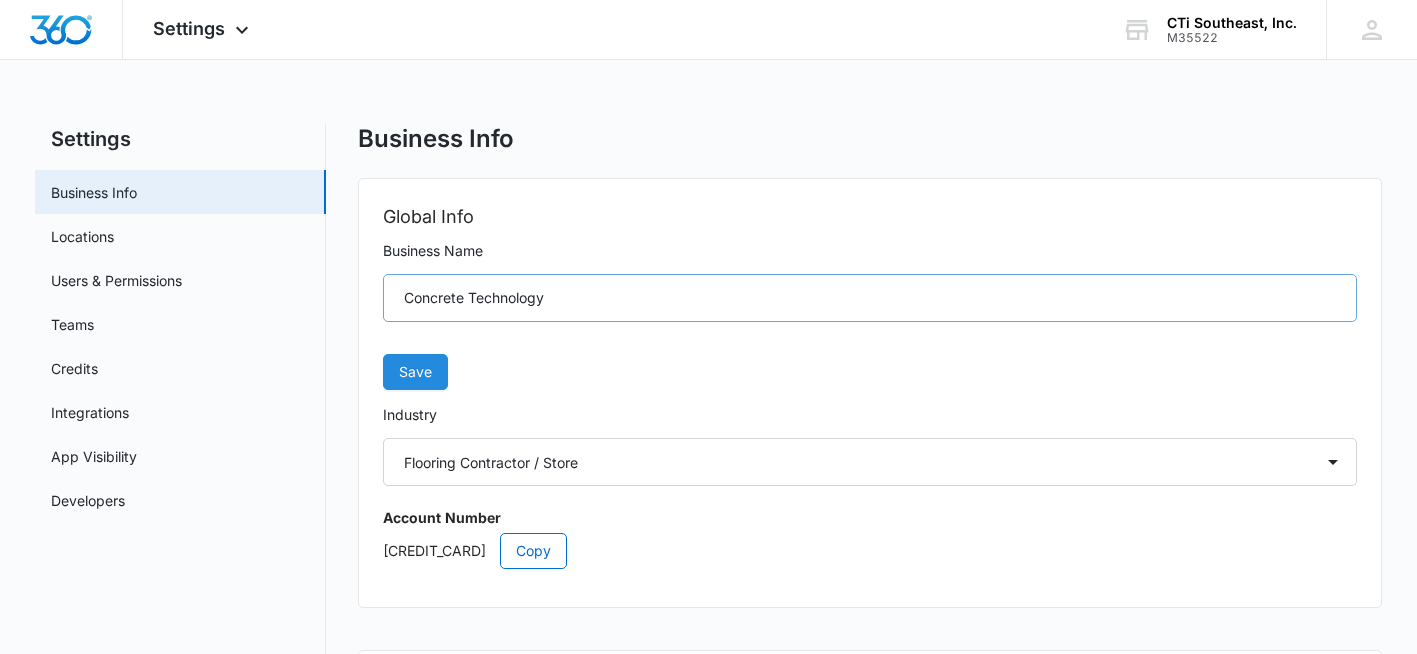 type 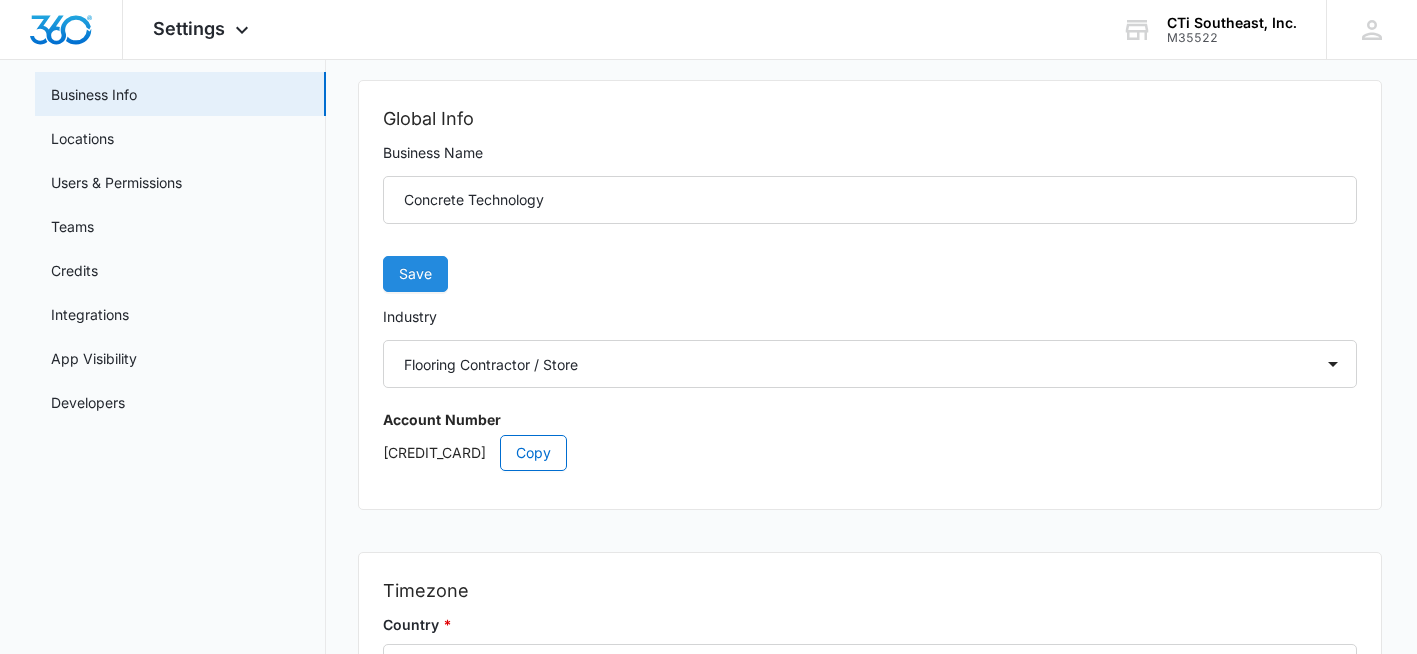 scroll, scrollTop: 100, scrollLeft: 0, axis: vertical 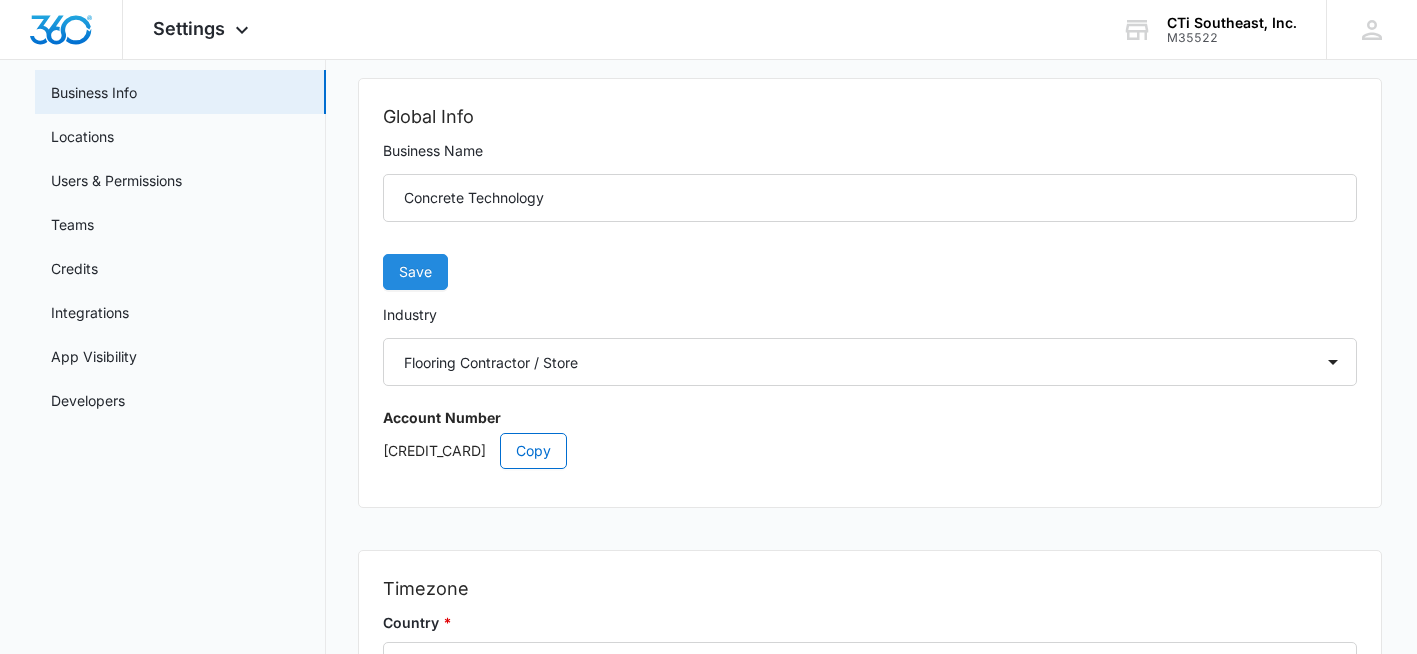 click on "Save" at bounding box center [415, 272] 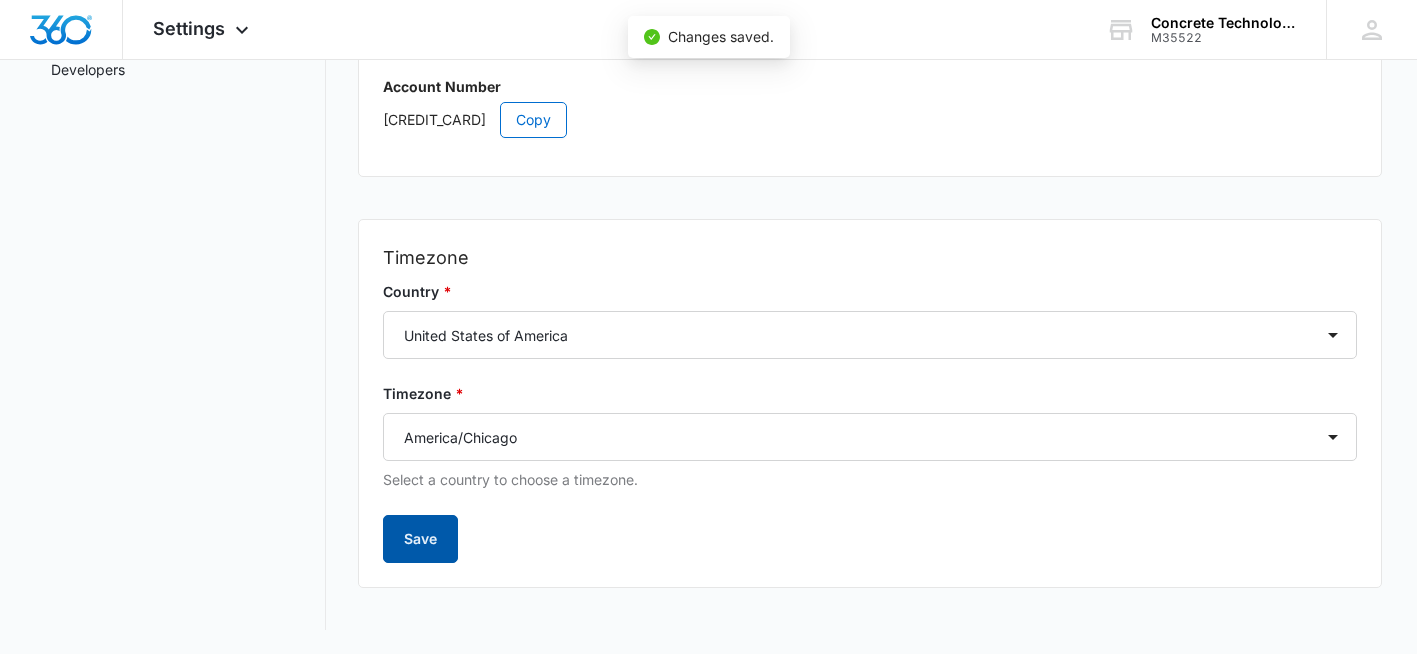 scroll, scrollTop: 381, scrollLeft: 0, axis: vertical 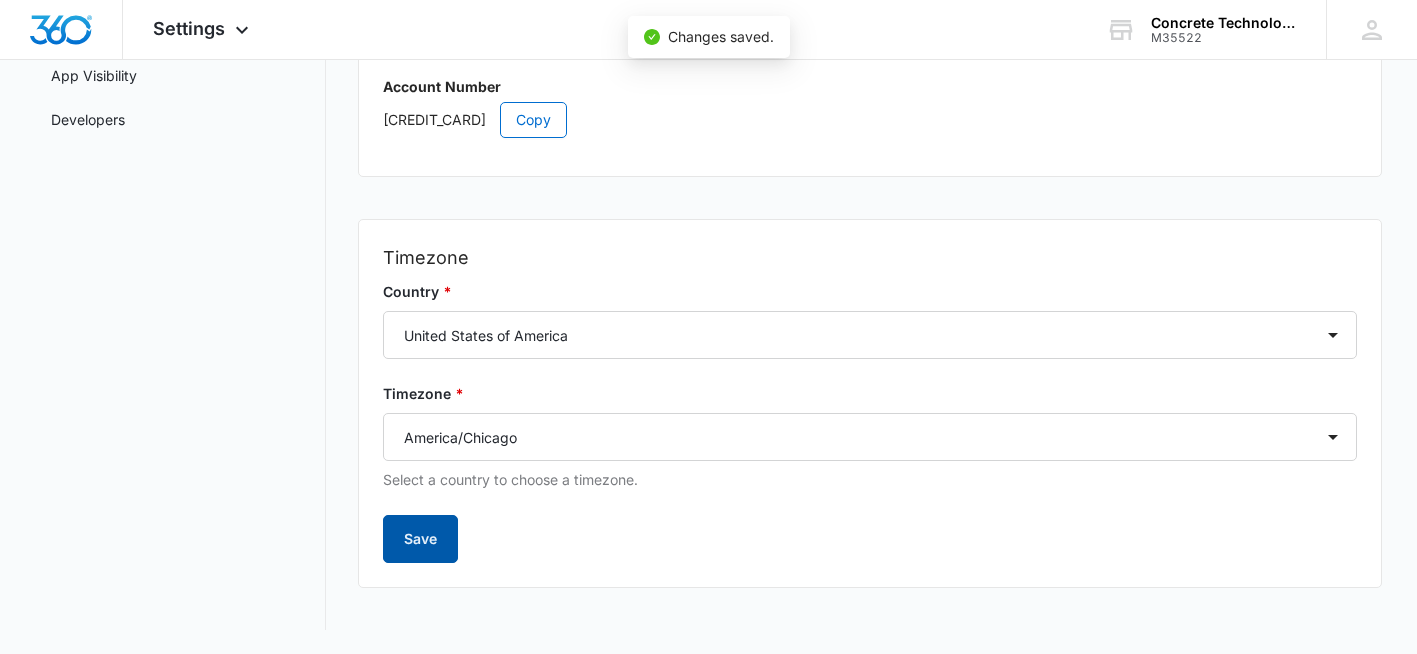 click on "Save" at bounding box center (420, 539) 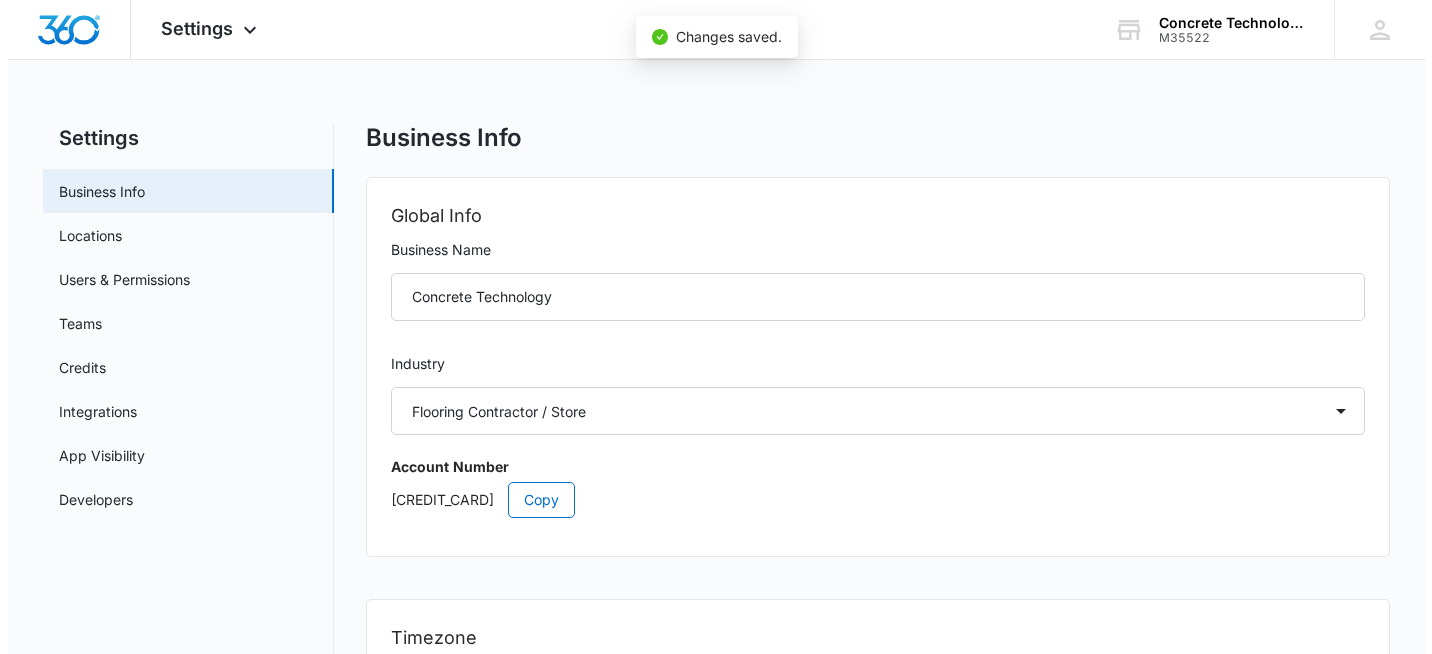 scroll, scrollTop: 0, scrollLeft: 0, axis: both 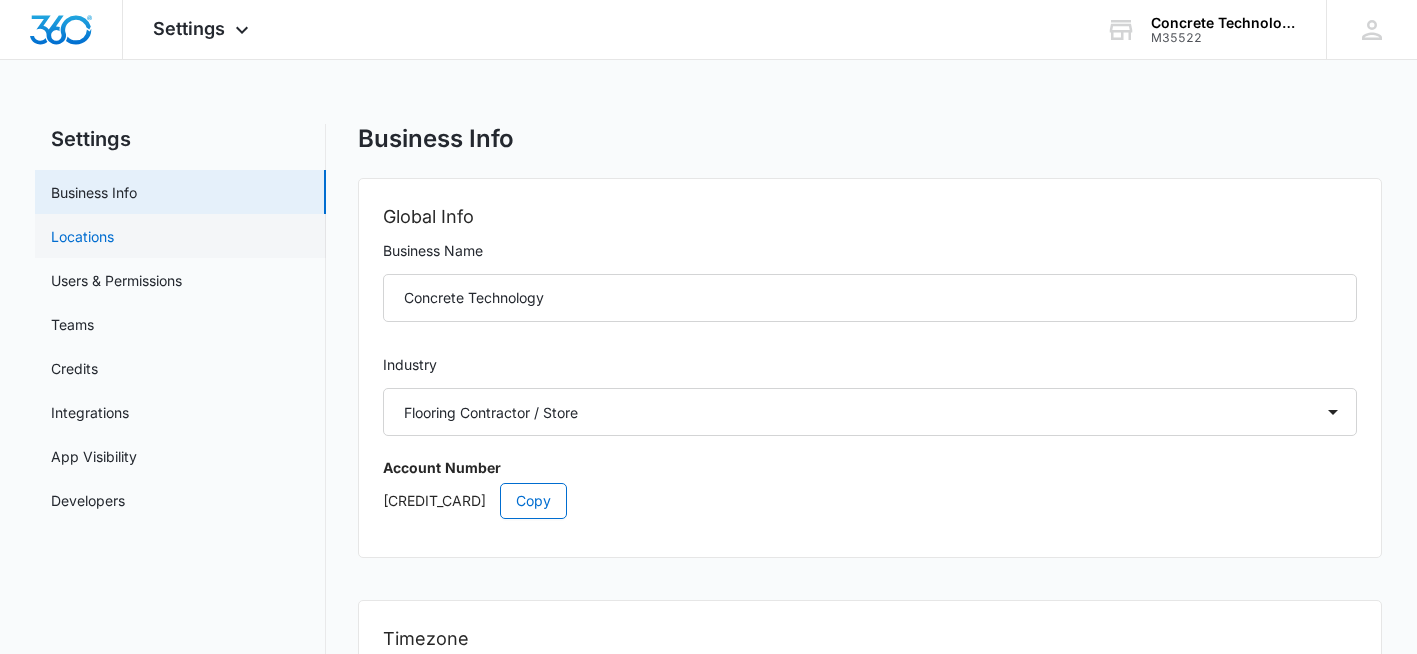 click on "Locations" at bounding box center (82, 236) 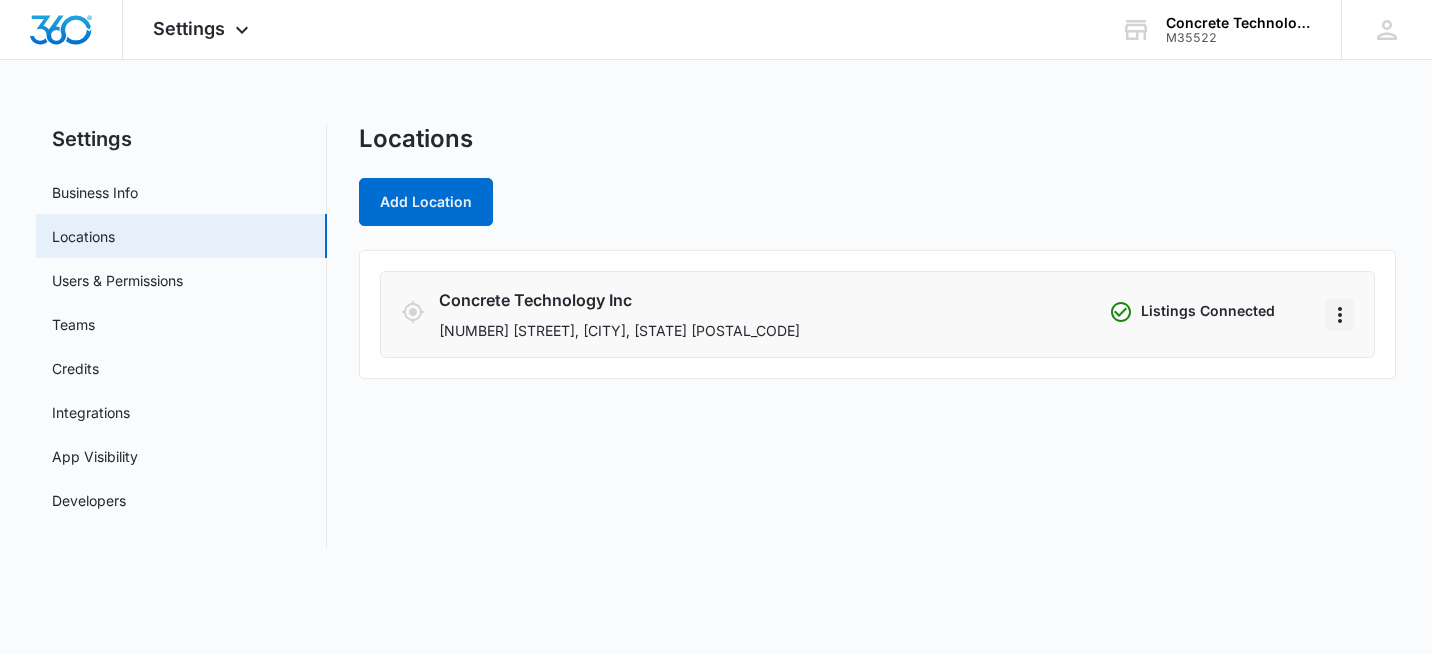 click 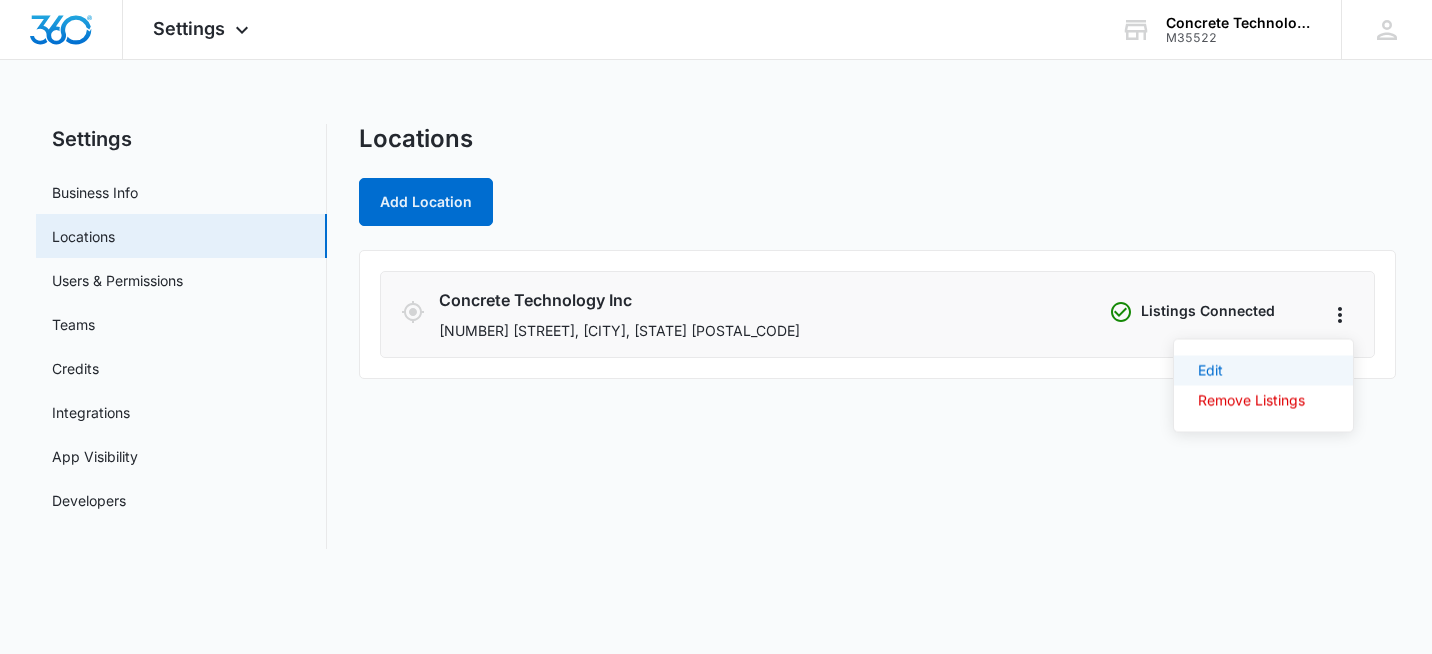 click on "Edit" at bounding box center (1210, 370) 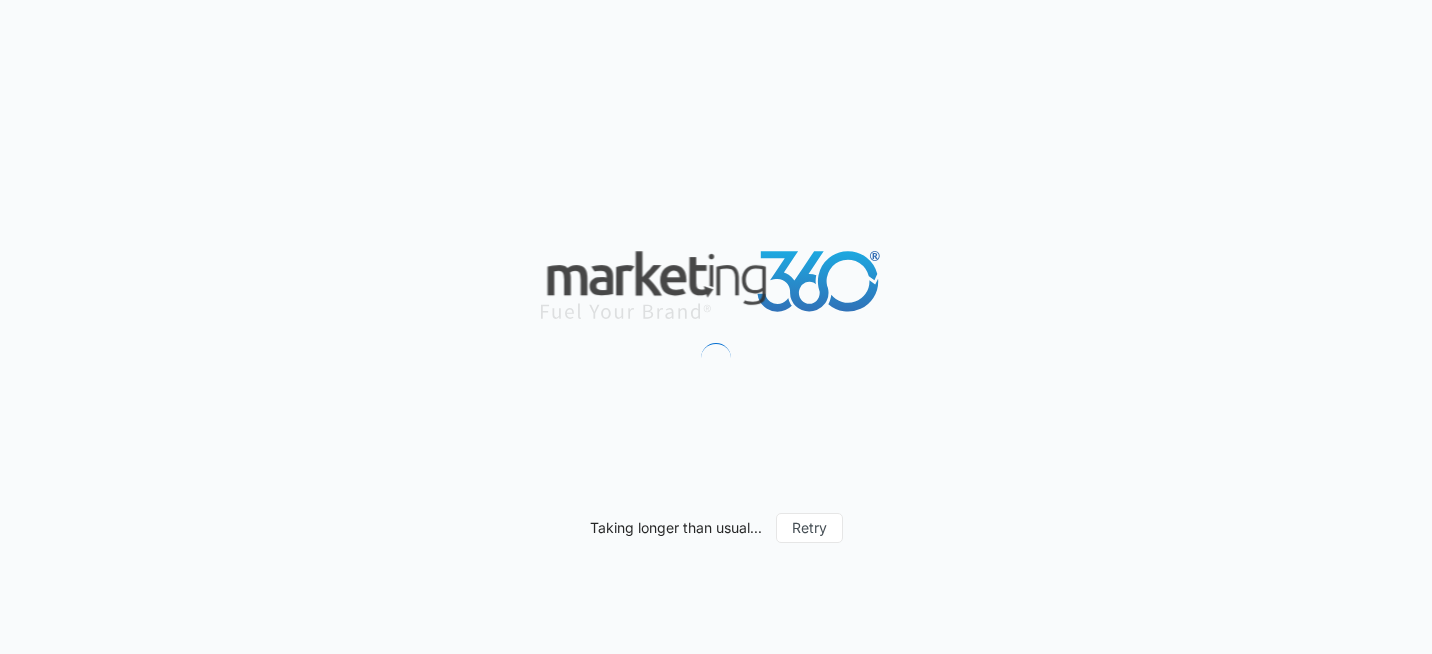 scroll, scrollTop: 0, scrollLeft: 0, axis: both 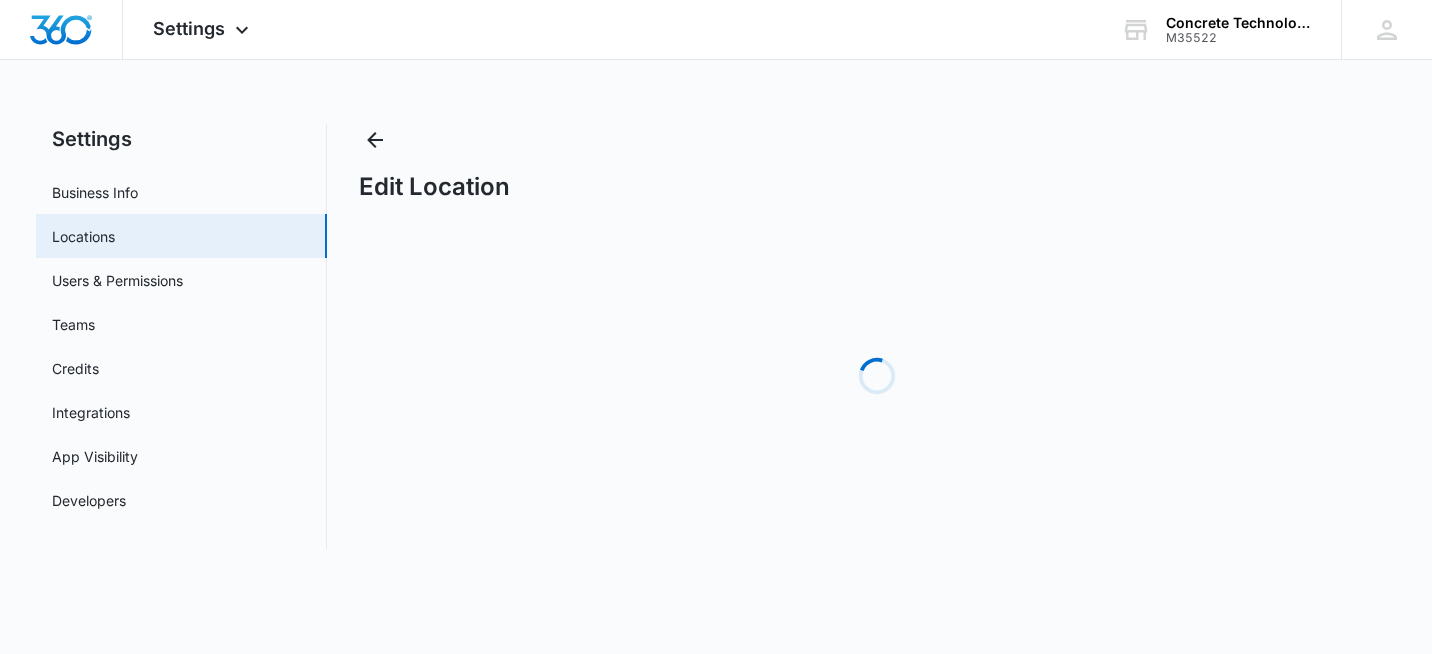 select on "Louisiana" 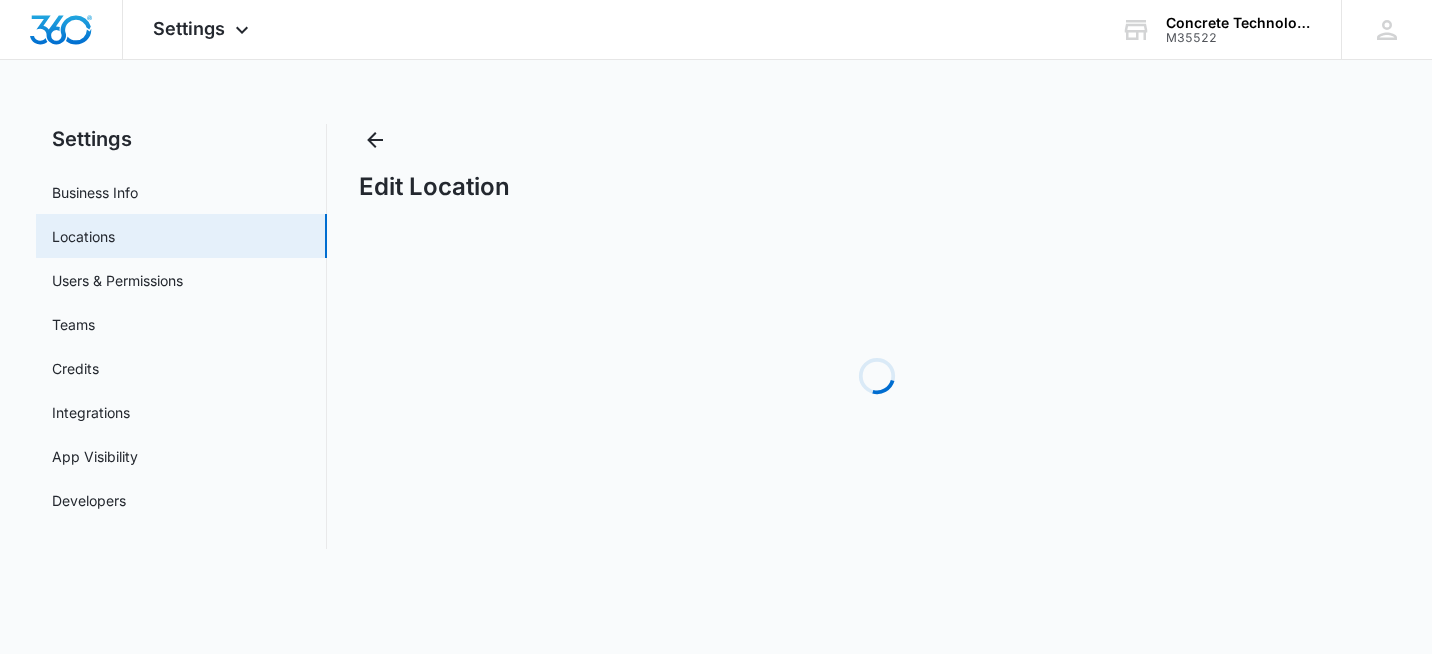 select on "1991" 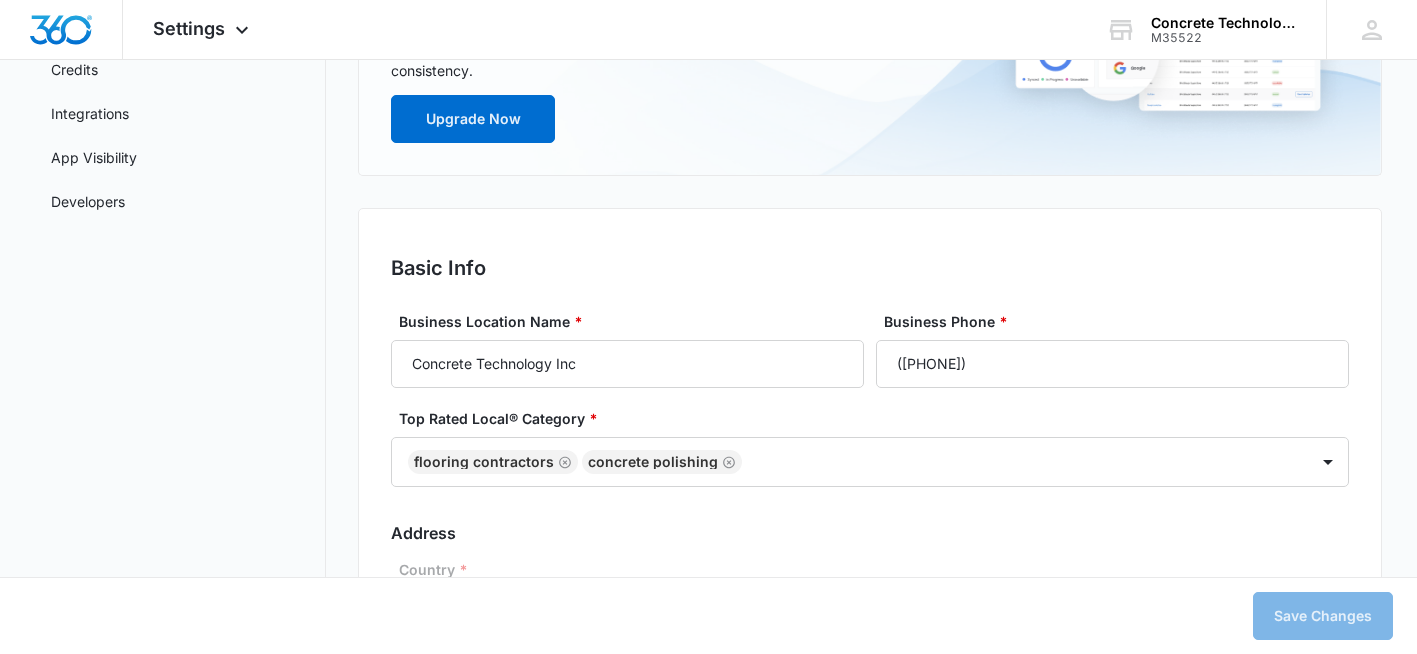 scroll, scrollTop: 300, scrollLeft: 0, axis: vertical 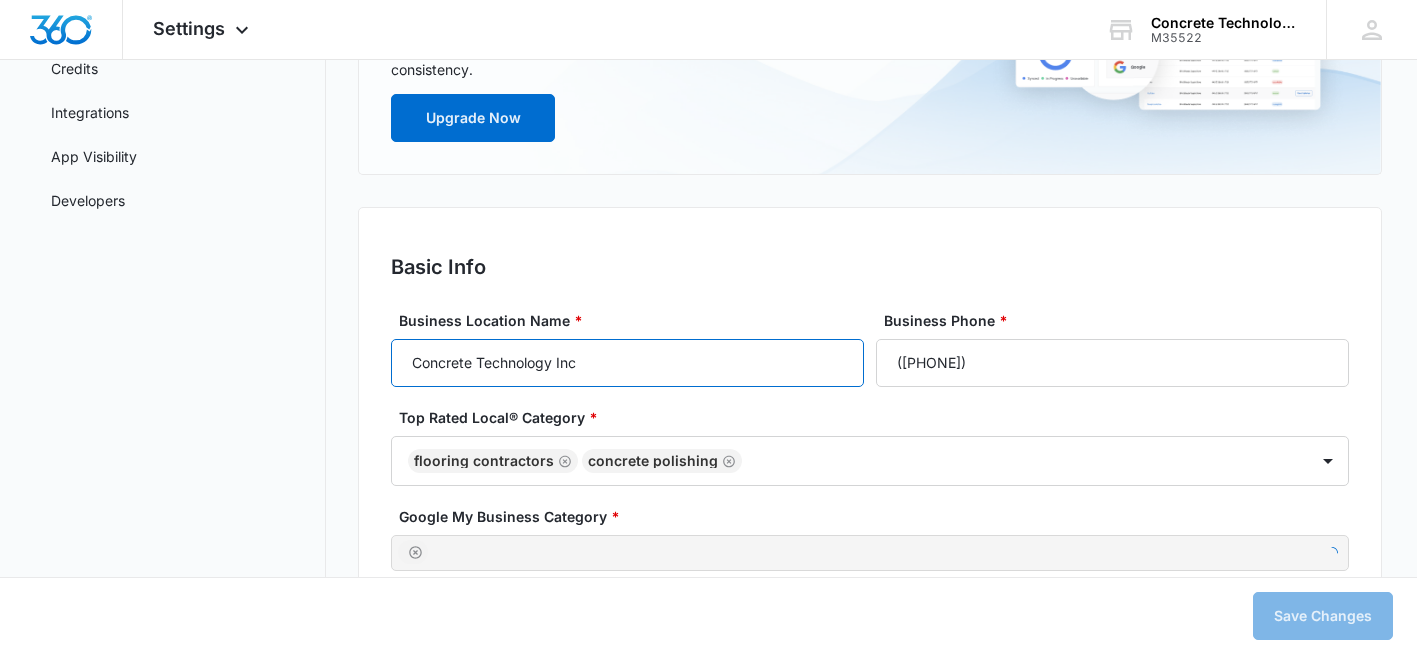 click on "Concrete Technology Inc" at bounding box center (627, 363) 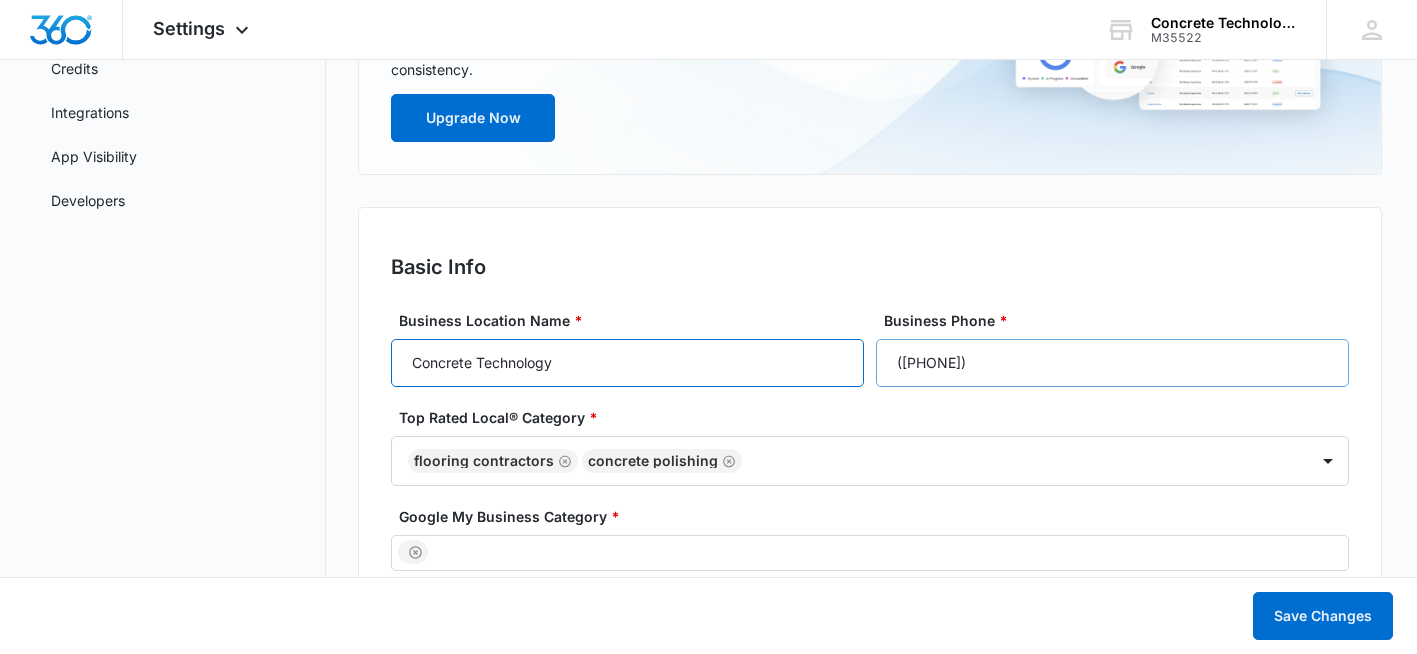 type on "Concrete Technology" 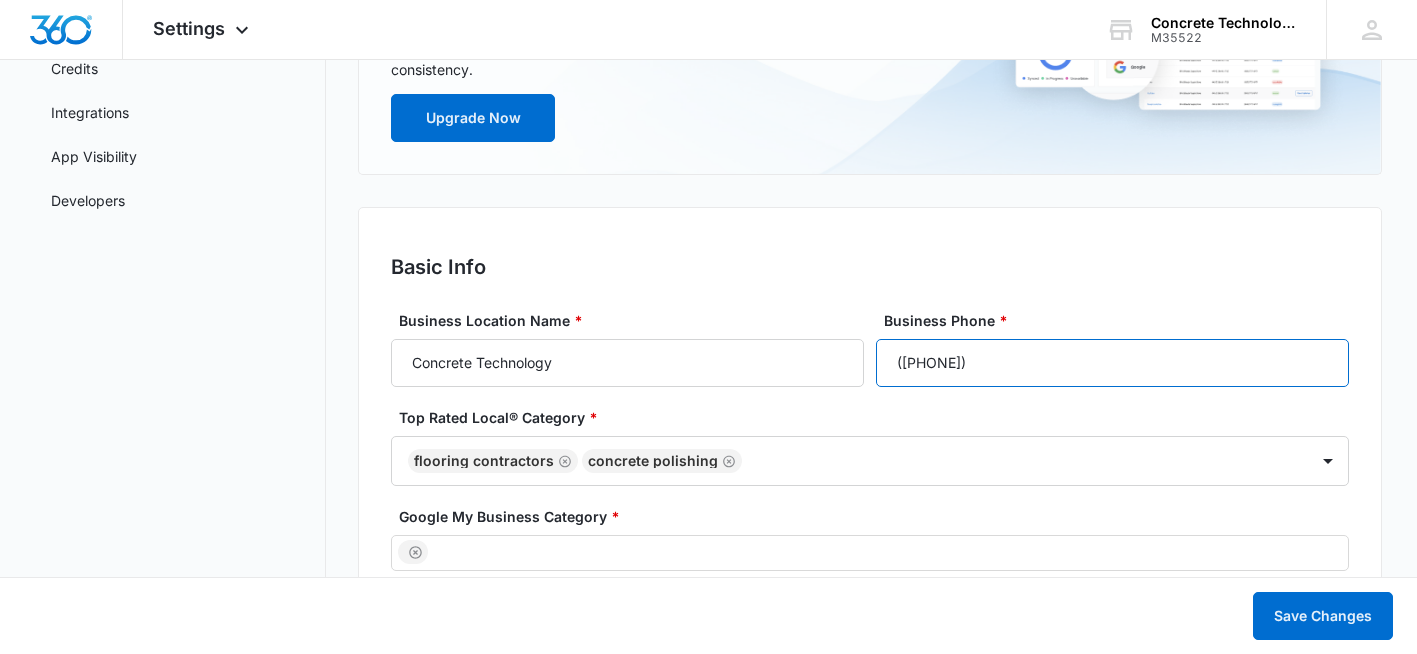 click on "(225) 791-0722" at bounding box center [1112, 363] 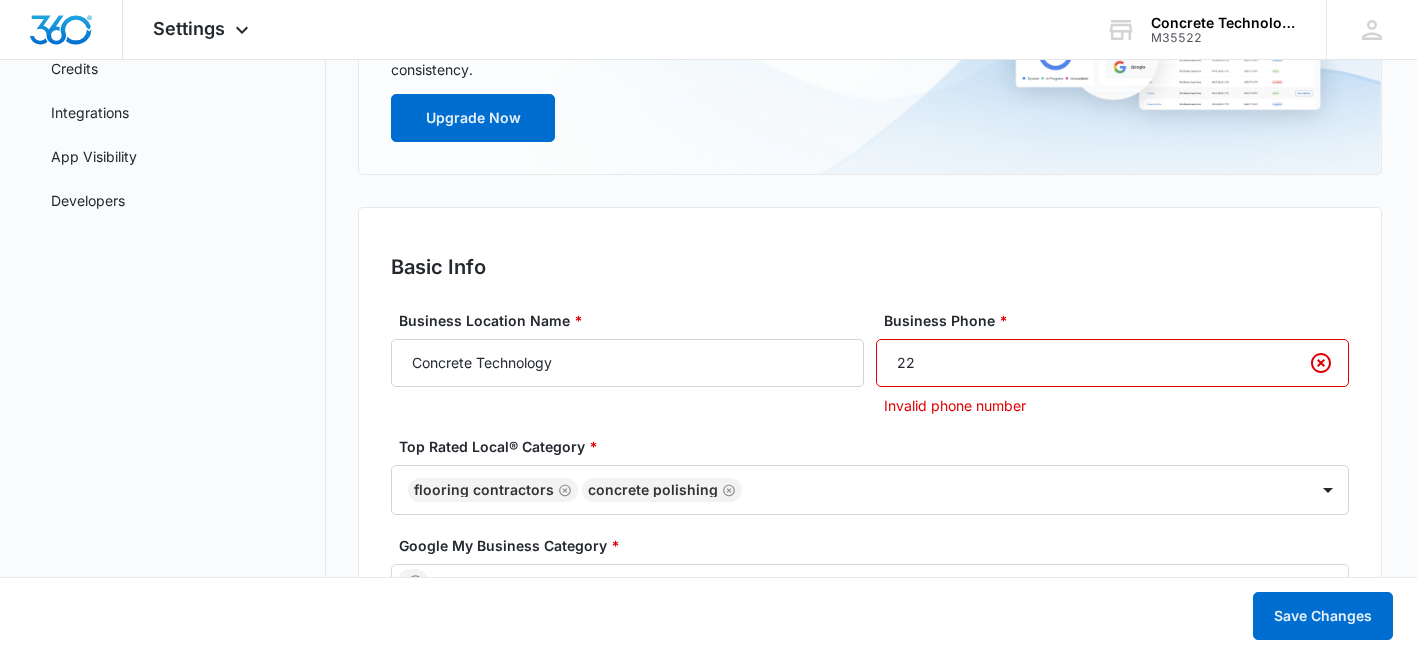 type on "2" 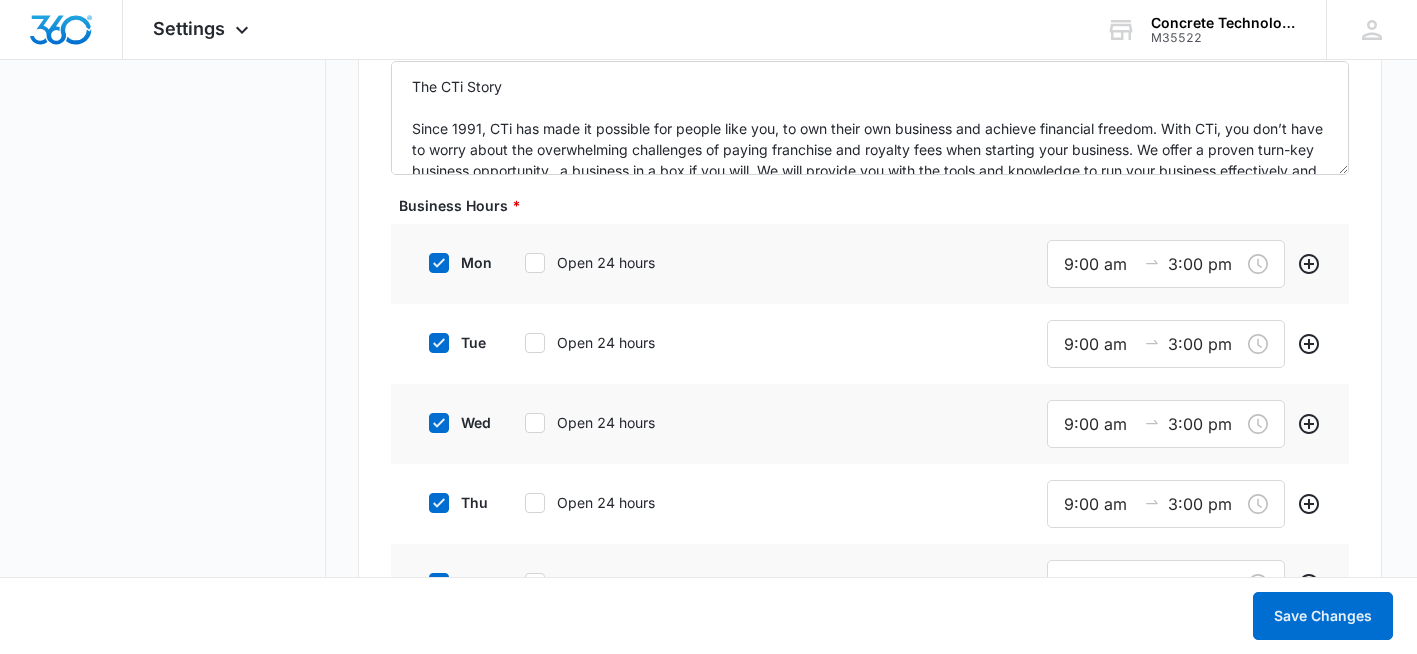 scroll, scrollTop: 1700, scrollLeft: 0, axis: vertical 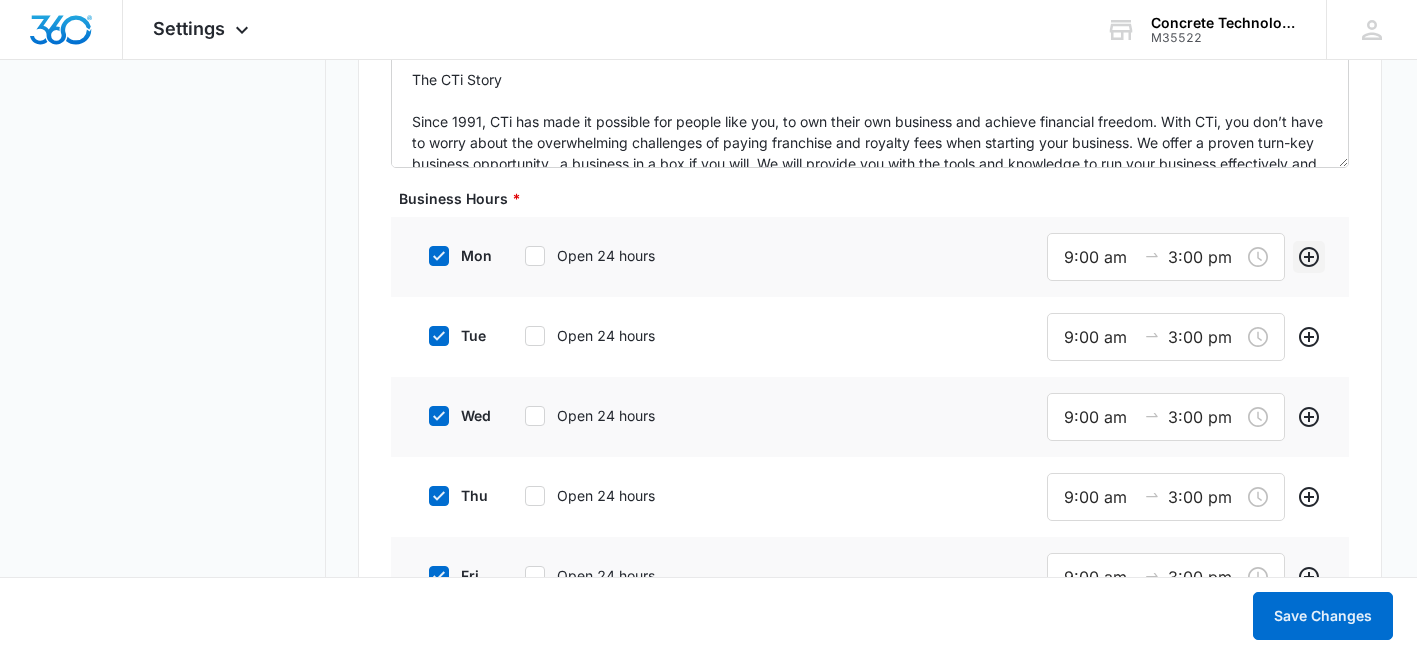 type on "(727) 535-4651" 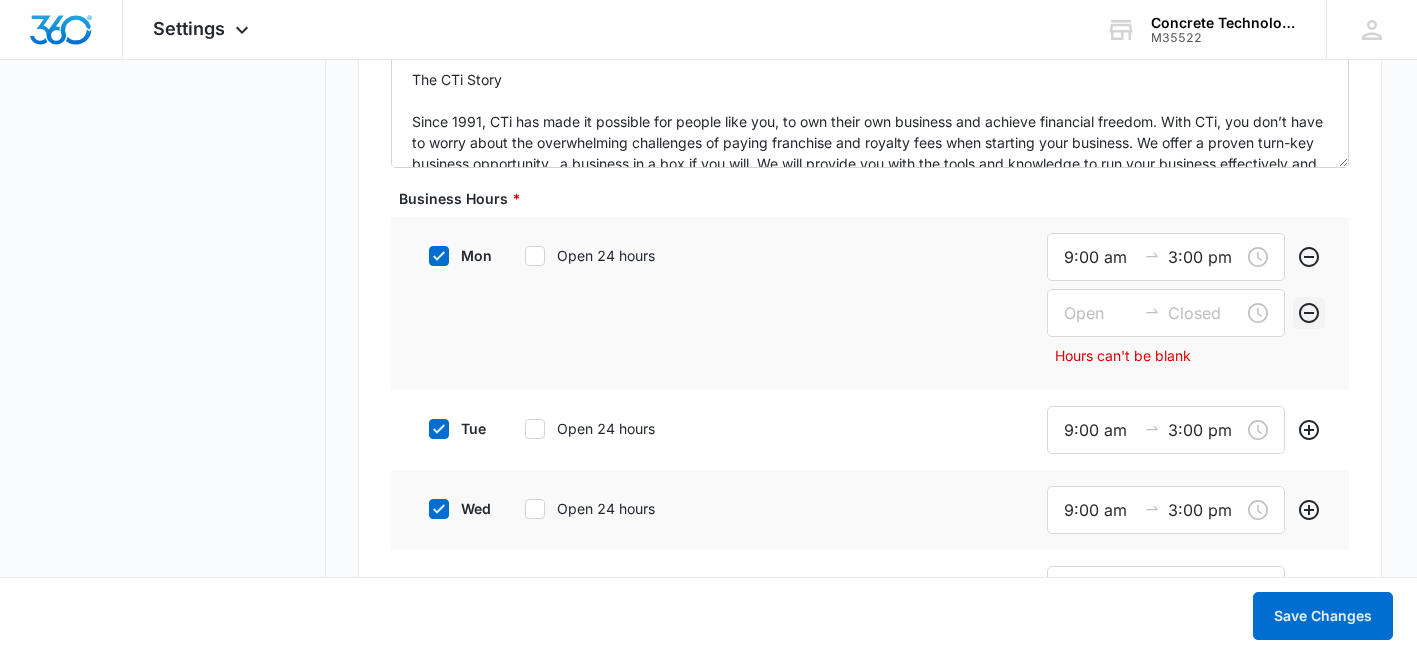click 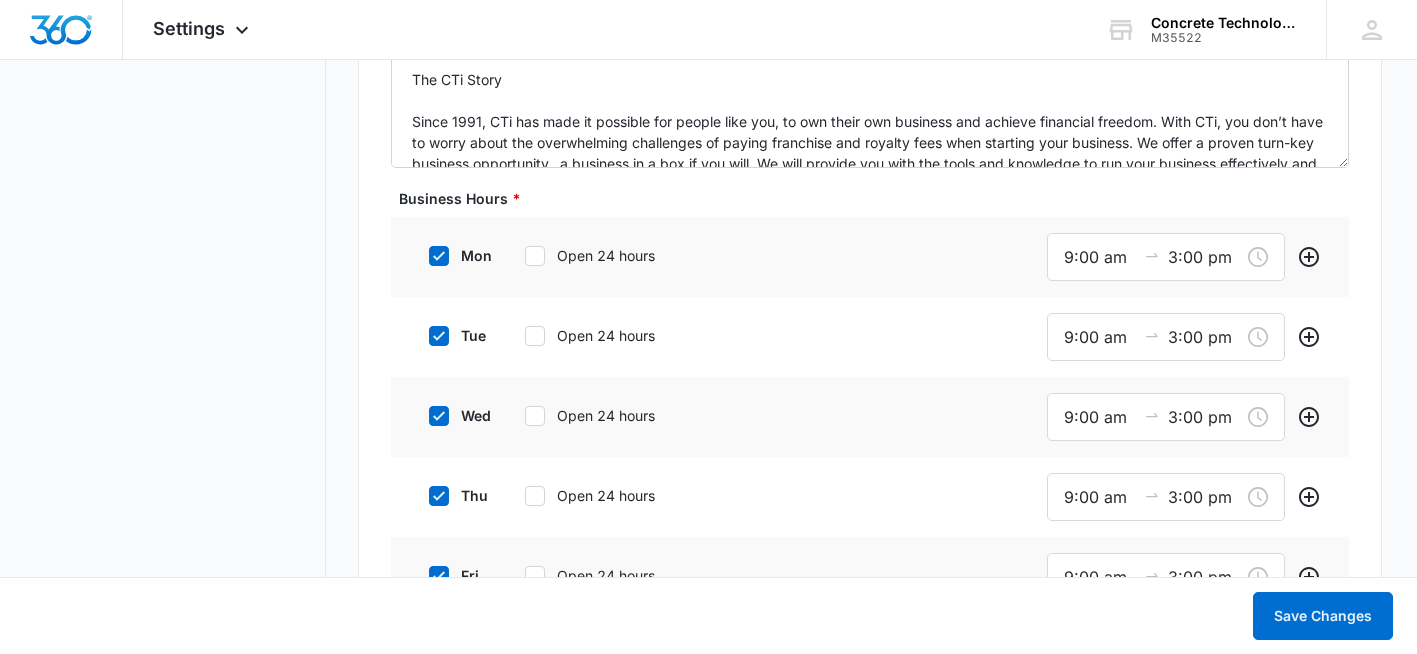 drag, startPoint x: 1069, startPoint y: 254, endPoint x: 1067, endPoint y: 282, distance: 28.071337 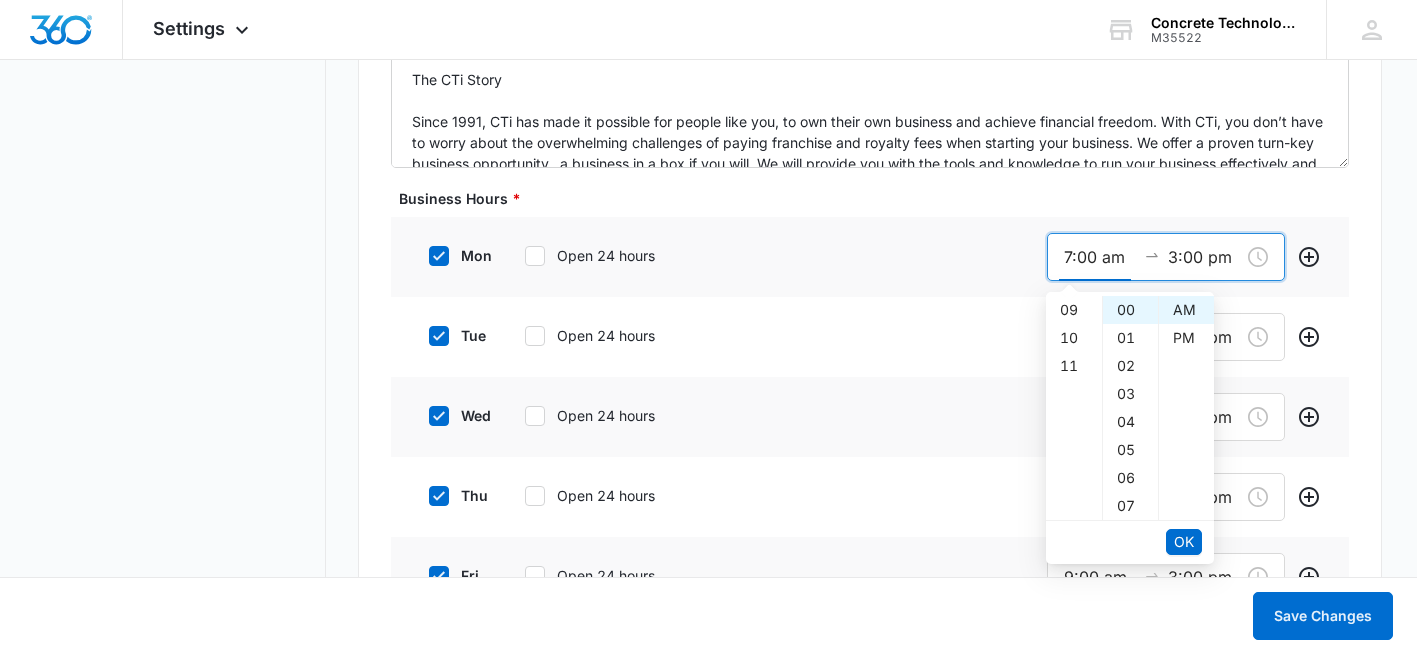 scroll, scrollTop: 196, scrollLeft: 0, axis: vertical 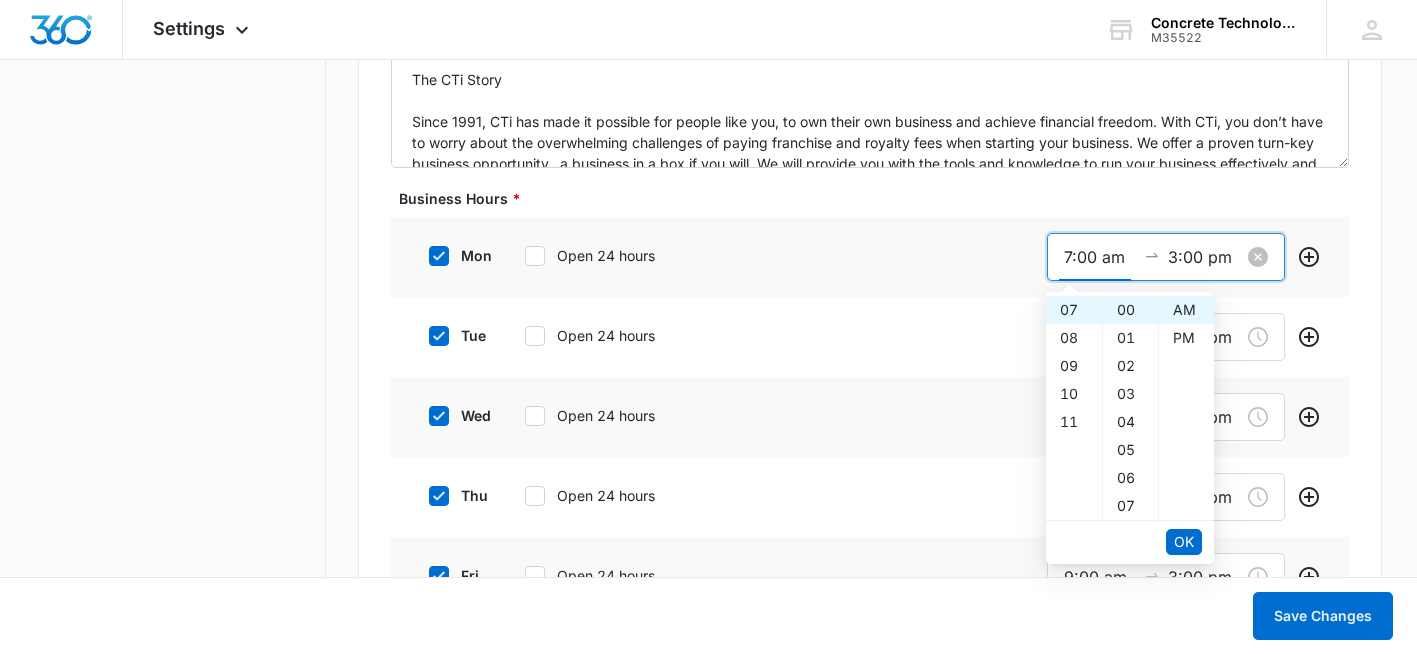type on "7:00 am" 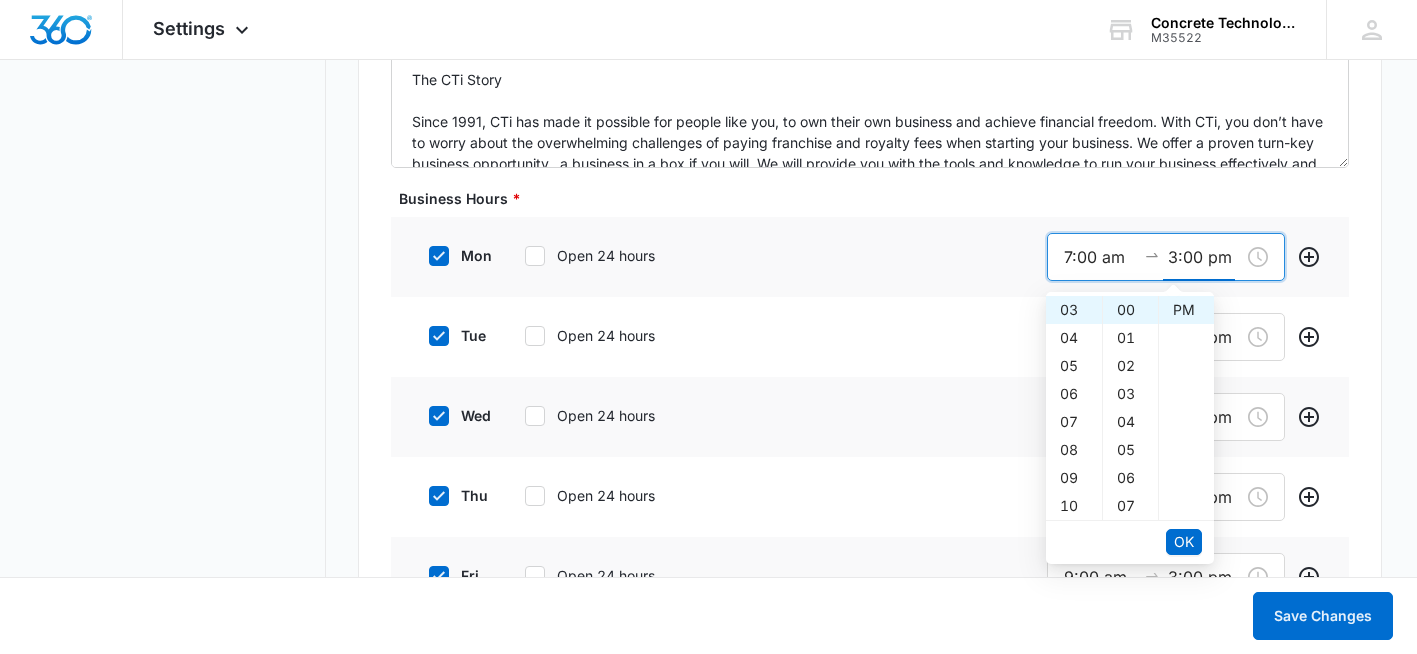 scroll, scrollTop: 84, scrollLeft: 0, axis: vertical 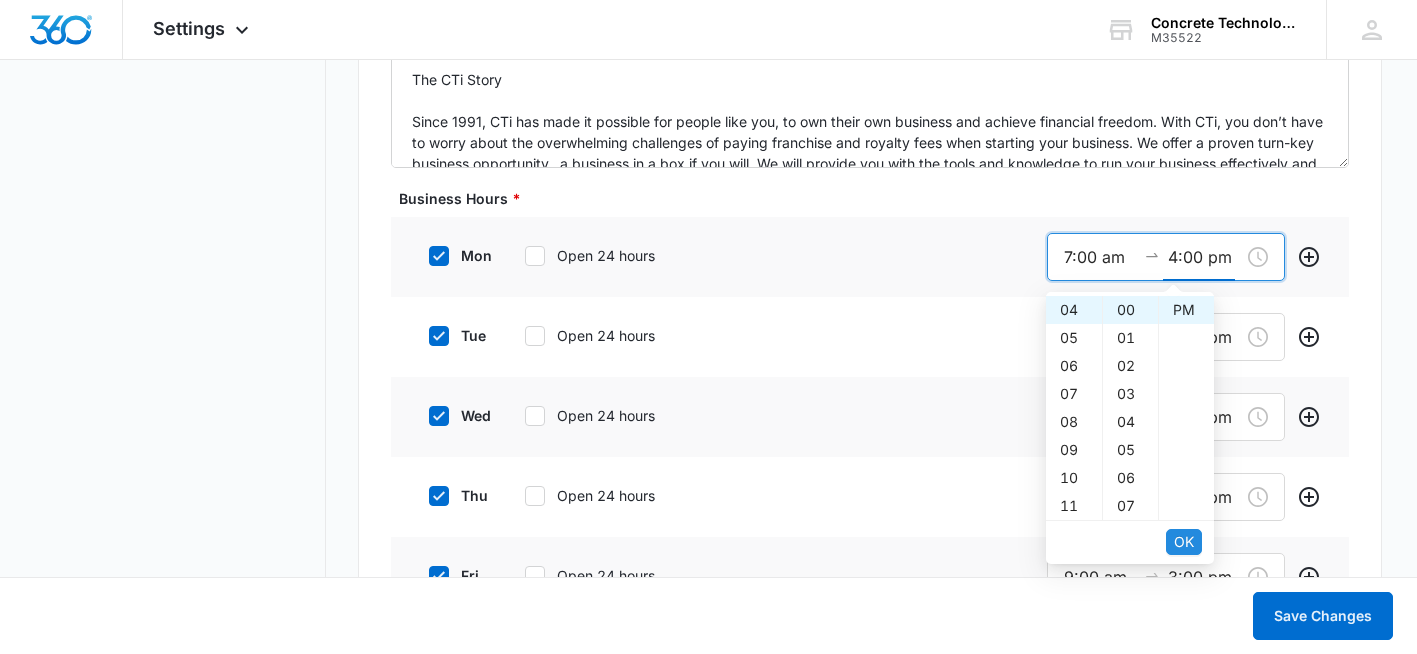 click on "OK" at bounding box center (1184, 542) 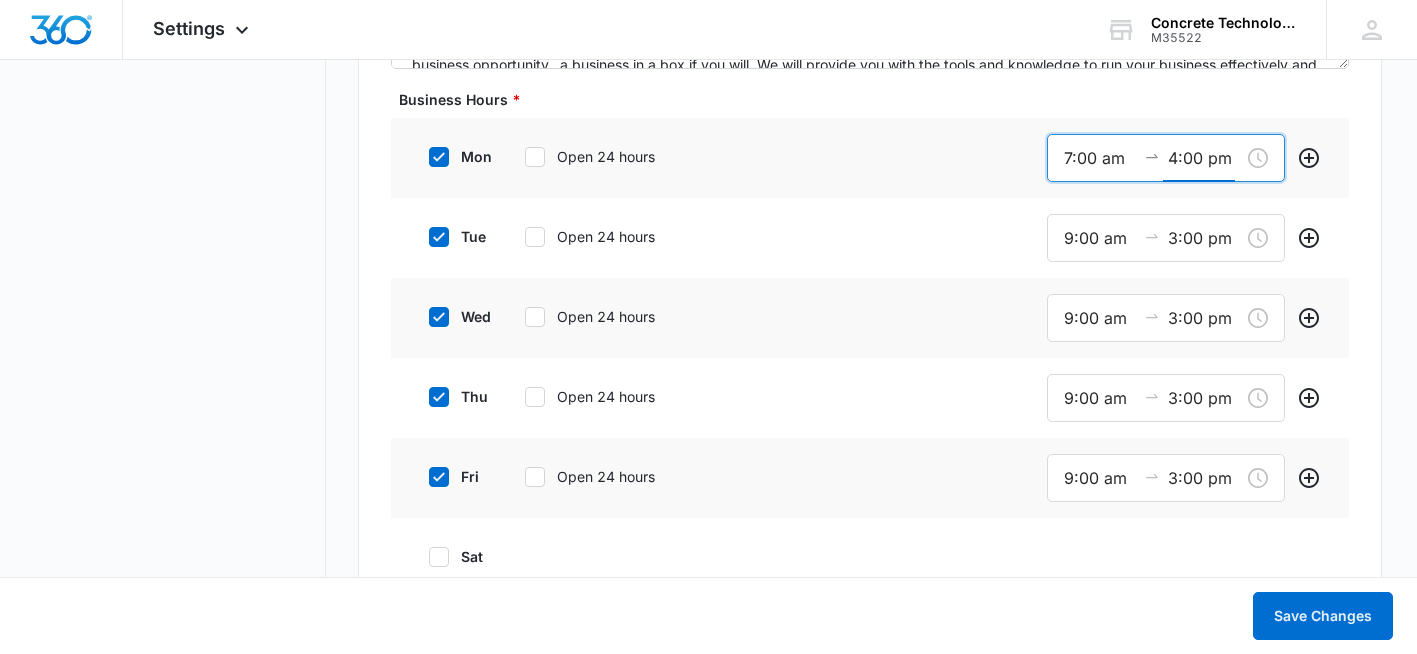 scroll, scrollTop: 1800, scrollLeft: 0, axis: vertical 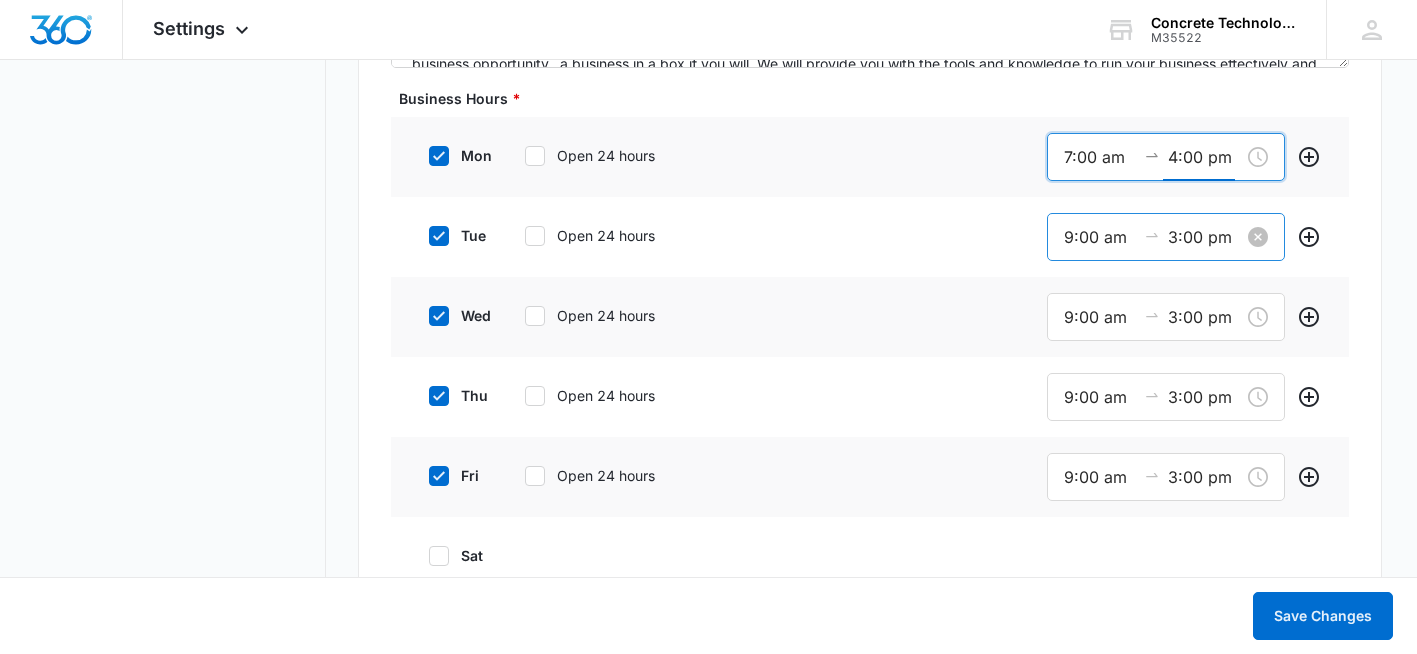 type on "4:00 pm" 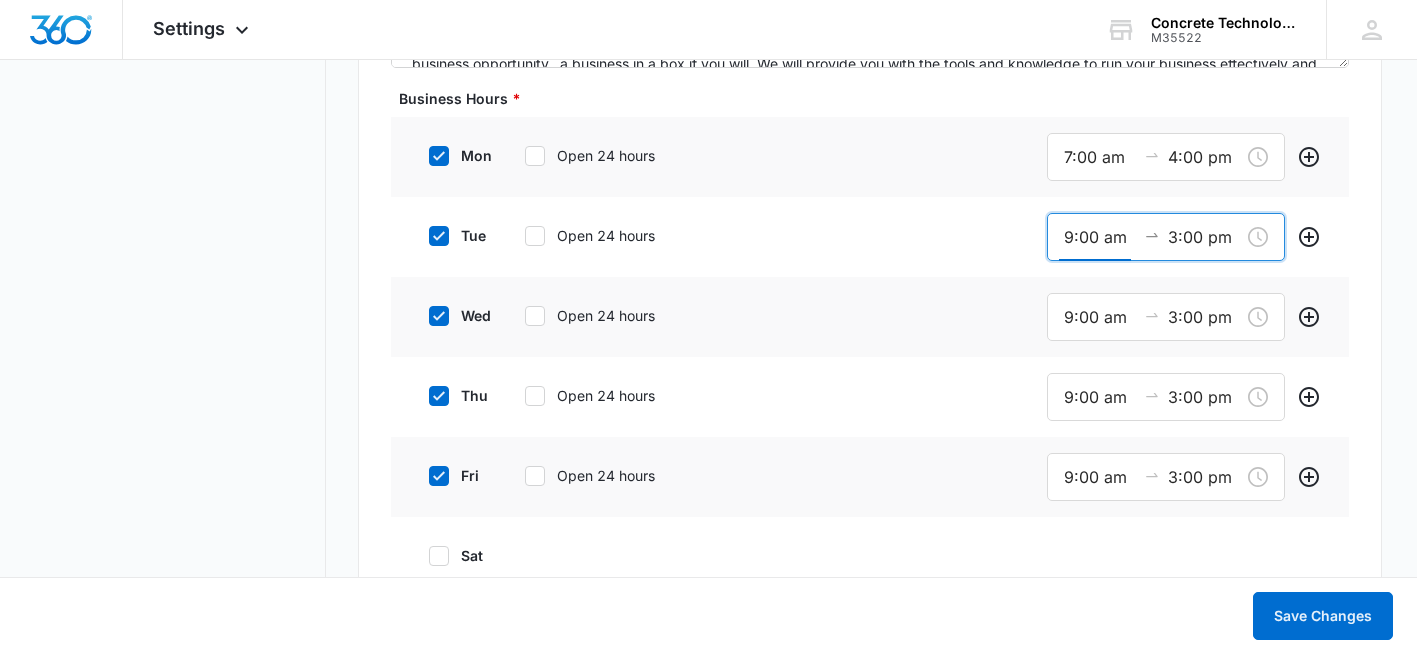 drag, startPoint x: 1068, startPoint y: 233, endPoint x: 1076, endPoint y: 275, distance: 42.755116 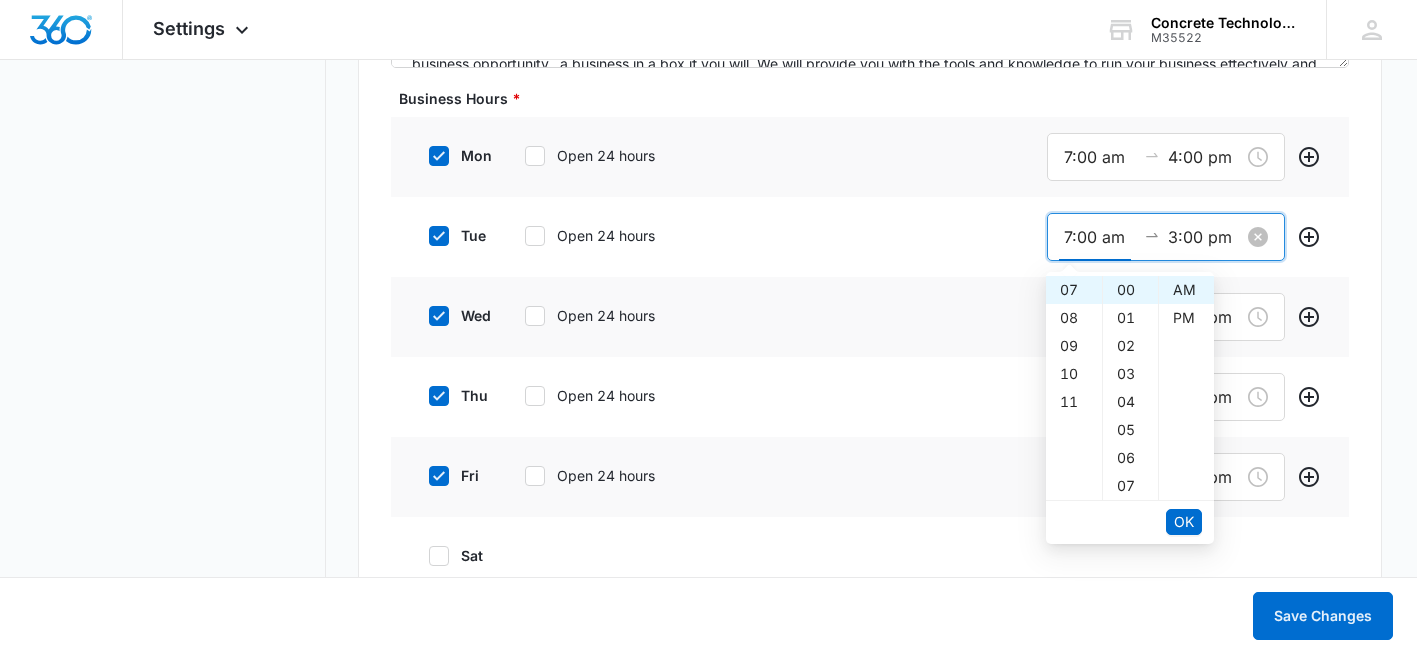 type on "7:00 am" 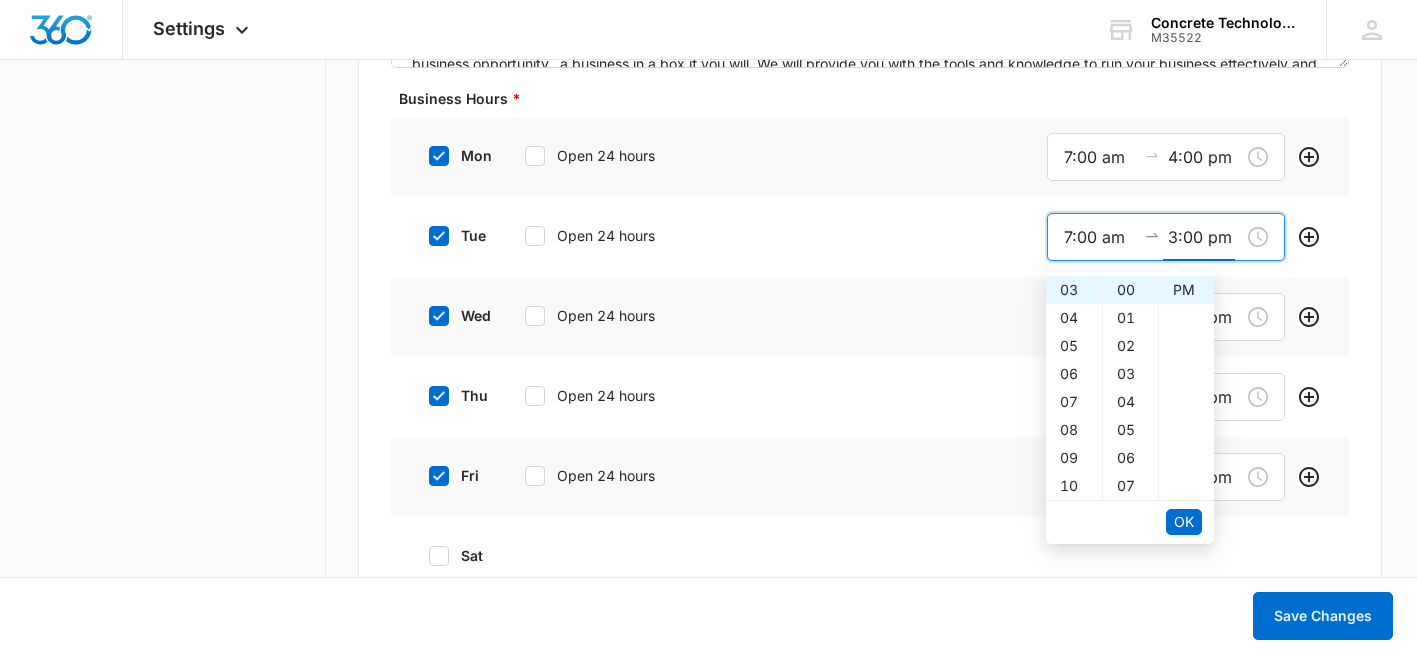 scroll, scrollTop: 84, scrollLeft: 0, axis: vertical 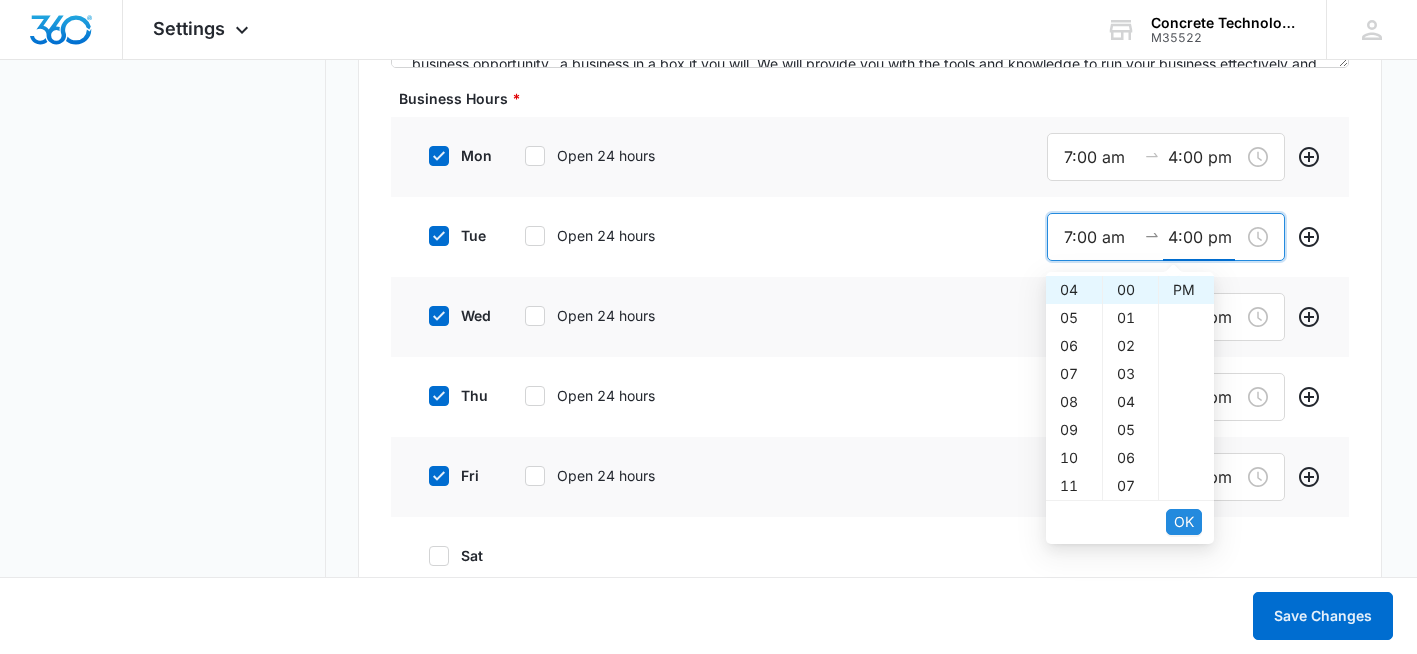 click on "OK" at bounding box center [1184, 522] 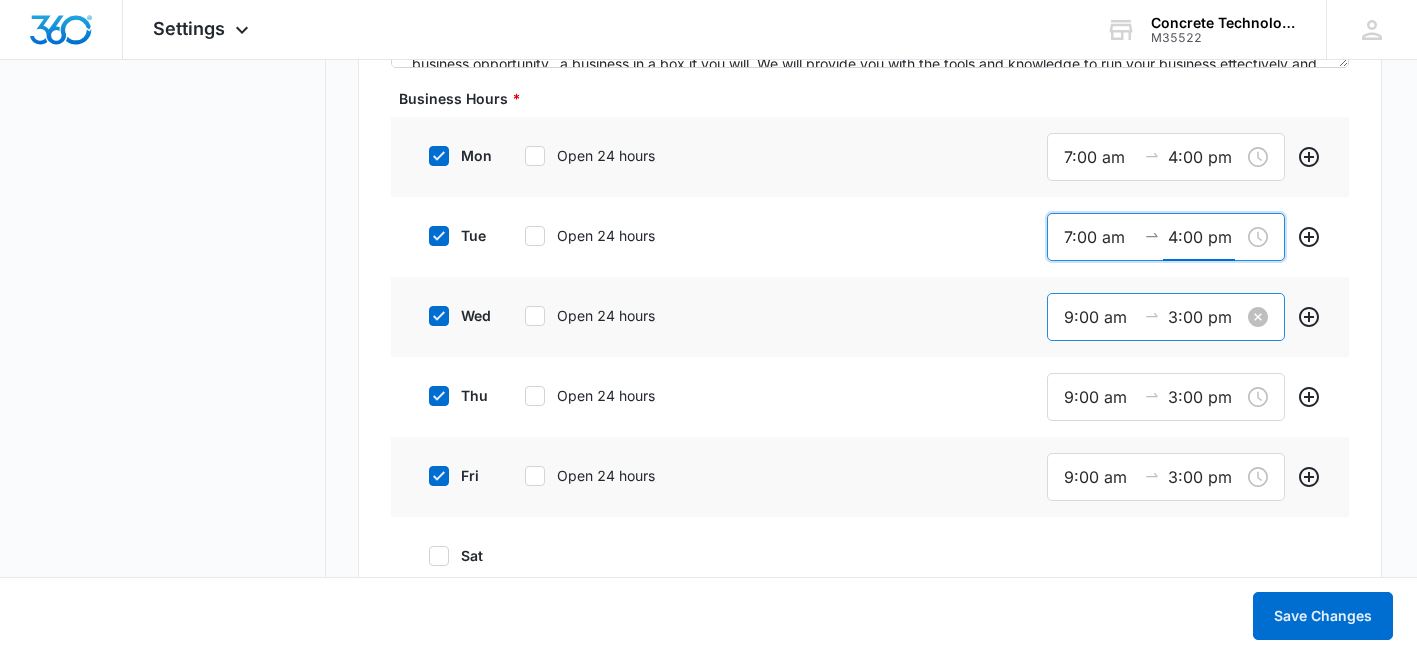 type on "4:00 pm" 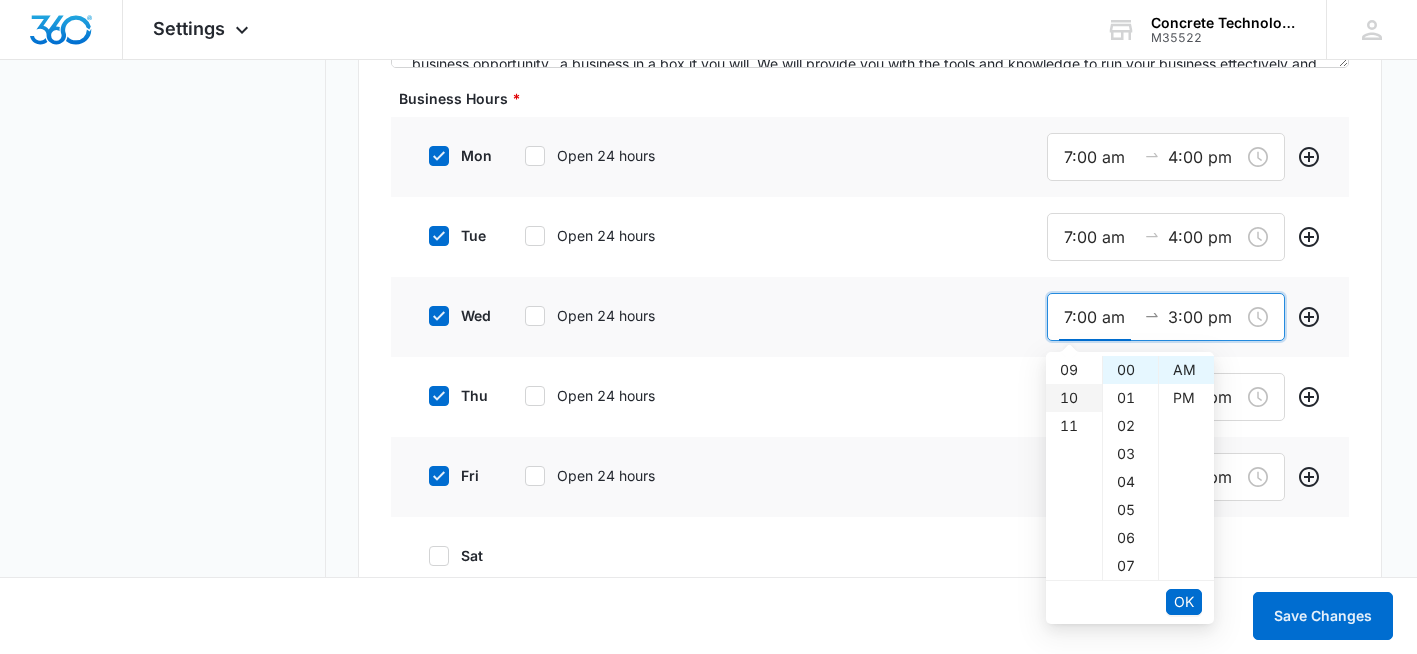 scroll, scrollTop: 196, scrollLeft: 0, axis: vertical 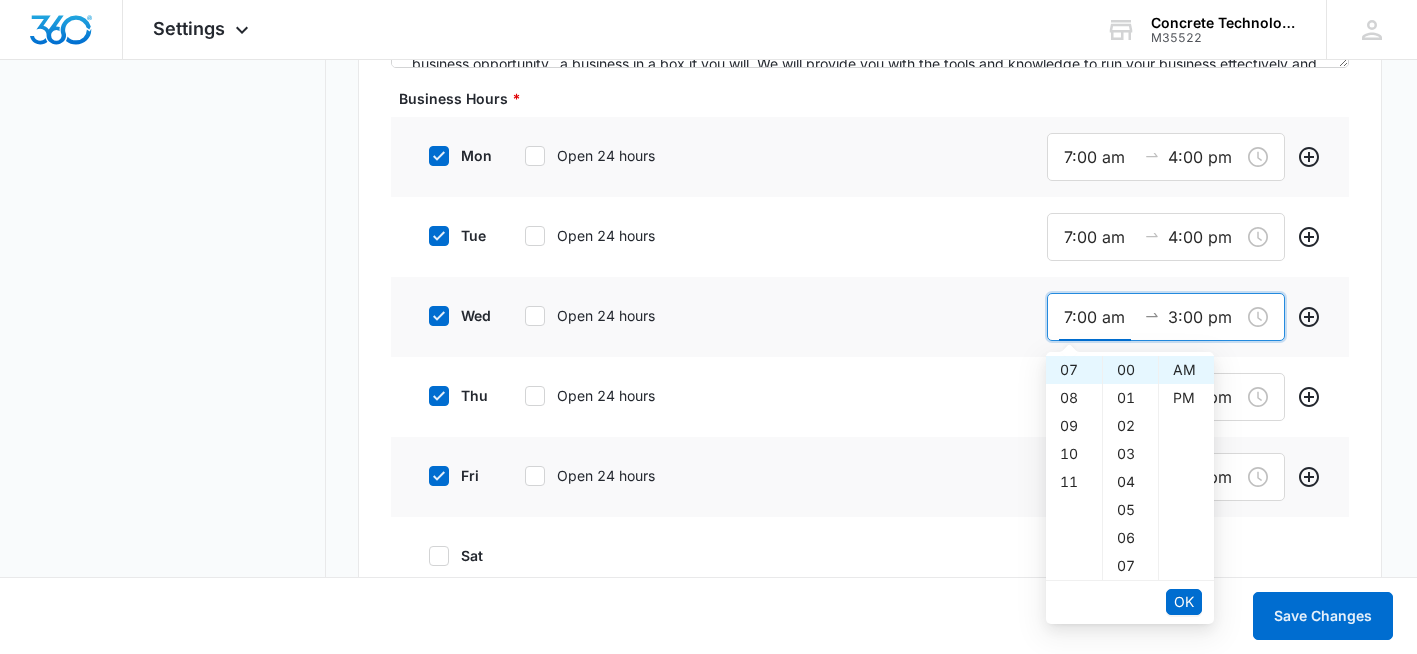 drag, startPoint x: 1184, startPoint y: 592, endPoint x: 1183, endPoint y: 529, distance: 63.007935 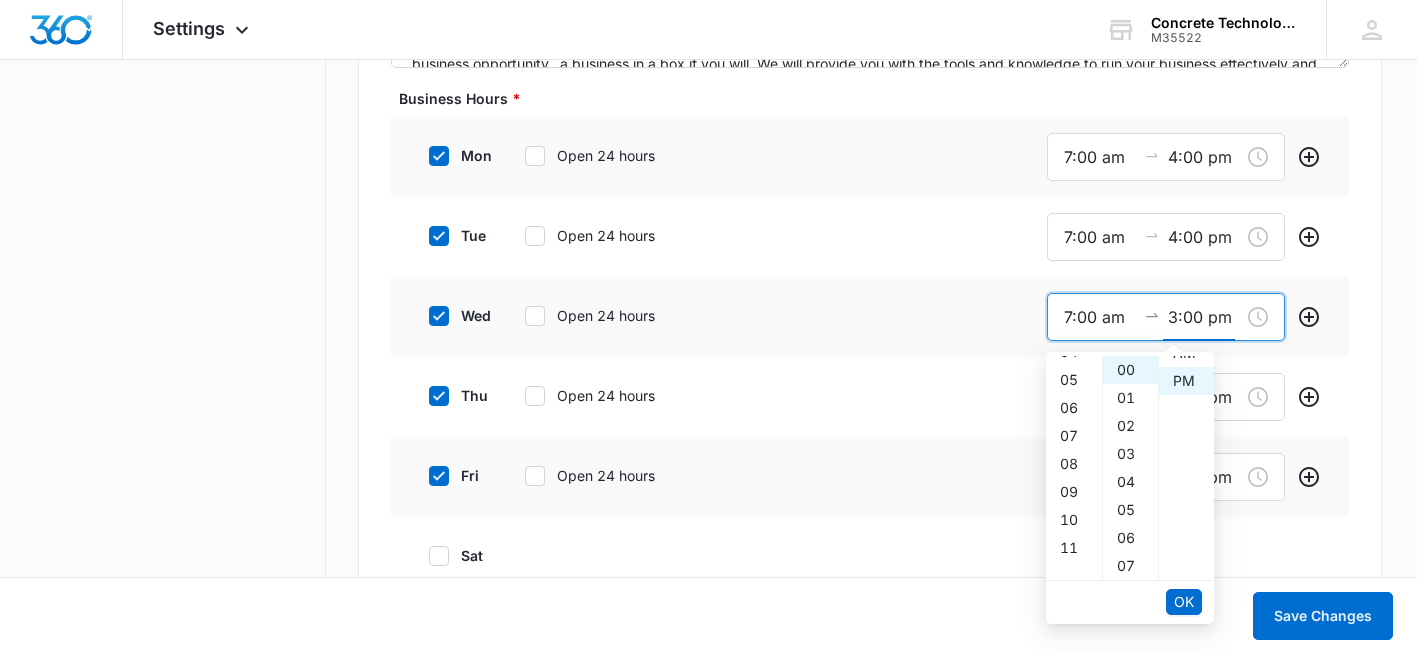 scroll, scrollTop: 84, scrollLeft: 0, axis: vertical 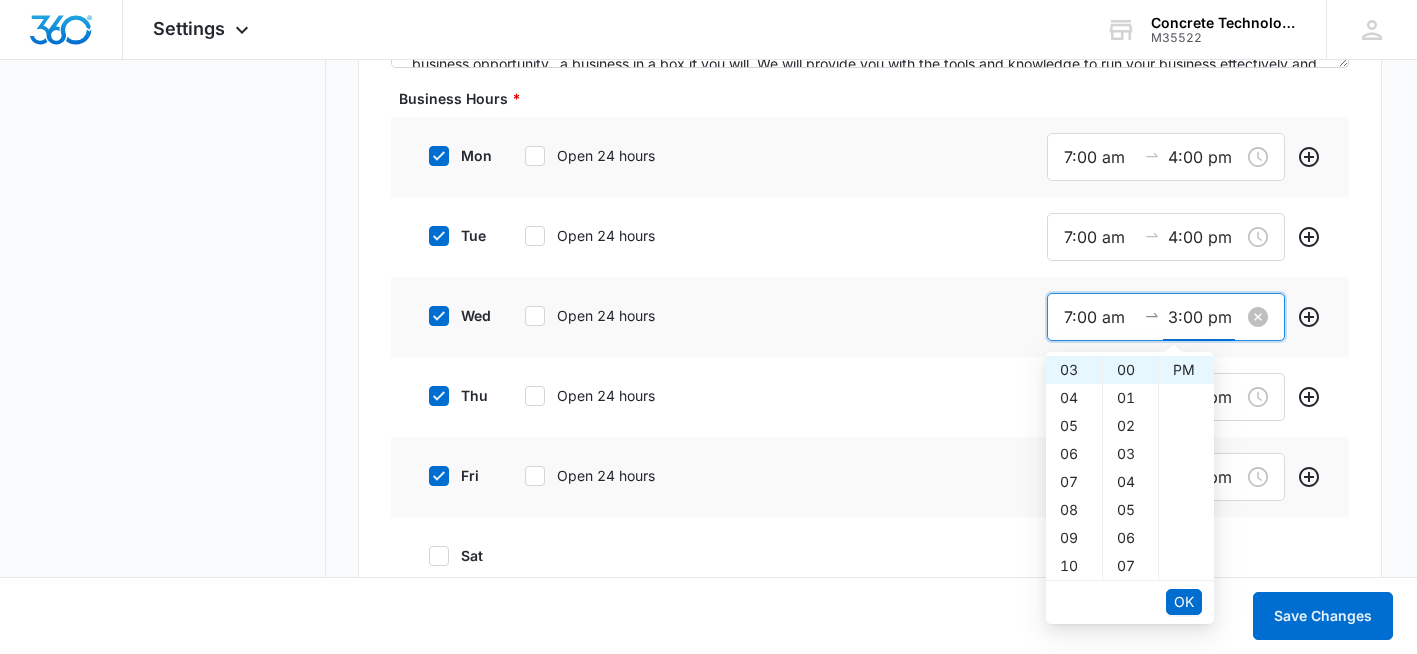 drag, startPoint x: 1175, startPoint y: 311, endPoint x: 1176, endPoint y: 330, distance: 19.026299 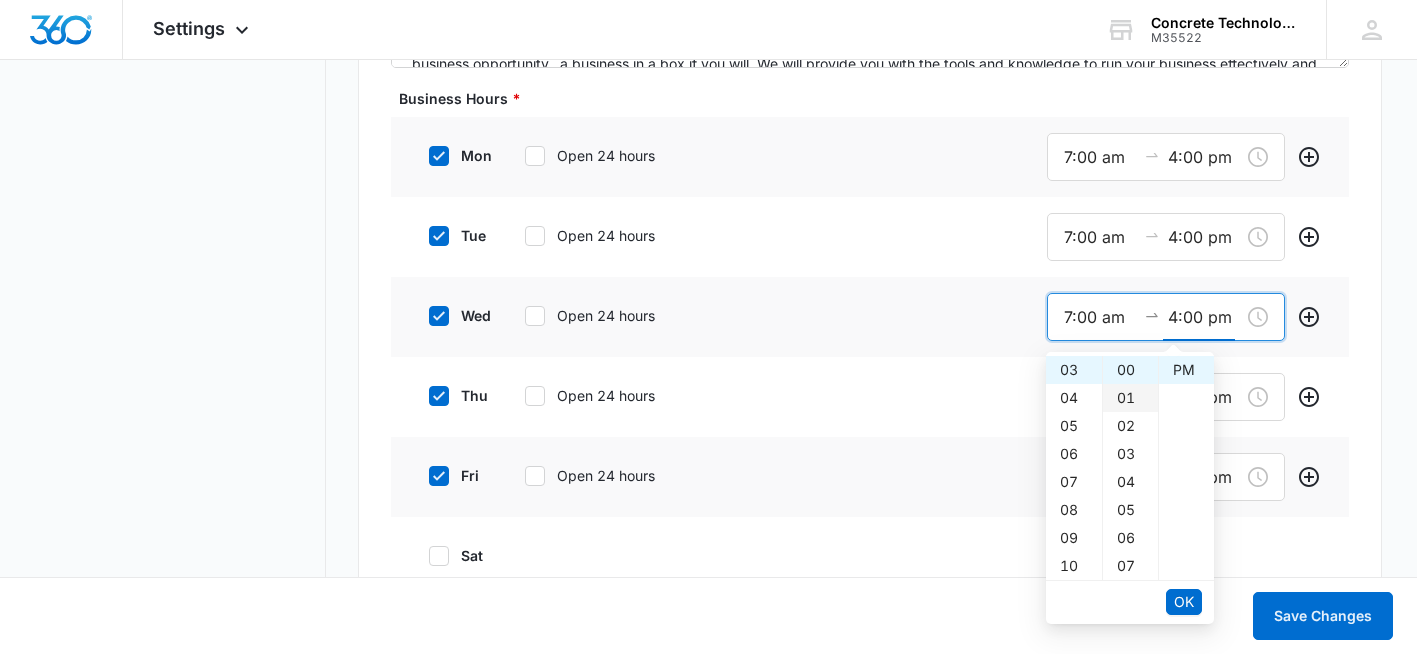 scroll, scrollTop: 112, scrollLeft: 0, axis: vertical 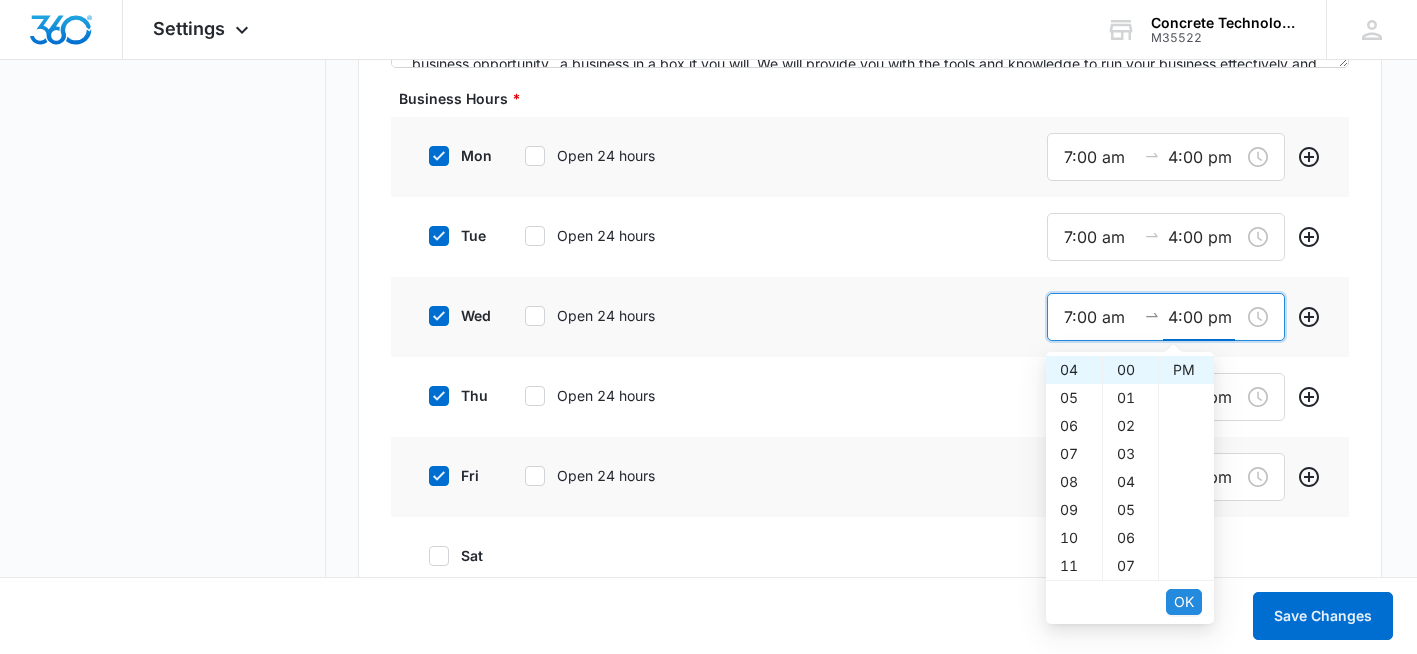click on "OK" at bounding box center (1184, 602) 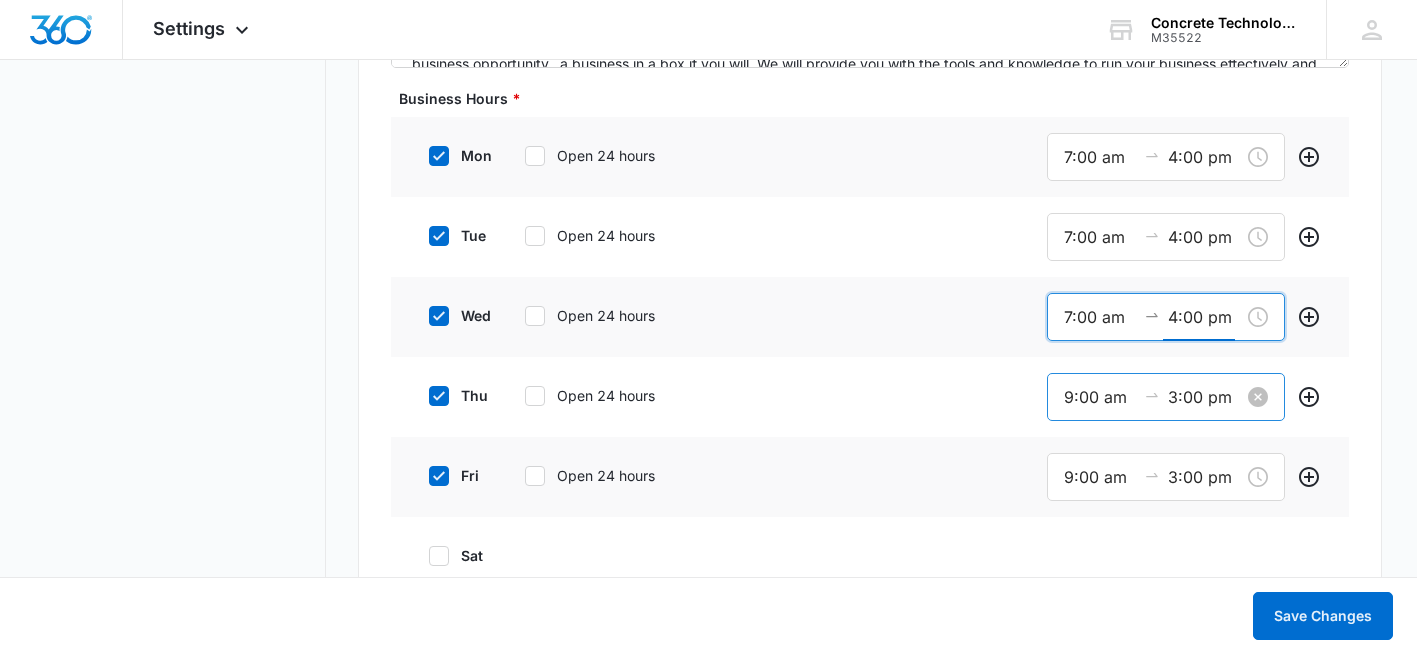 type on "4:00 pm" 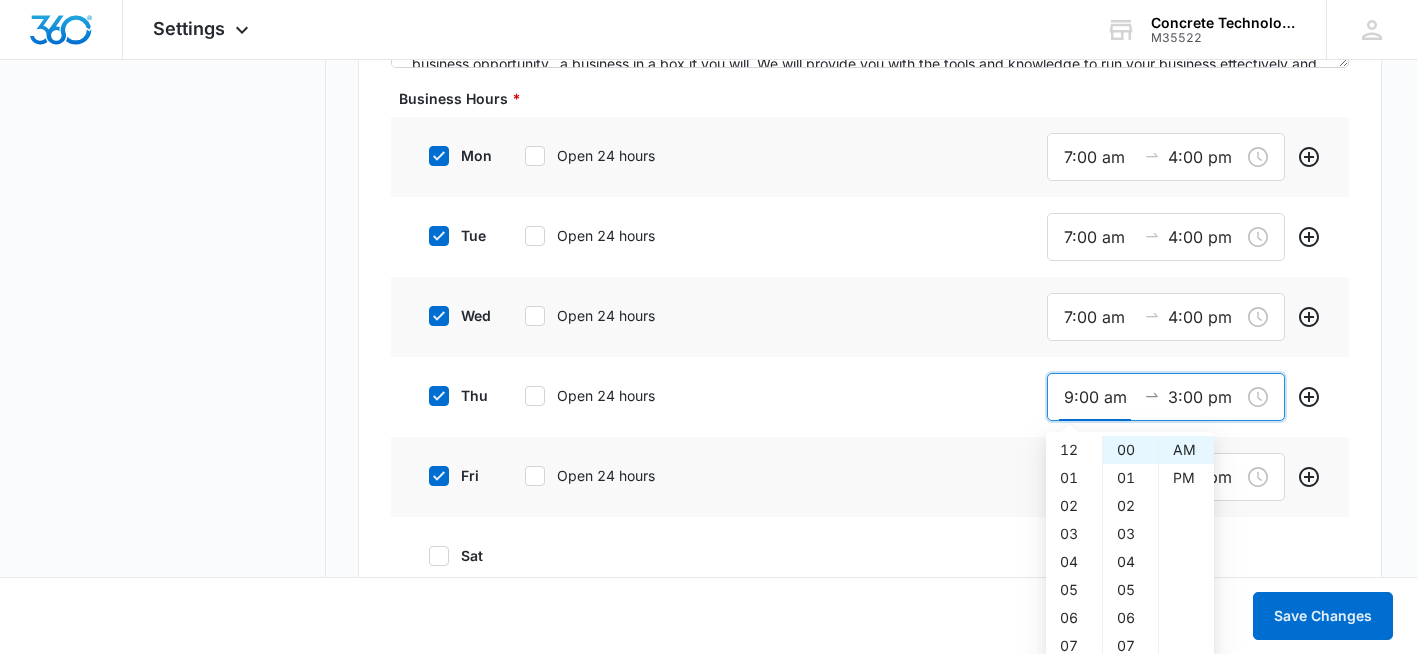 scroll, scrollTop: 252, scrollLeft: 0, axis: vertical 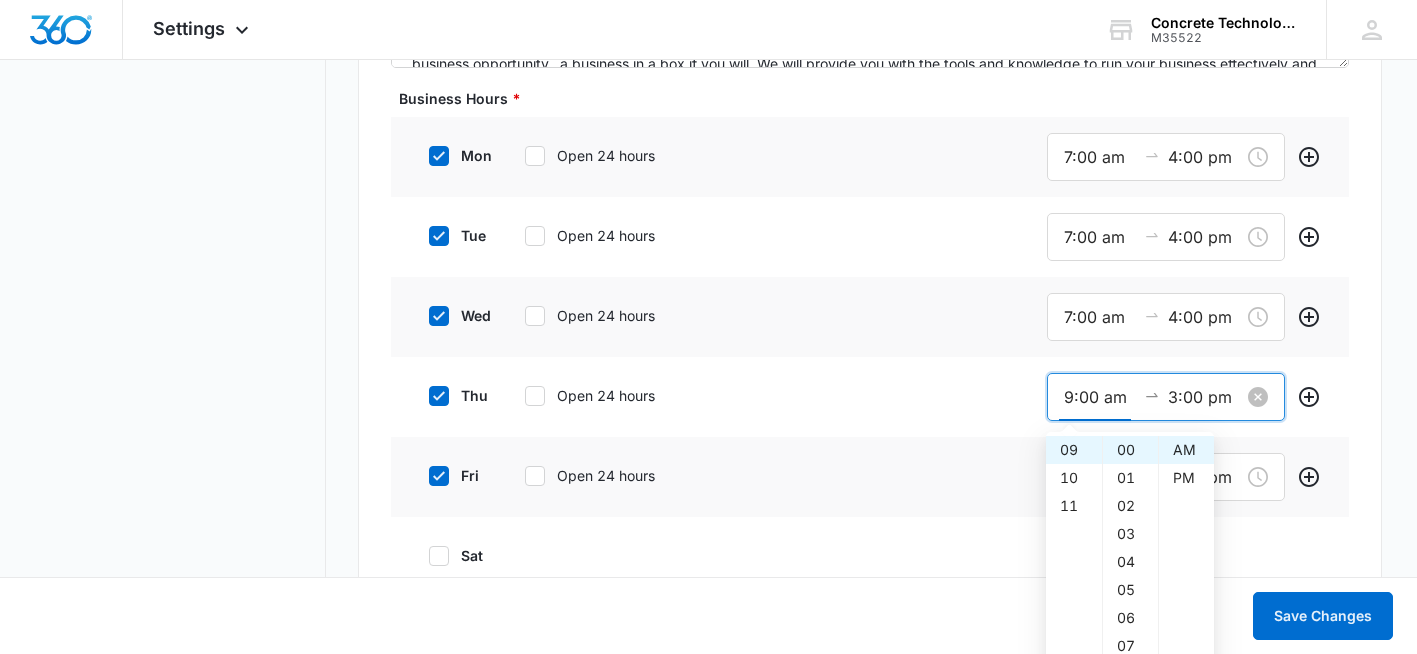 drag, startPoint x: 1069, startPoint y: 395, endPoint x: 1069, endPoint y: 415, distance: 20 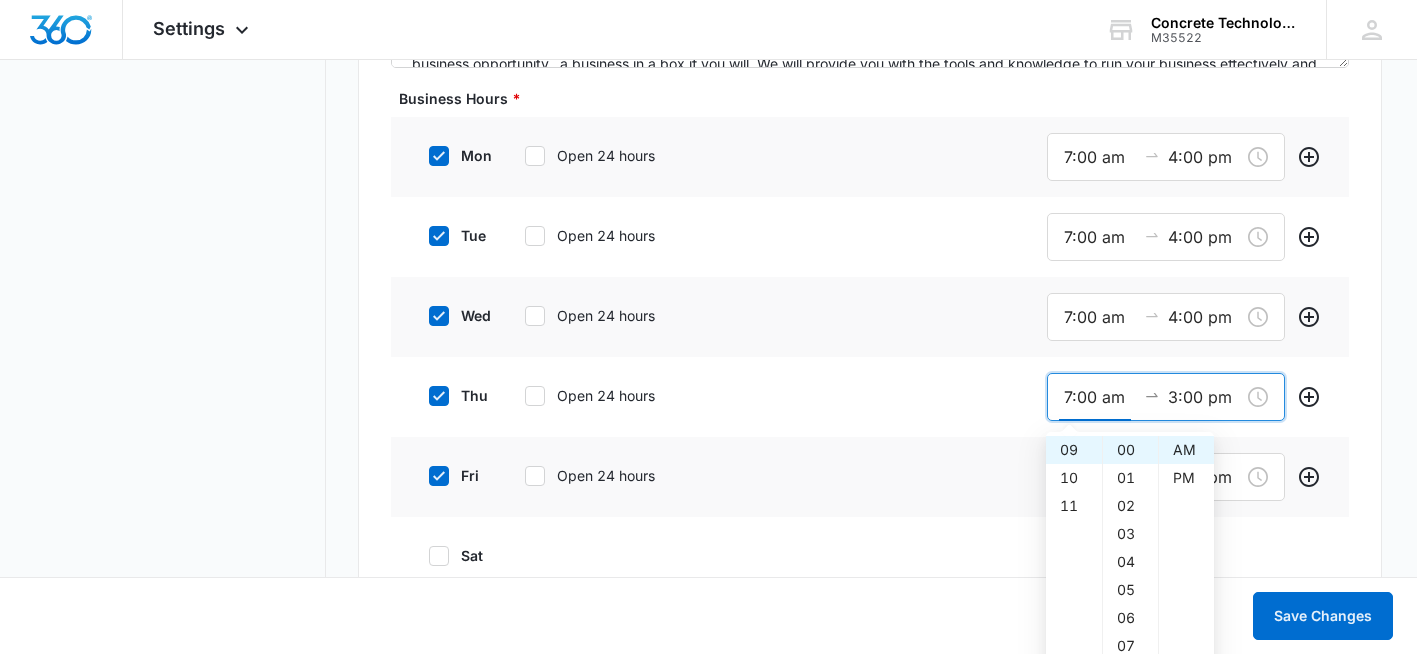 scroll, scrollTop: 196, scrollLeft: 0, axis: vertical 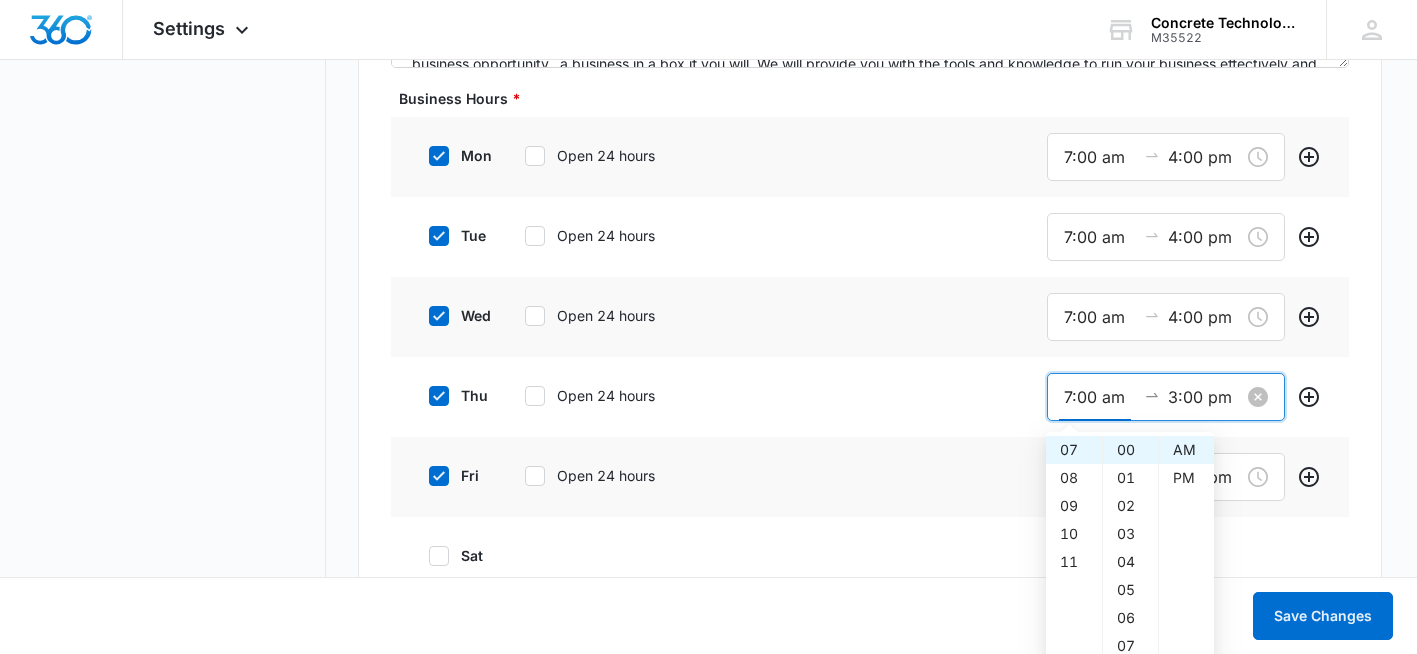 type on "7:00 am" 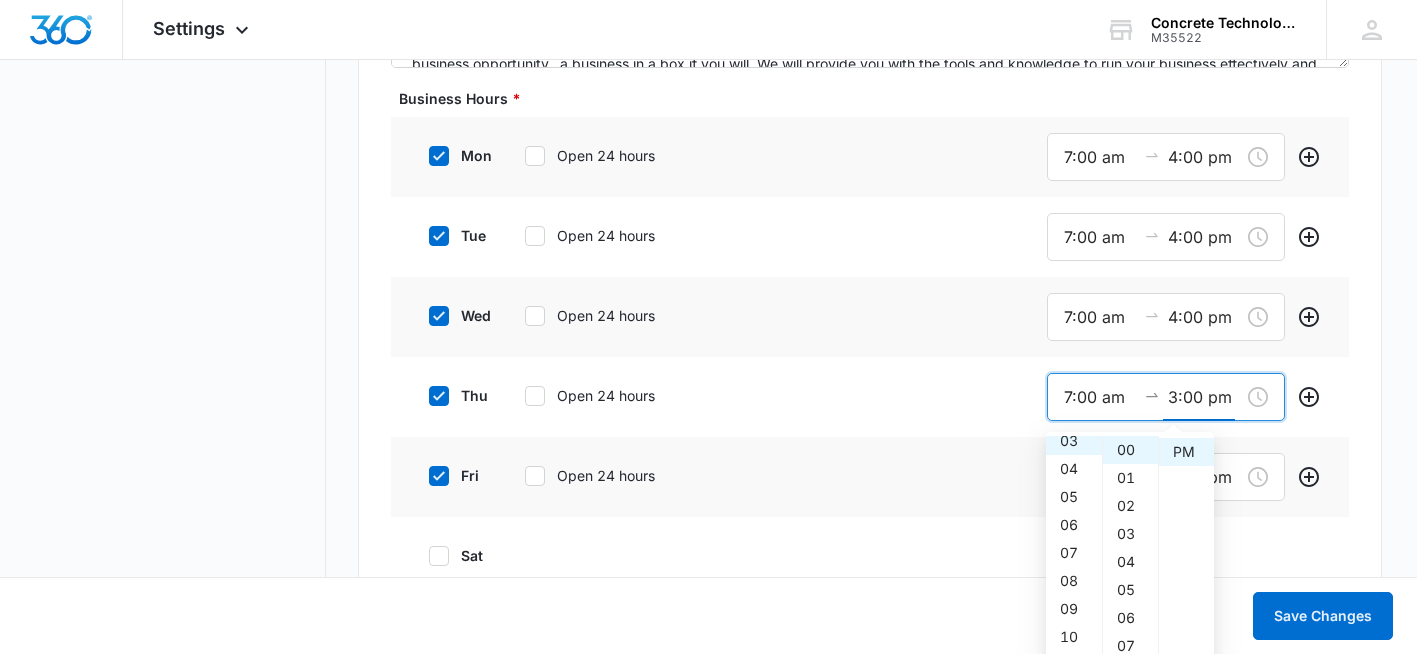 scroll, scrollTop: 84, scrollLeft: 0, axis: vertical 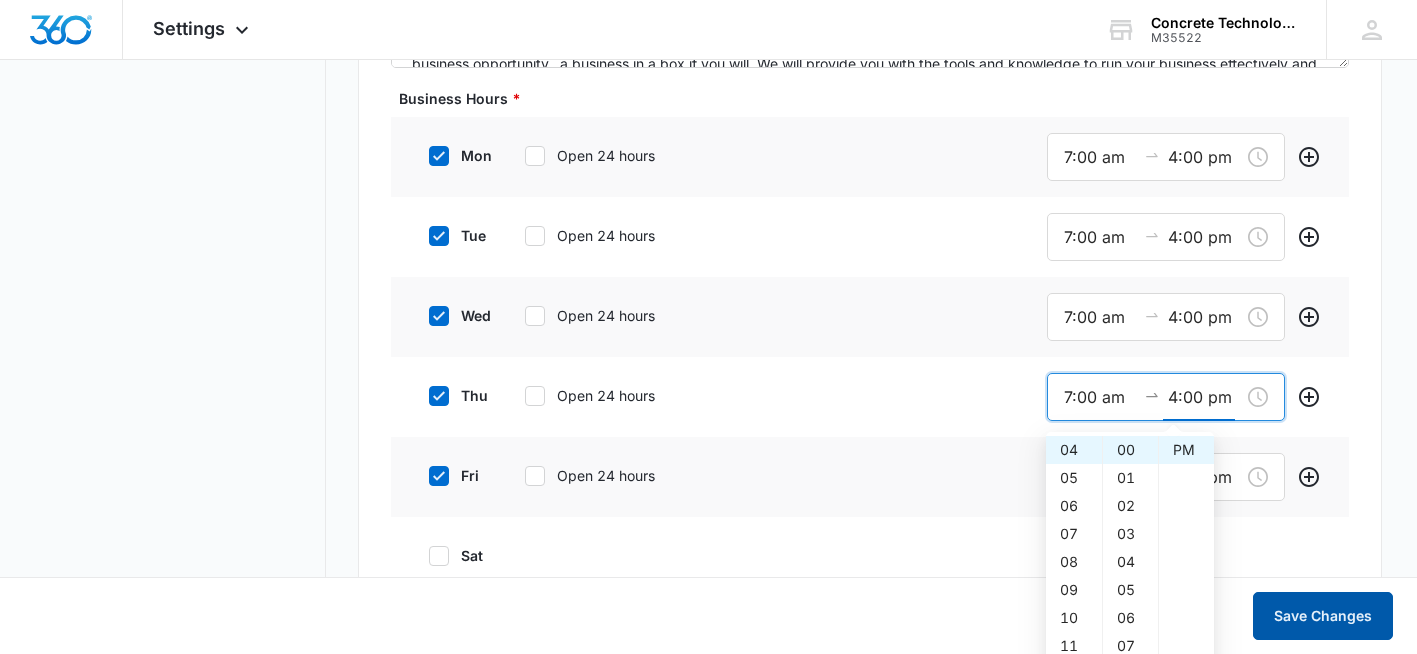 type on "4:00 pm" 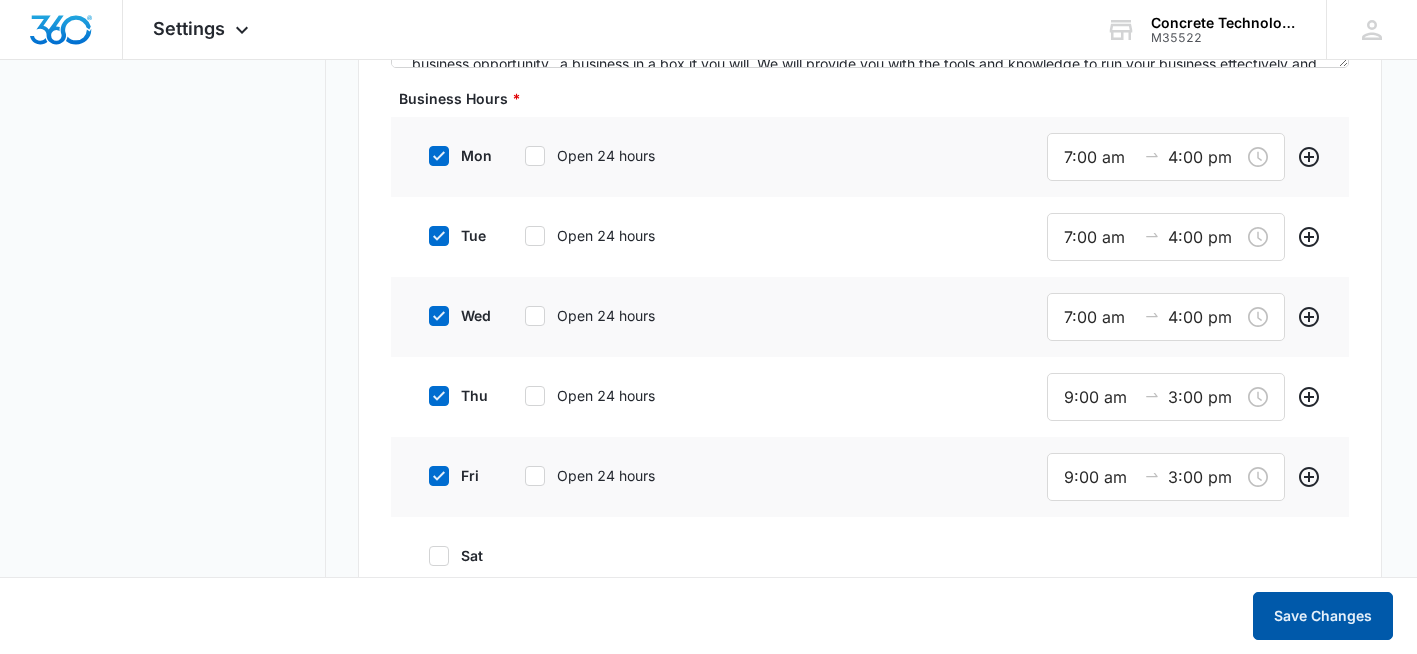 drag, startPoint x: 1322, startPoint y: 611, endPoint x: 1005, endPoint y: 465, distance: 349.00574 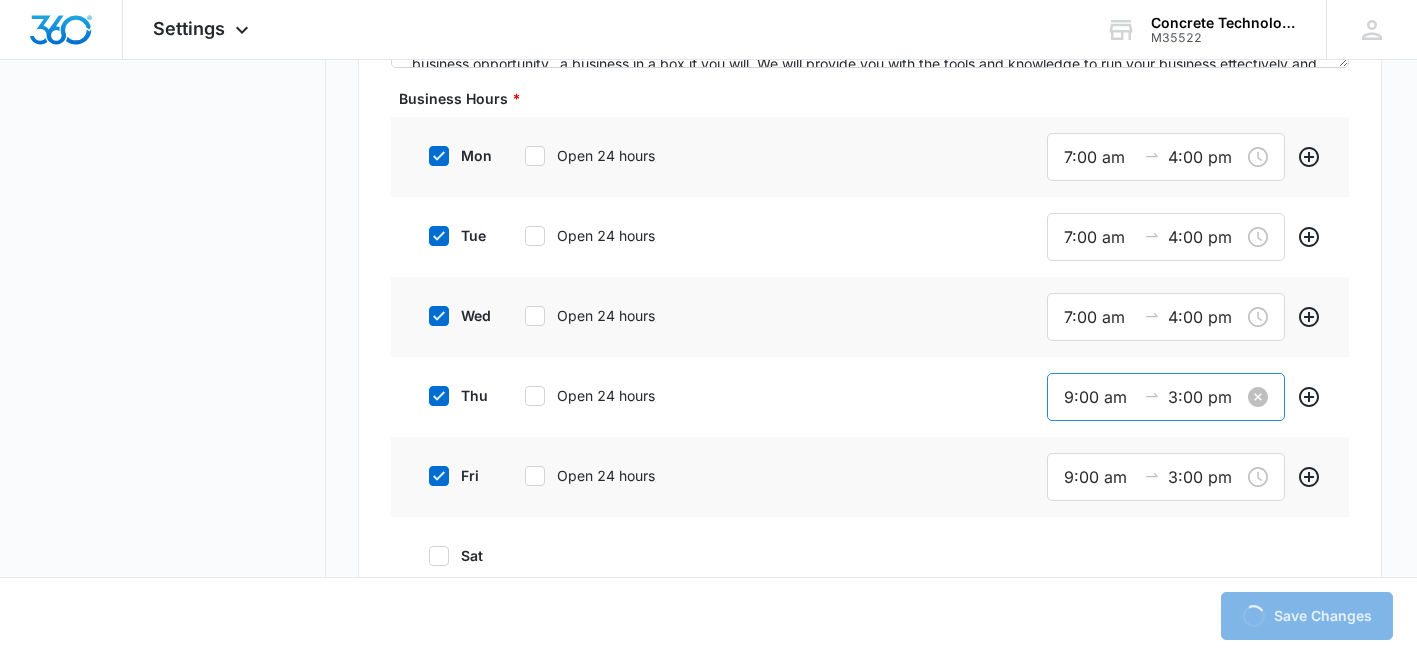 click on "9:00 am" at bounding box center [1100, 397] 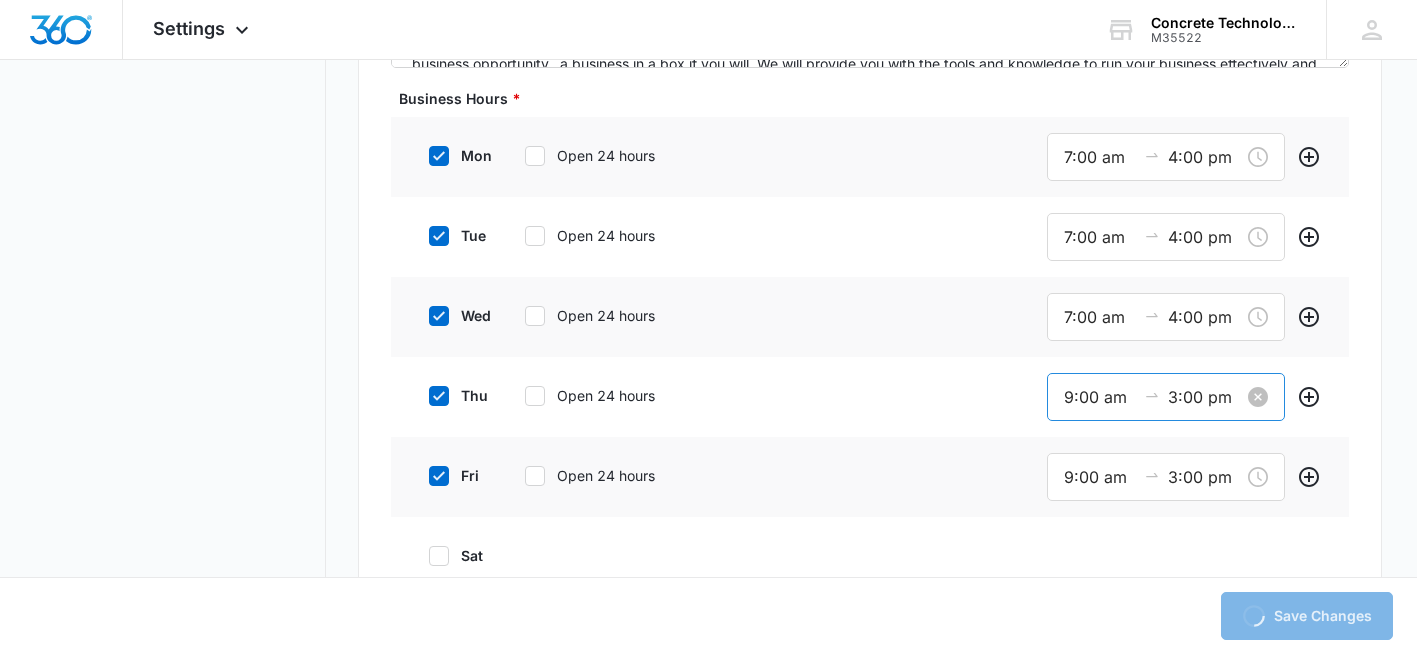 scroll, scrollTop: 252, scrollLeft: 0, axis: vertical 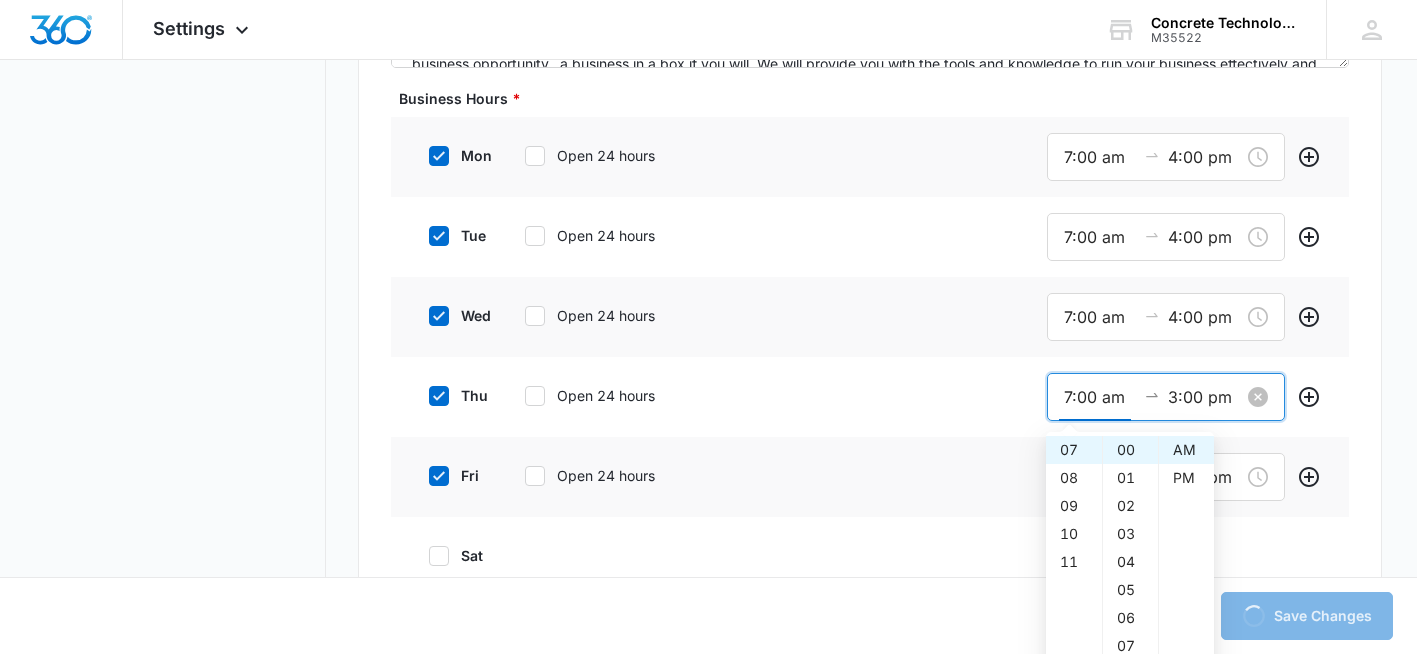 type on "7:00 am" 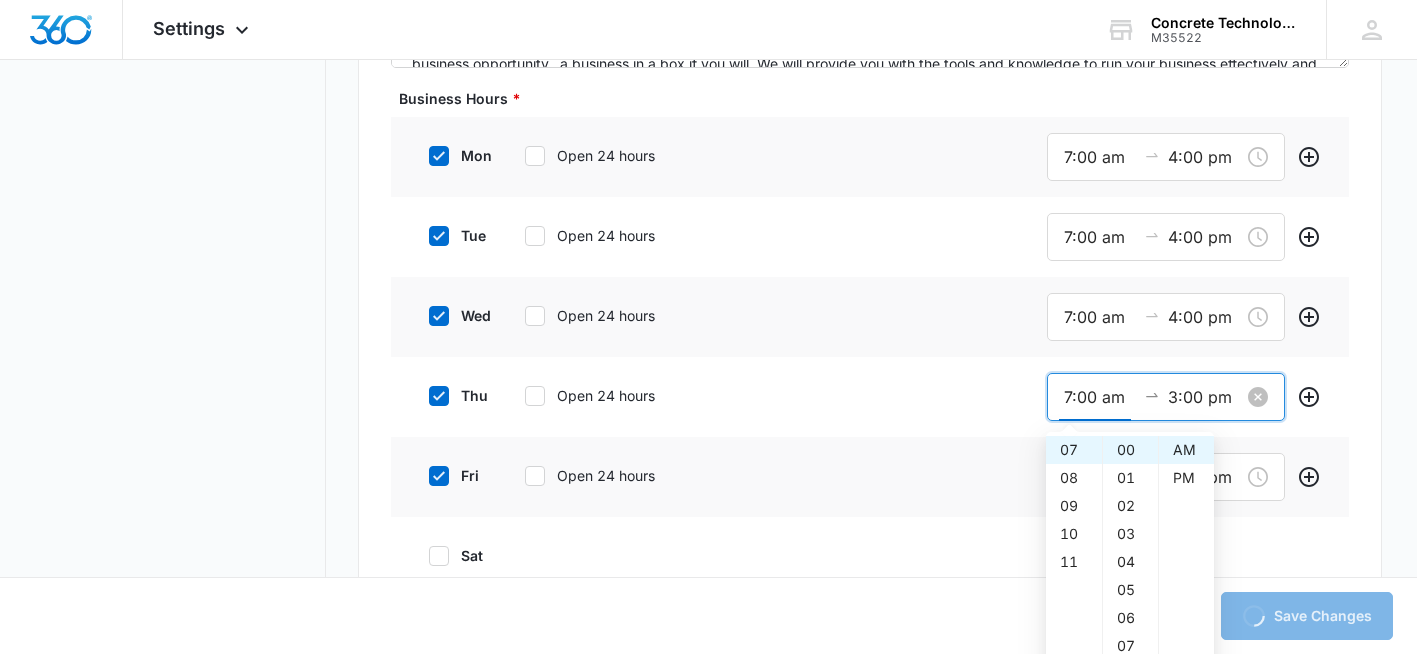 scroll 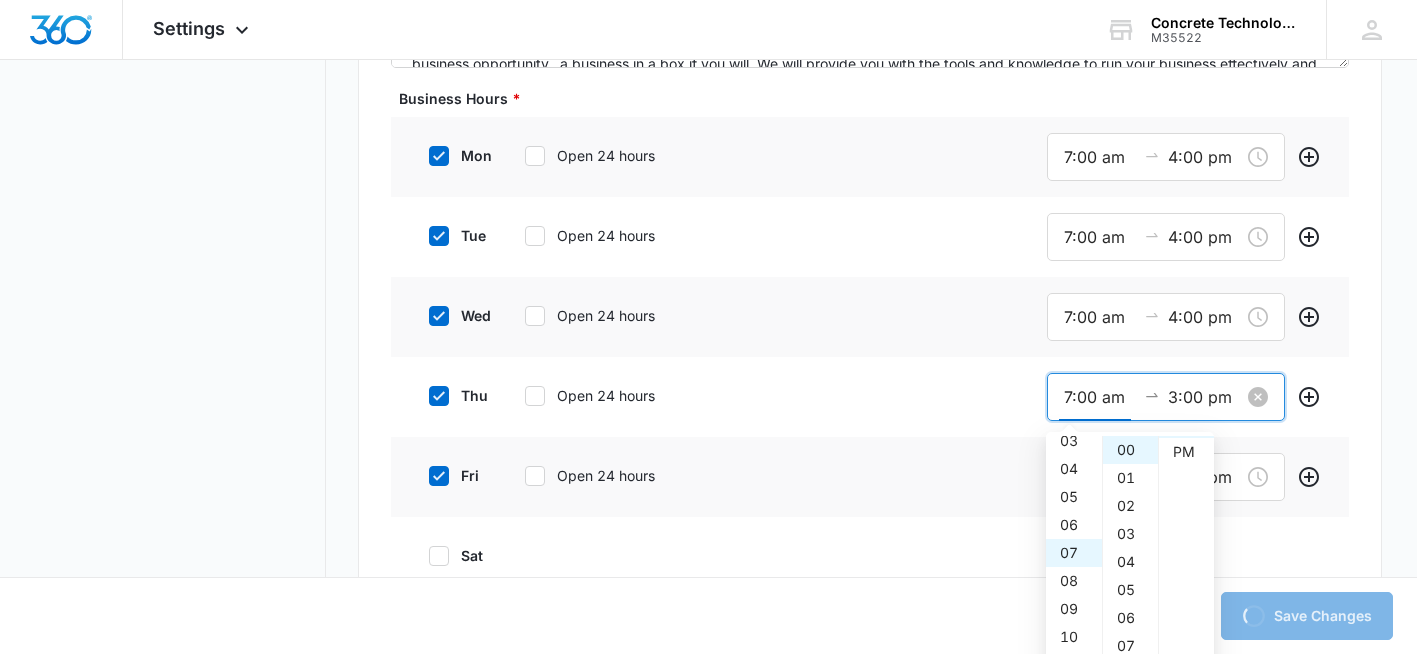 drag, startPoint x: 1175, startPoint y: 392, endPoint x: 1177, endPoint y: 416, distance: 24.083189 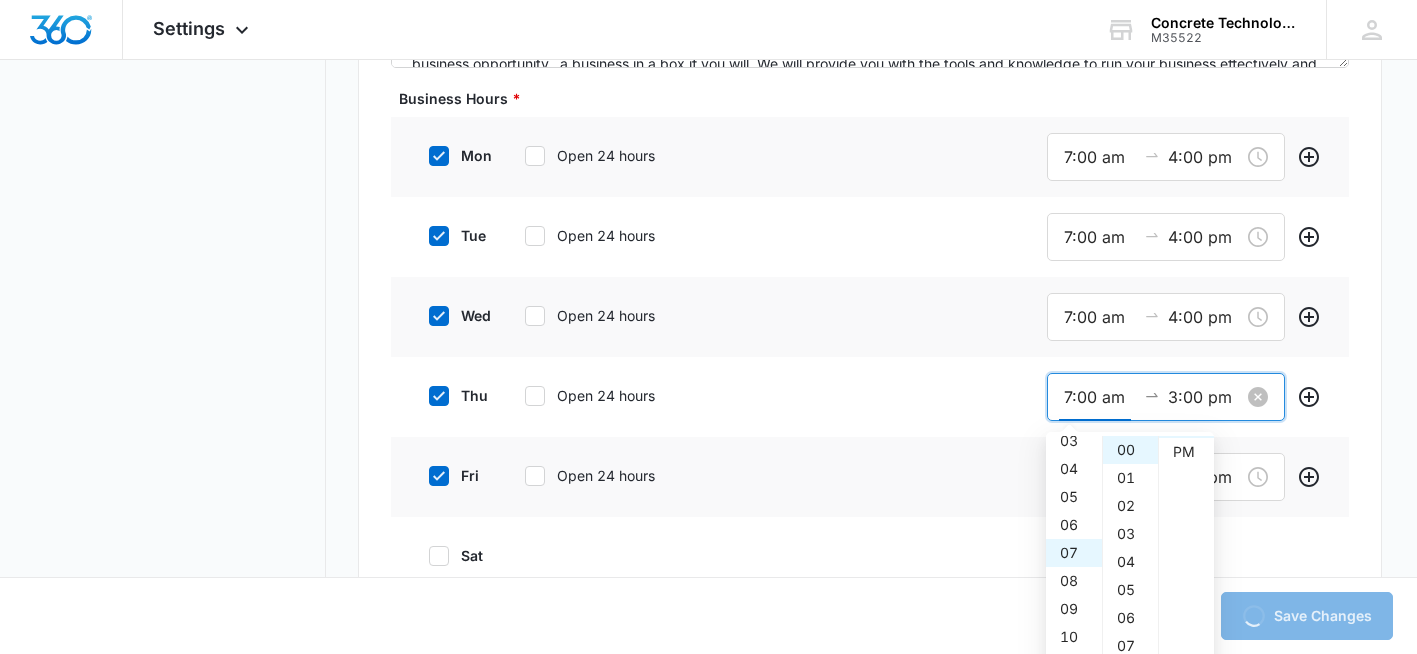 click on "3:00 pm" at bounding box center (1204, 397) 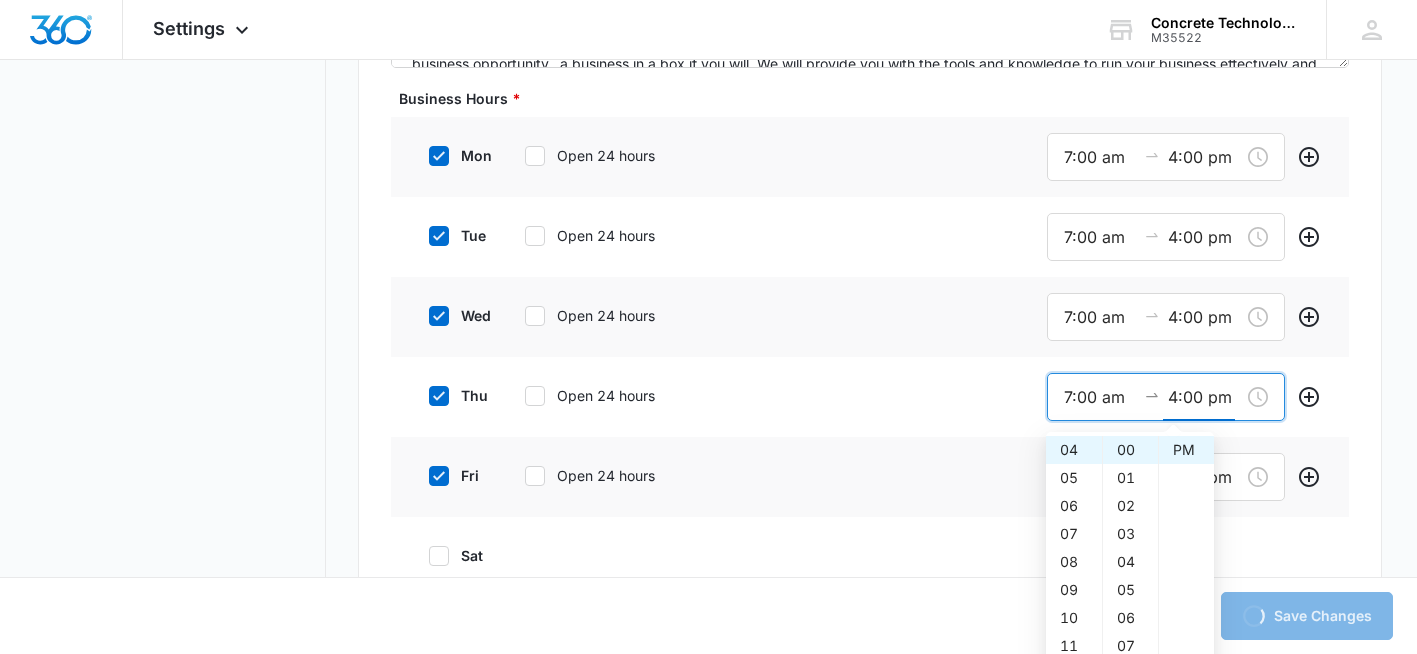 type on "4:00 pm" 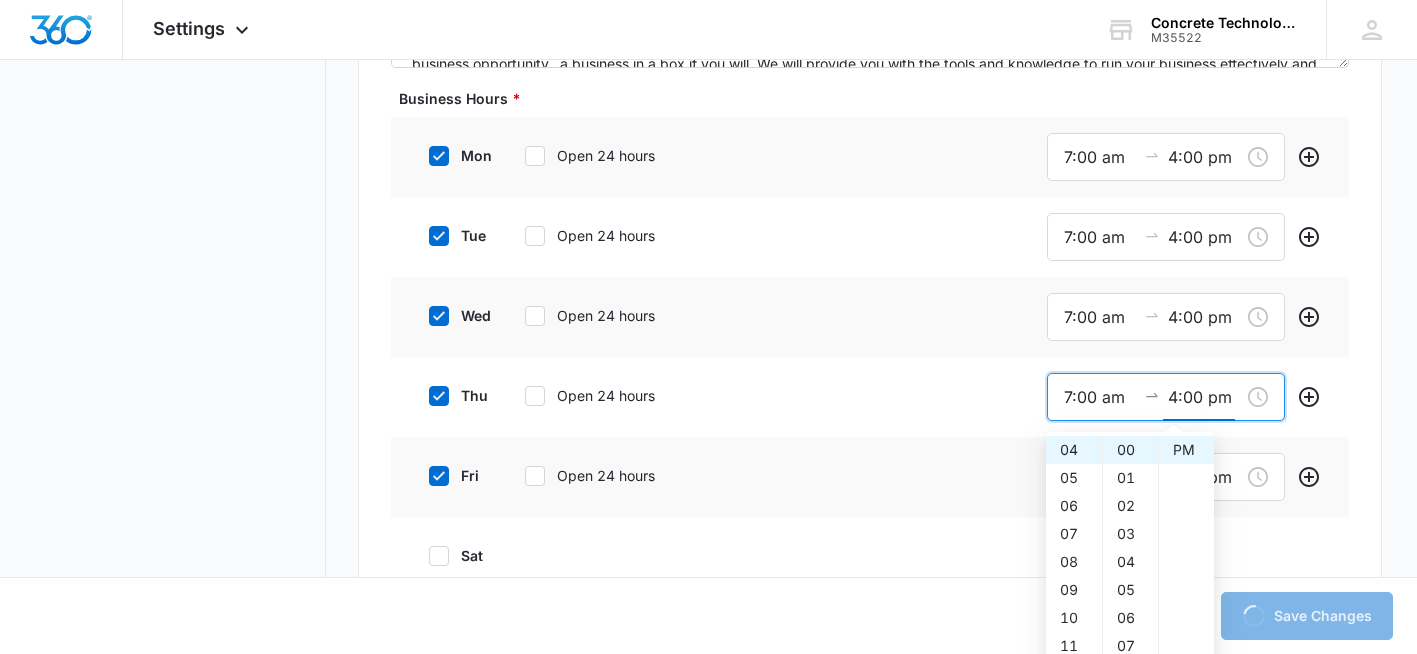 type on "9:00 am" 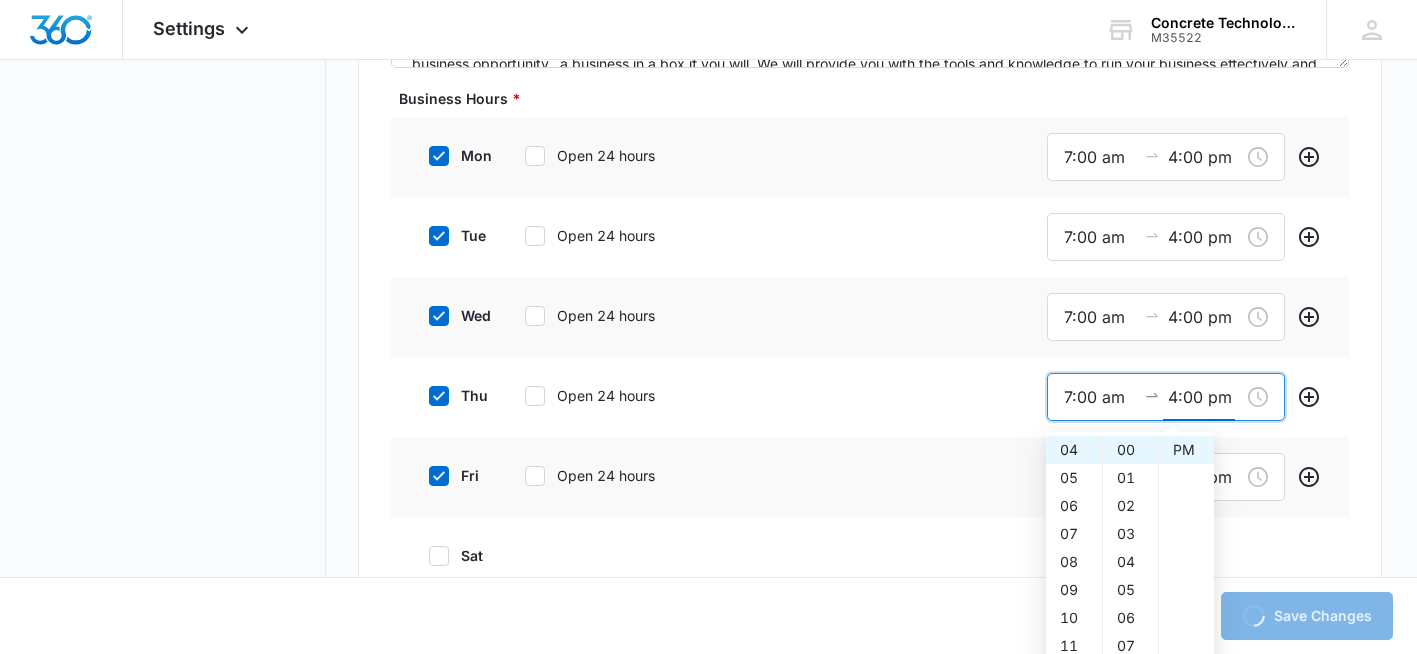 type on "3:00 pm" 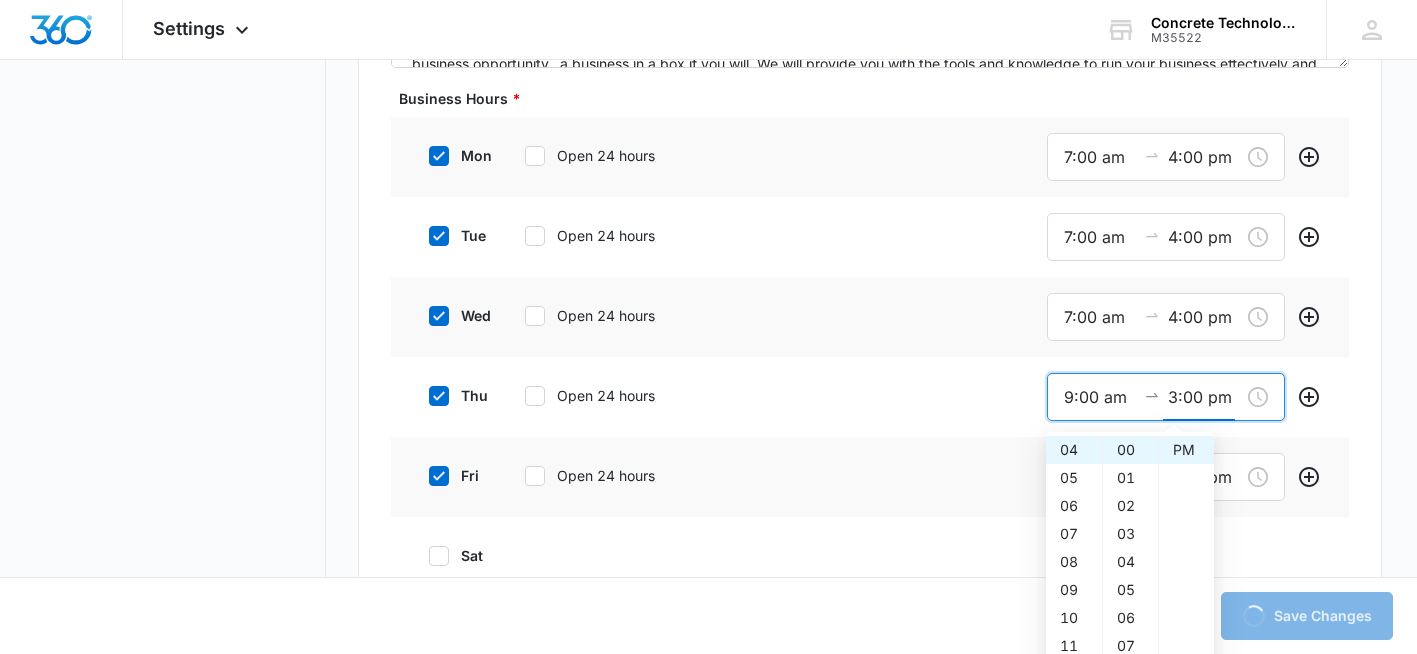 click on "Basic Info Business Location Name * Concrete Technology Business Phone * (727) 535-4651 Top Rated Local® Category * Flooring Contractors Concrete Polishing Google My Business Category *   Address Country * United States of America Address * 1014 Myrtle St Address 2 (Suite #, etc.) City * Denham Springs State/Province * Alabama Alaska Arizona Arkansas California Colorado Connecticut Delaware District of Columbia Florida Georgia Hawaii Idaho Illinois Indiana Iowa Kansas Kentucky Louisiana Maine Maryland Massachusetts Michigan Minnesota Mississippi Missouri Montana Nebraska Nevada New Hampshire New Jersey New Mexico New York North Carolina North Dakota Ohio Oklahoma Oregon Pennsylvania Rhode Island South Carolina South Dakota Tennessee Texas Utah Vermont Virginia Washington West Virginia Wisconsin Wyoming Zip Code * 70726 Address should not be publicly viewable Additional Info Public Email This will be displayed on your listings Website http://flyctise.com/ Logo Accepted file types: .jpg, .jpeg, .png View Logo" at bounding box center (869, 735) 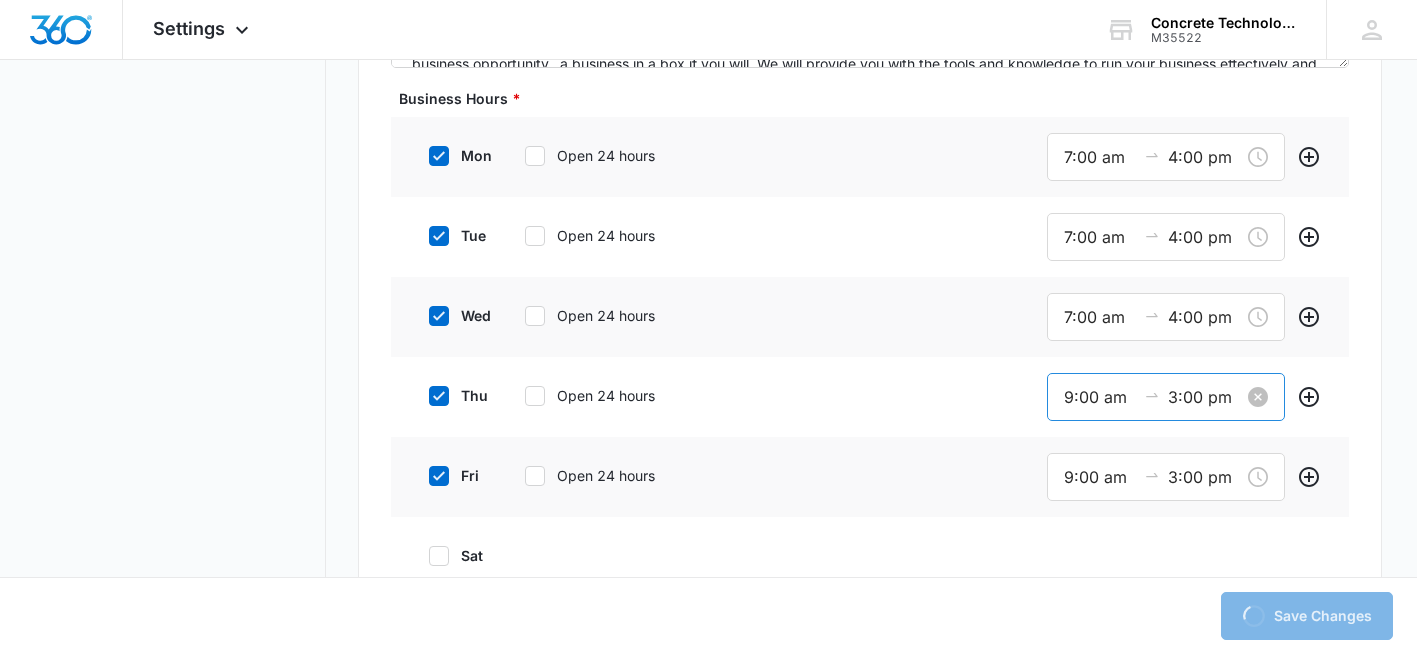 click on "9:00 am" at bounding box center (1100, 397) 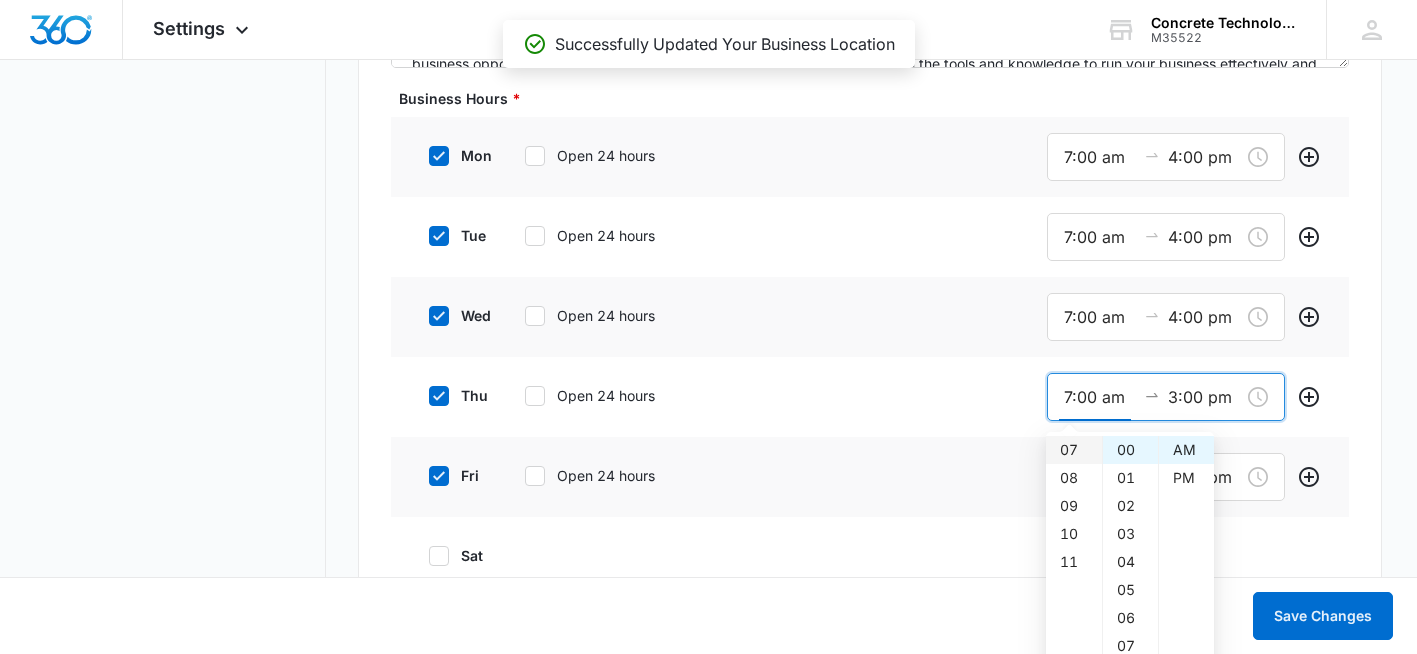 click on "07" at bounding box center (1074, 450) 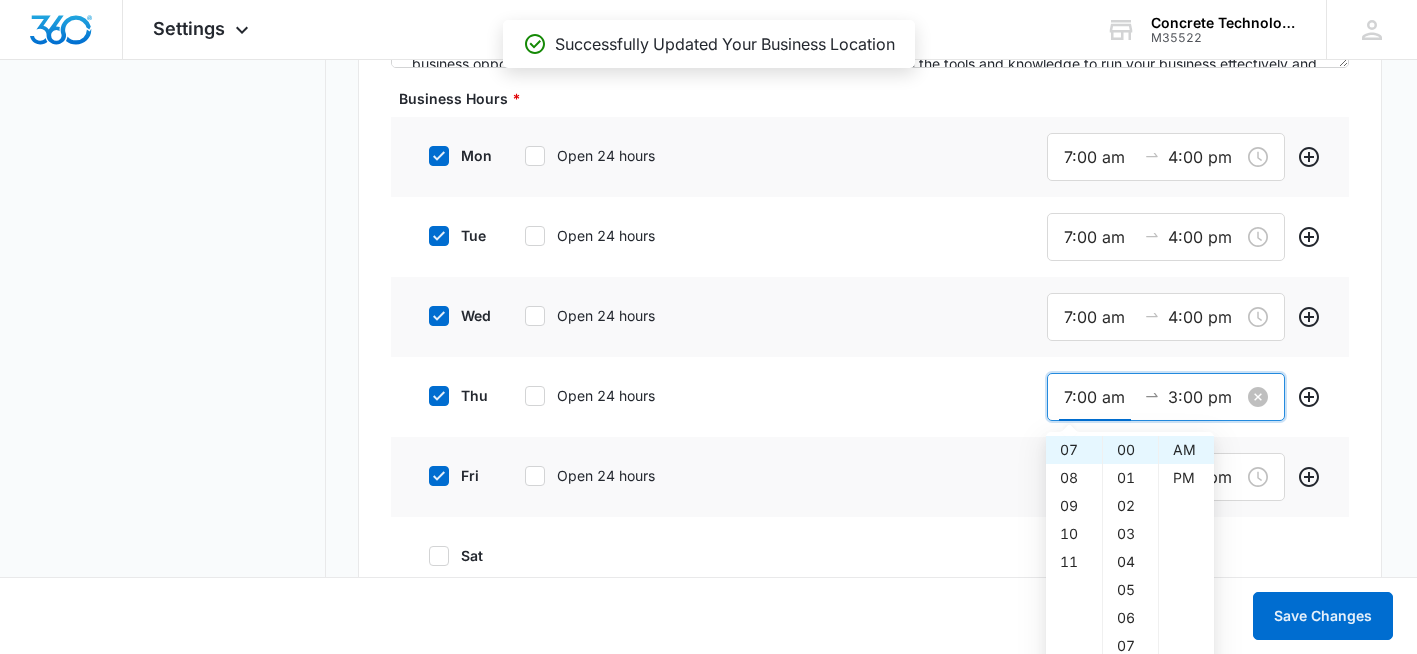 type on "7:00 am" 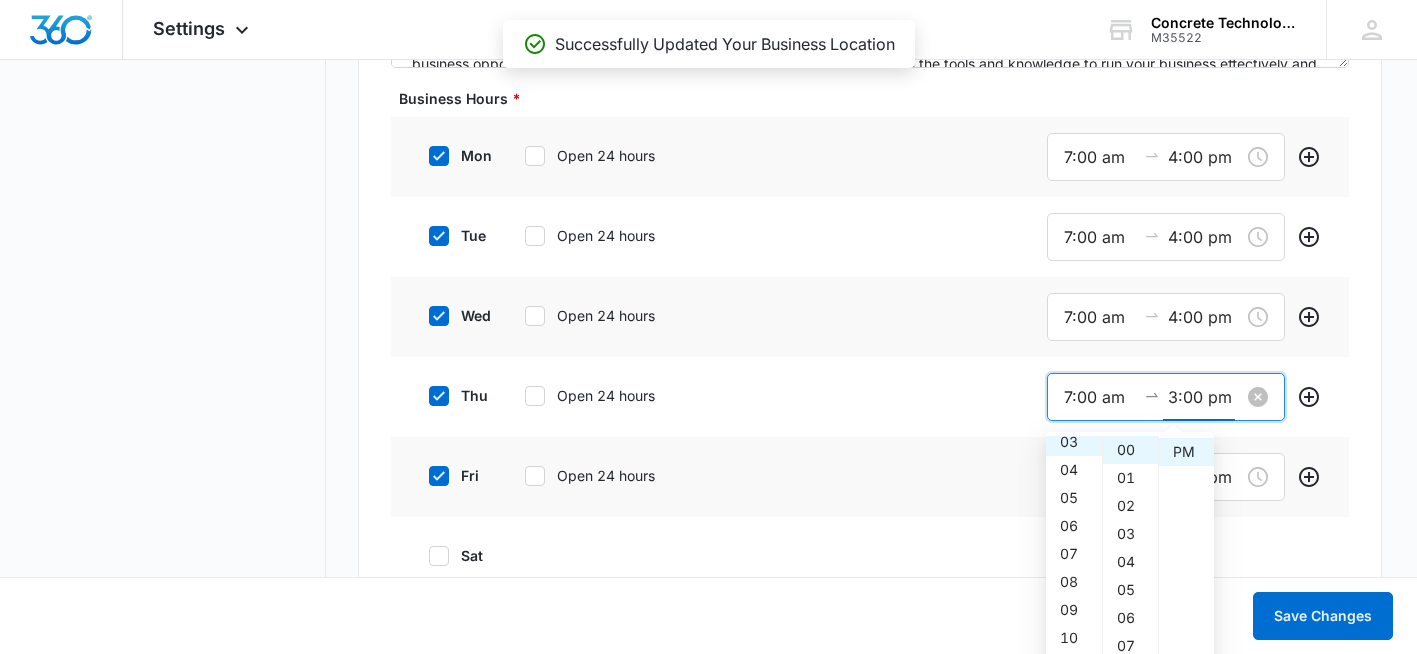 drag, startPoint x: 1174, startPoint y: 392, endPoint x: 1177, endPoint y: 420, distance: 28.160255 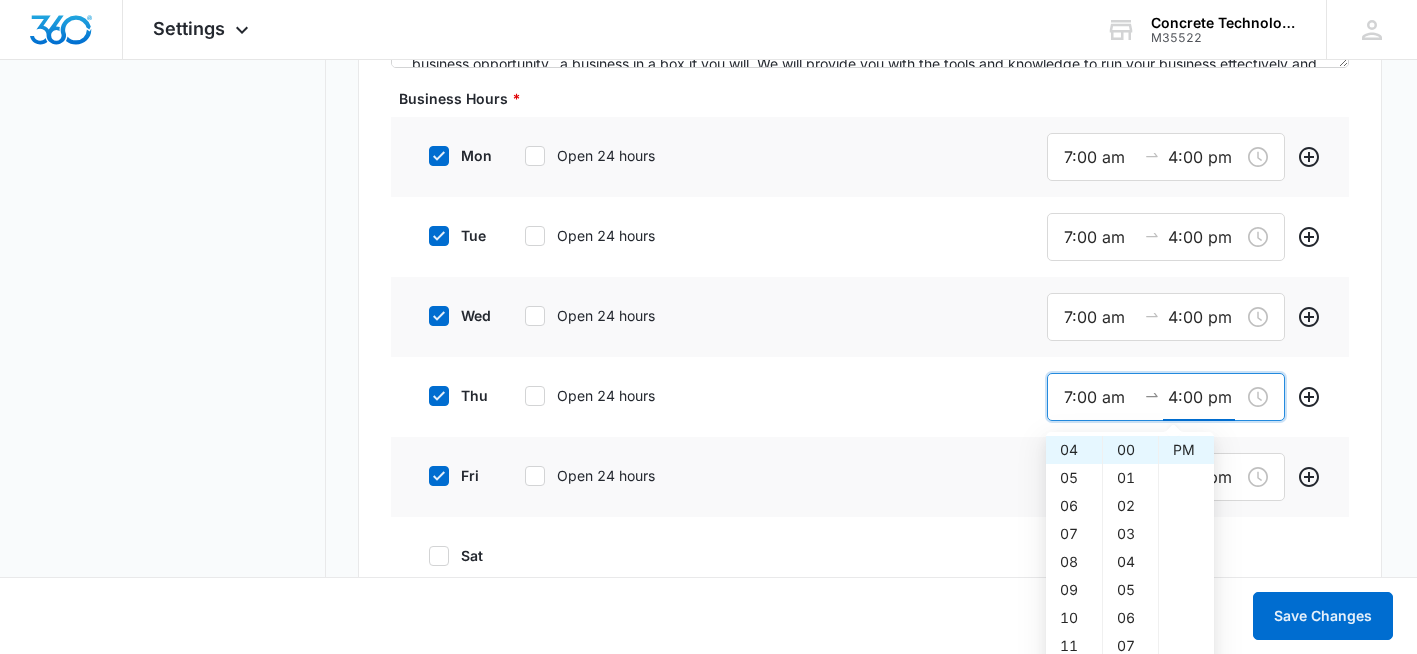 type on "4:00 pm" 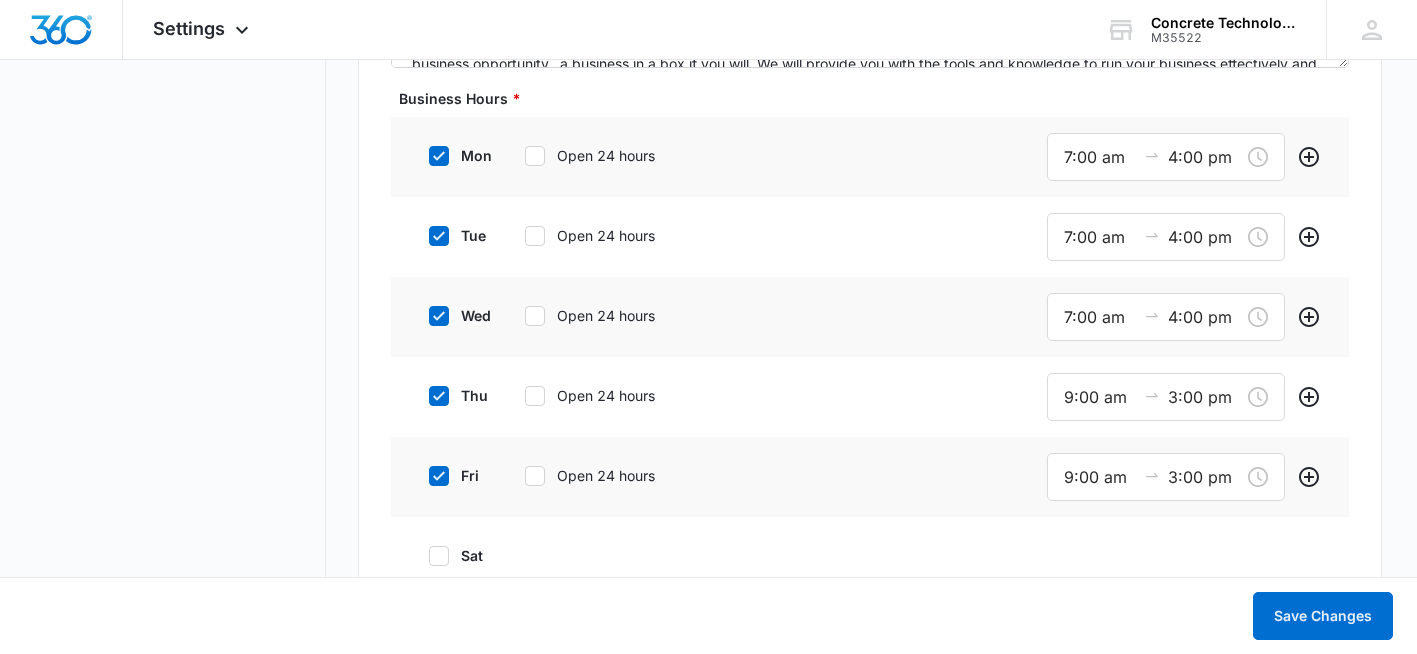 click on "Settings Business Info Locations Users & Permissions Teams Credits Integrations App Visibility Developers Edit Location Listings Sync your location data to additional publishers to improve your online presence and consistency. Upgrade Now Basic Info Business Location Name * Concrete Technology Business Phone * (727) 535-4651 Top Rated Local® Category * Flooring Contractors Concrete Polishing Google My Business Category *   Address Country * United States of America Address * 1014 Myrtle St Address 2 (Suite #, etc.) City * Denham Springs State/Province * Alabama Alaska Arizona Arkansas California Colorado Connecticut Delaware District of Columbia Florida Georgia Hawaii Idaho Illinois Indiana Iowa Kansas Kentucky Louisiana Maine Maryland Massachusetts Michigan Minnesota Mississippi Missouri Montana Nebraska Nevada New Hampshire New Jersey New Mexico New York North Carolina North Dakota Ohio Oklahoma Oregon Pennsylvania Rhode Island South Carolina South Dakota Tennessee Texas Utah Vermont Virginia Washington *" at bounding box center [708, 587] 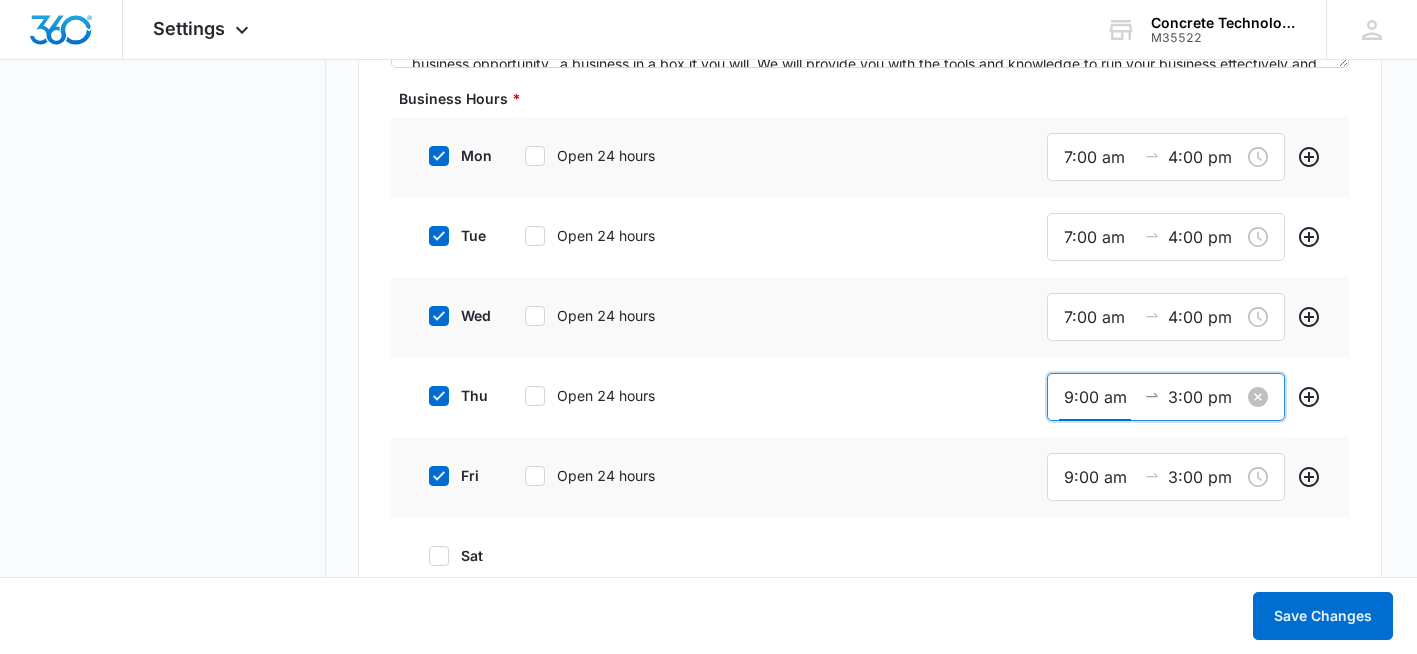 click on "9:00 am" at bounding box center (1100, 397) 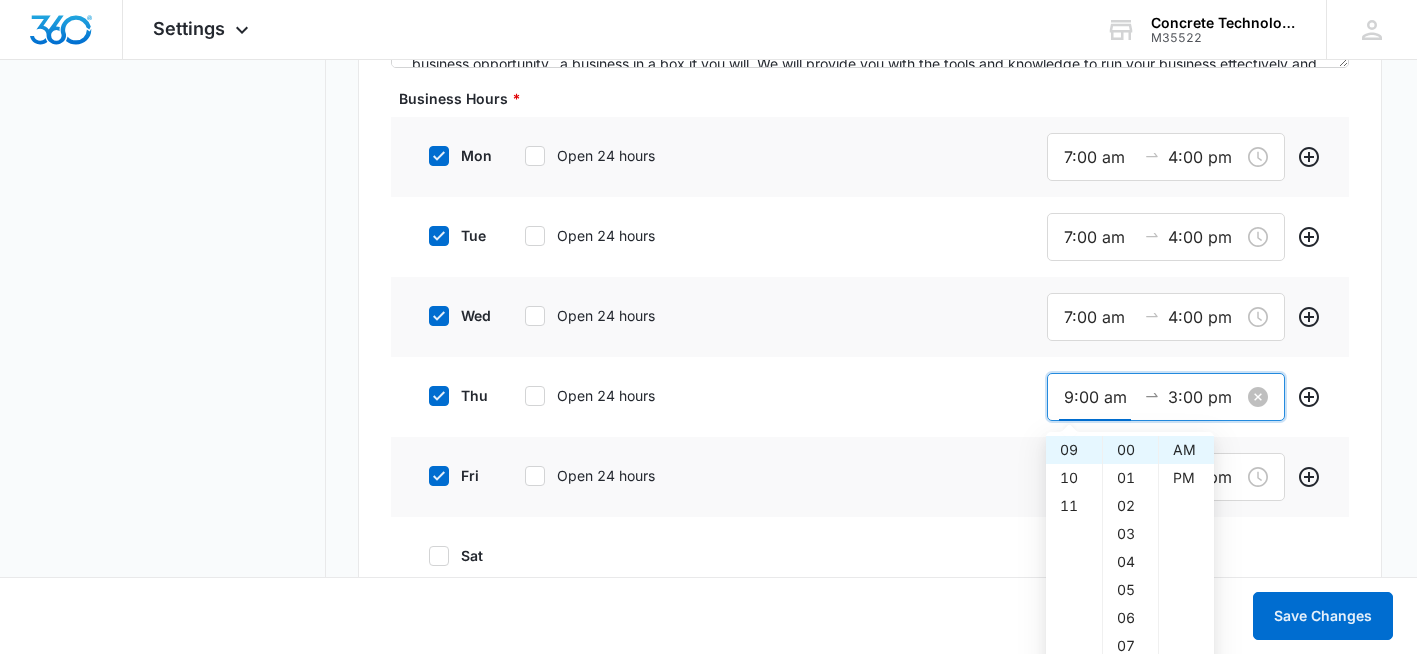 click on "9:00 am" at bounding box center [1100, 397] 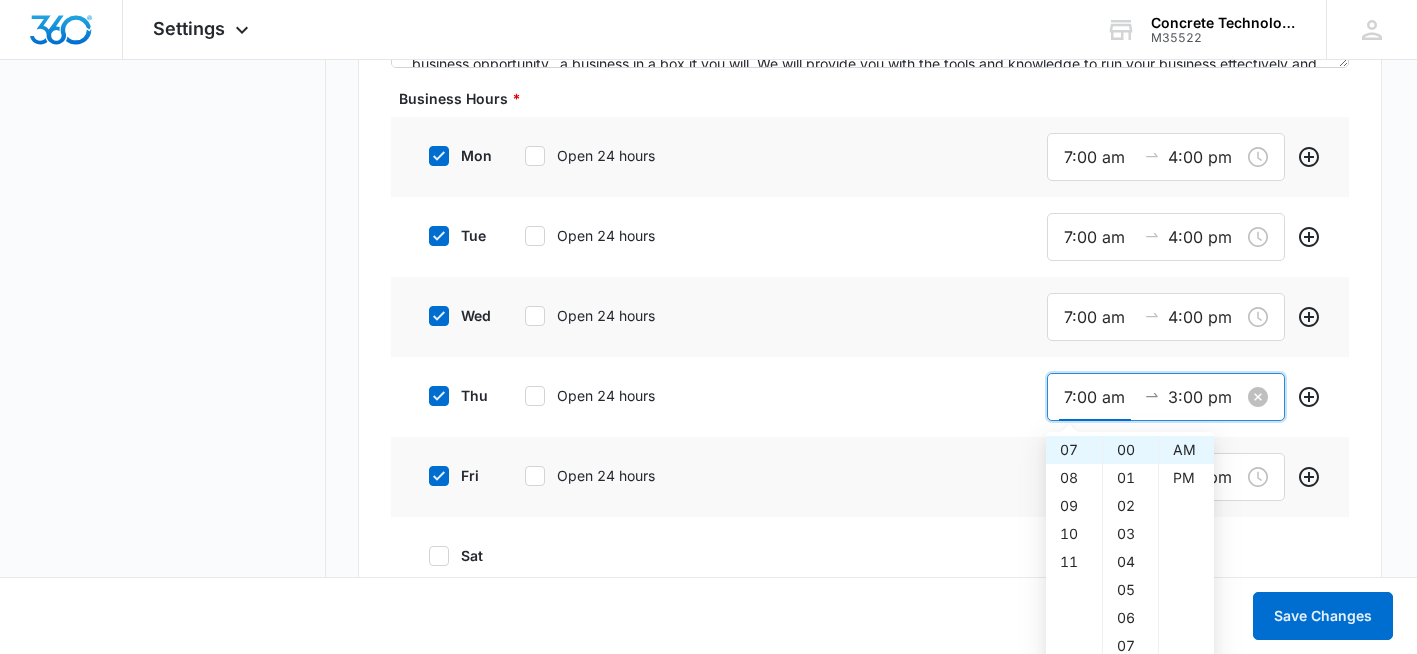 type on "7:00 am" 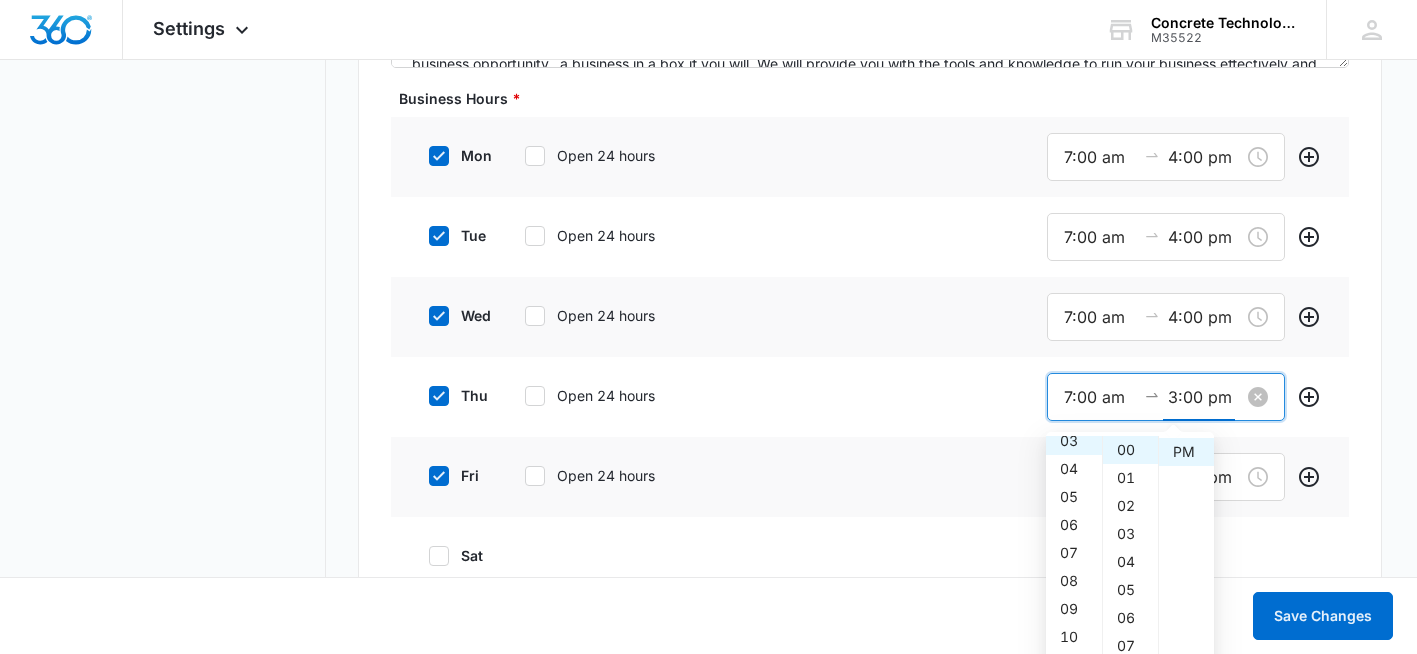 drag, startPoint x: 1174, startPoint y: 397, endPoint x: 1177, endPoint y: 415, distance: 18.248287 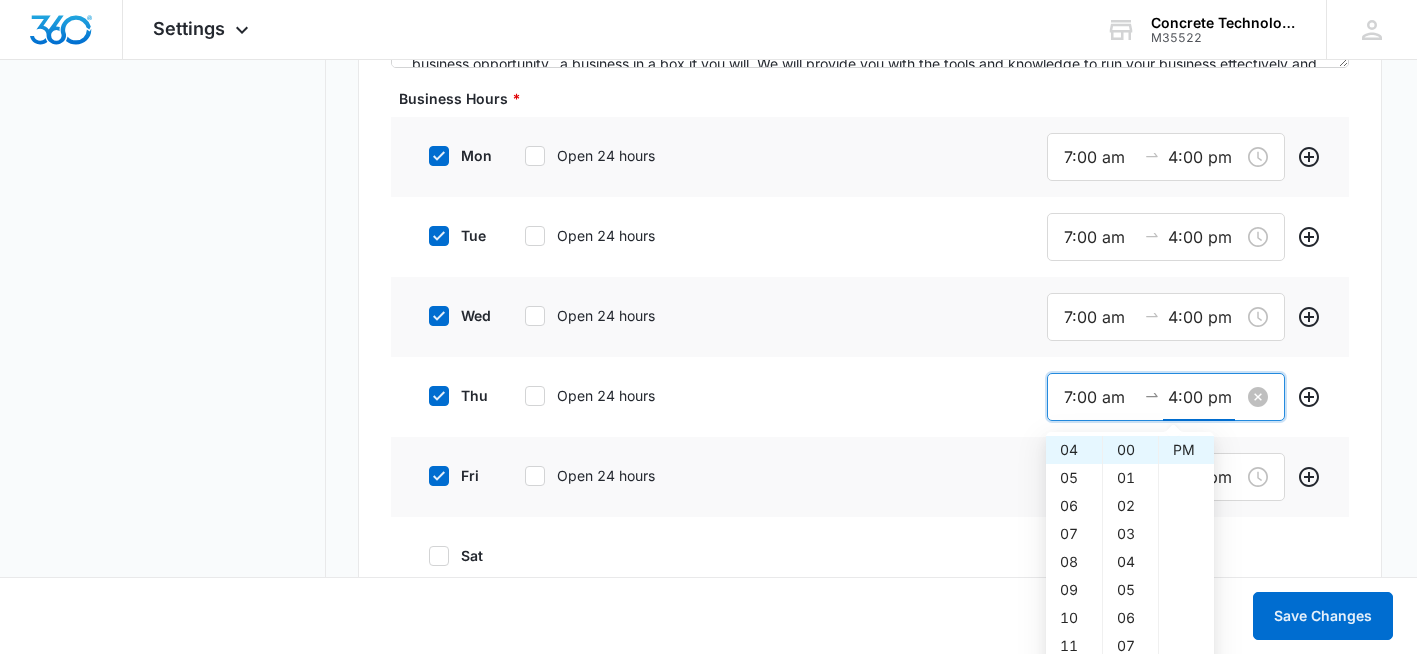 click on "4:00 pm" at bounding box center [1204, 397] 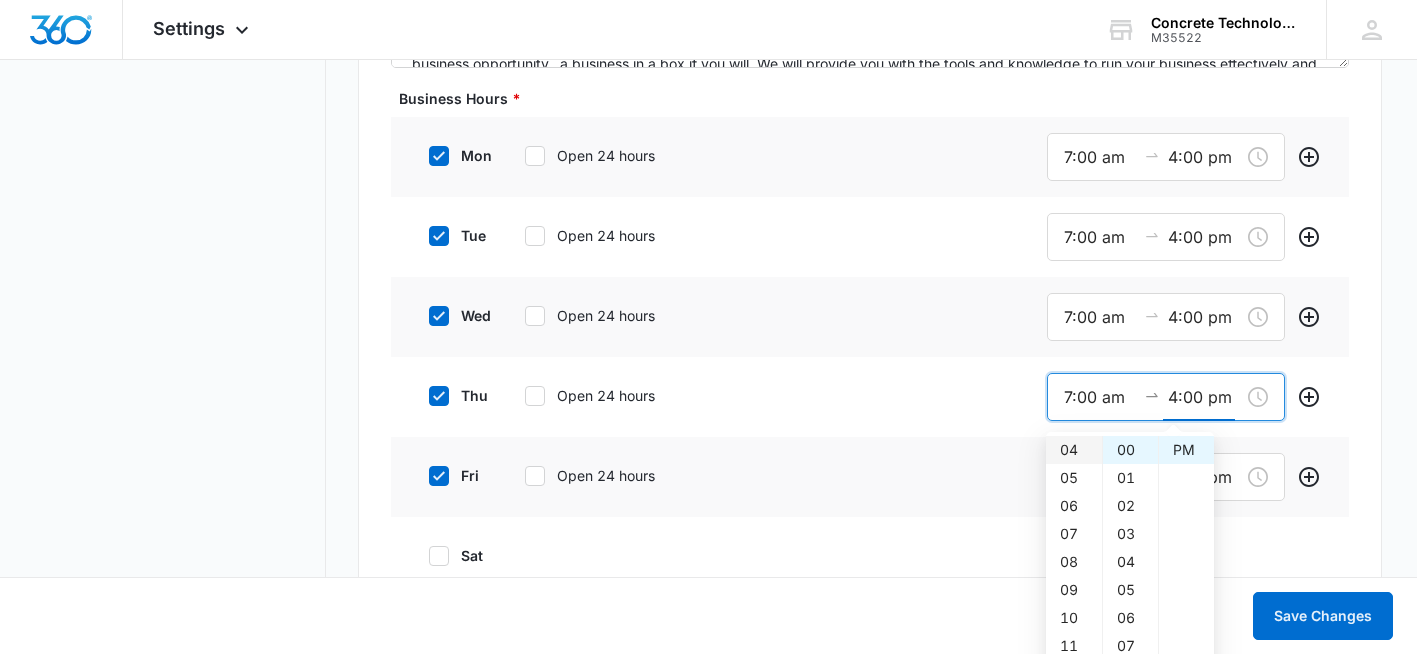 click on "04" at bounding box center [1074, 450] 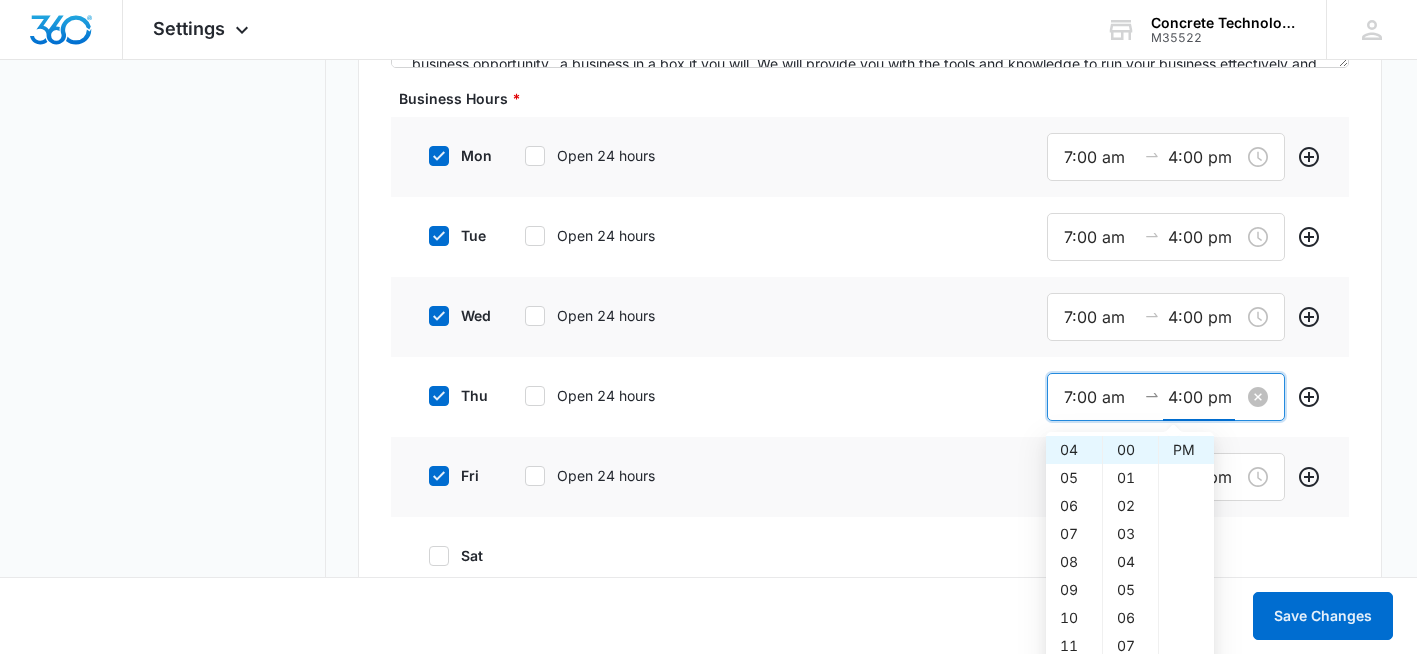 click on "4:00 pm" at bounding box center [1204, 397] 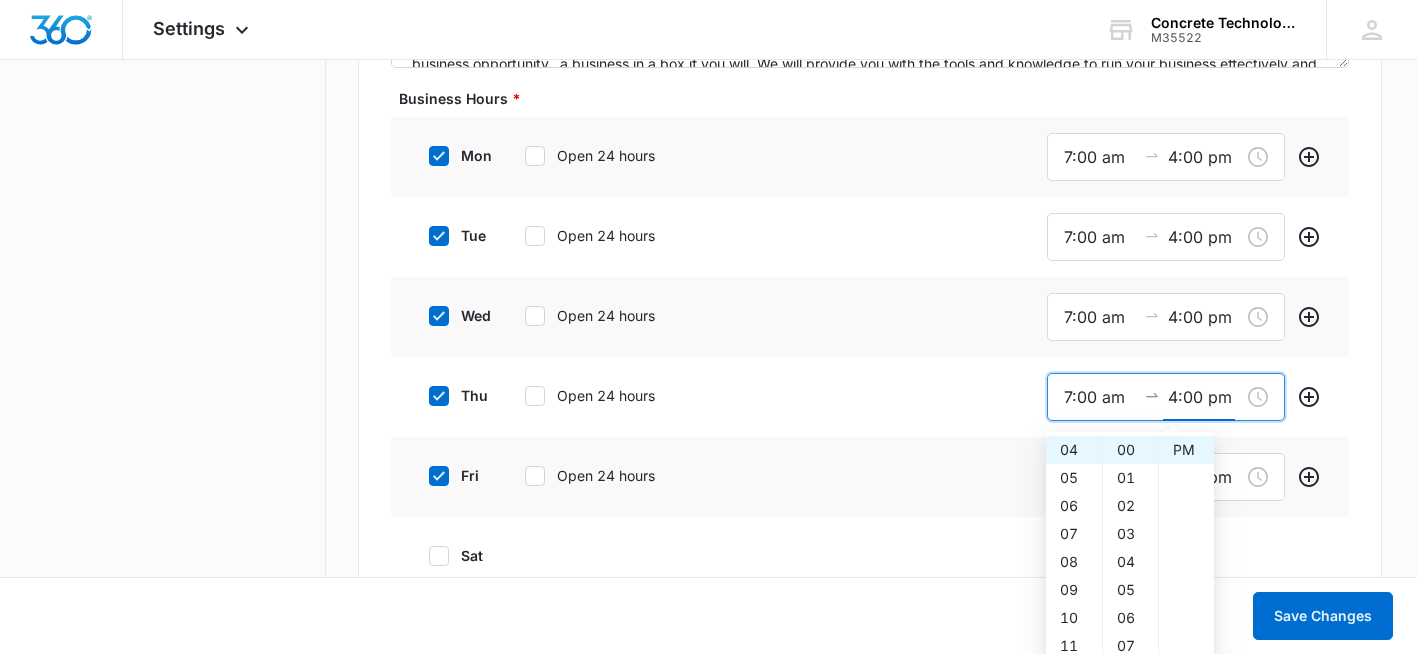 type on "4:00 pm" 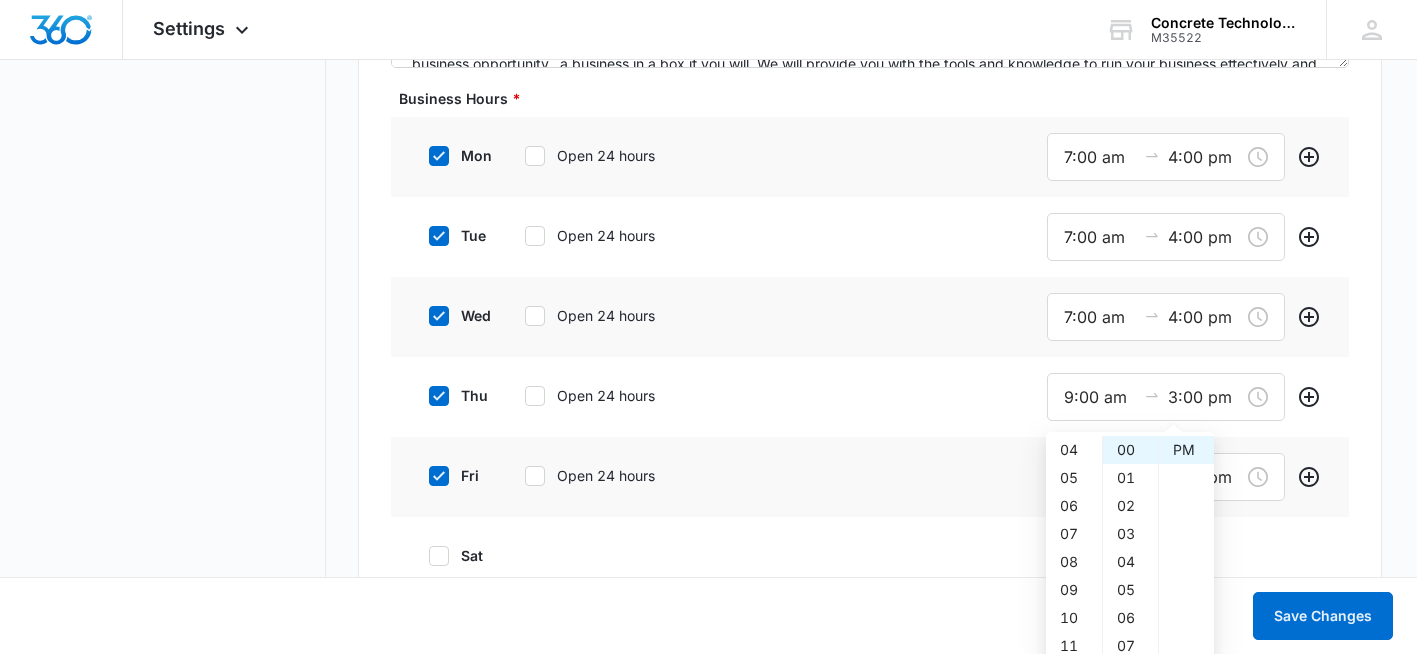 click on "thu Open 24 hours 9:00 am 3:00 pm" at bounding box center (869, 397) 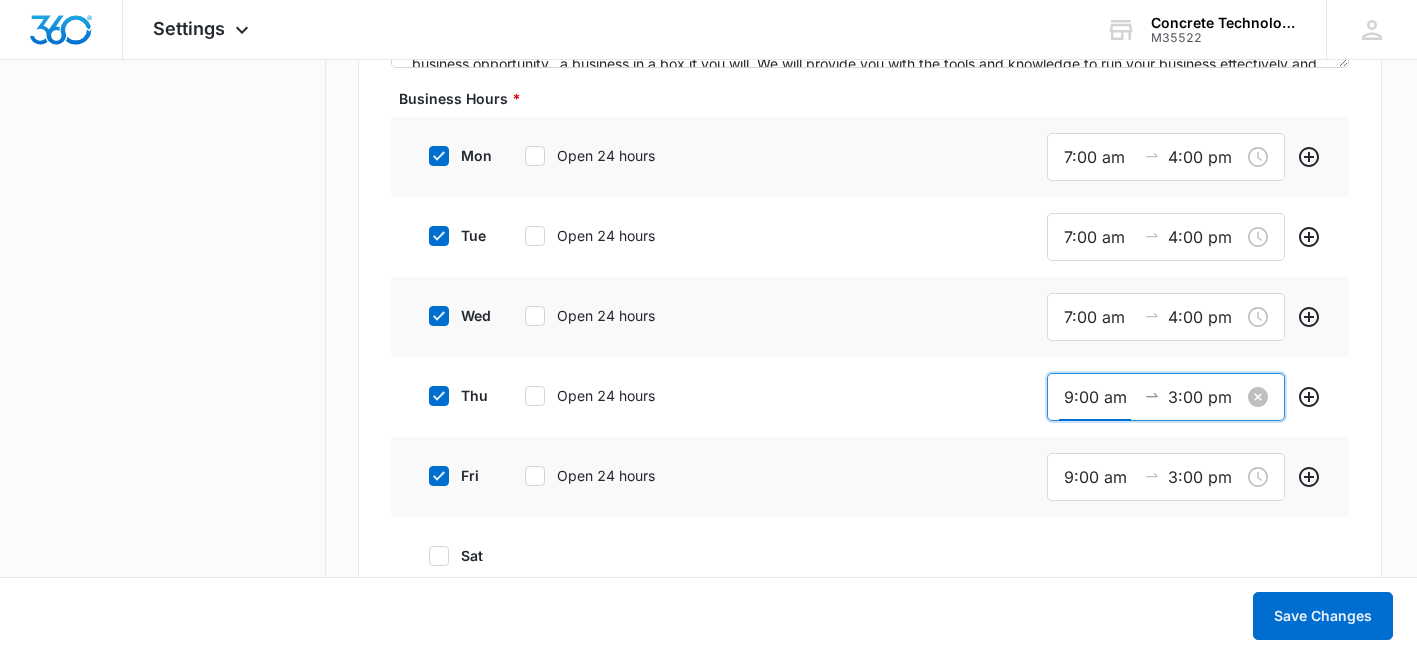 click on "9:00 am" at bounding box center (1100, 397) 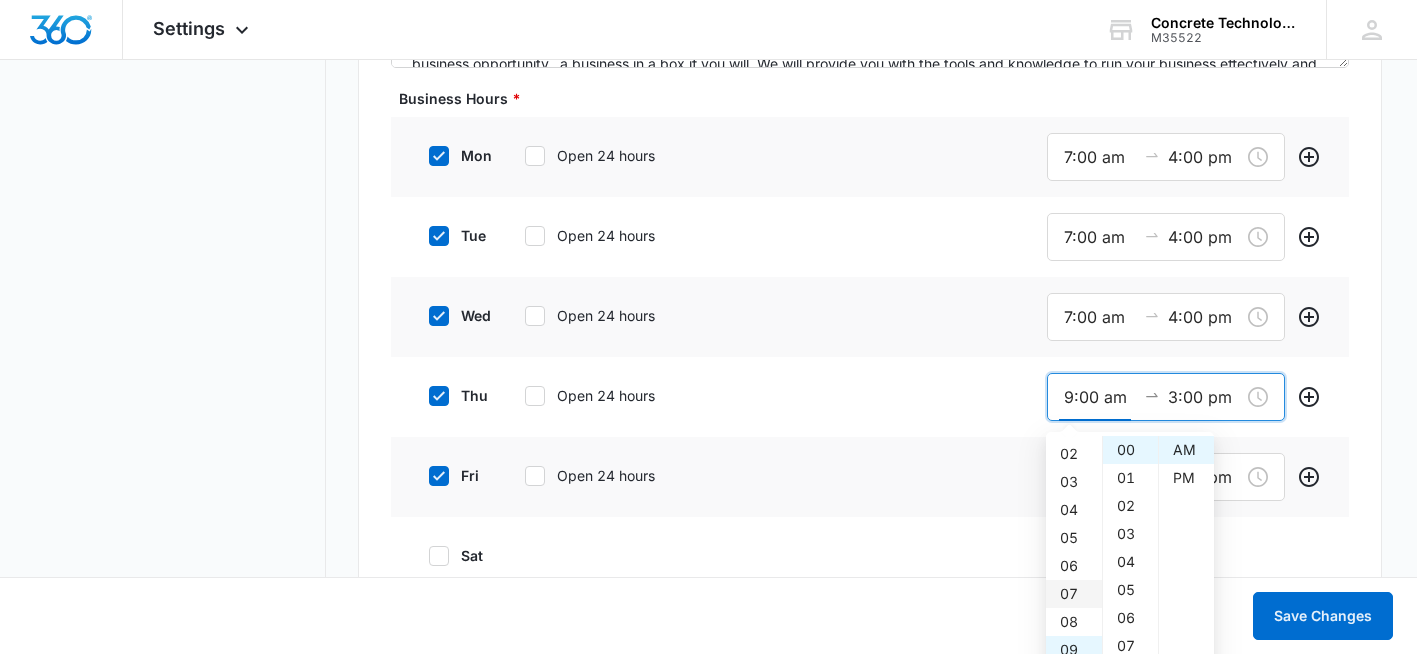 click on "07" at bounding box center [1074, 594] 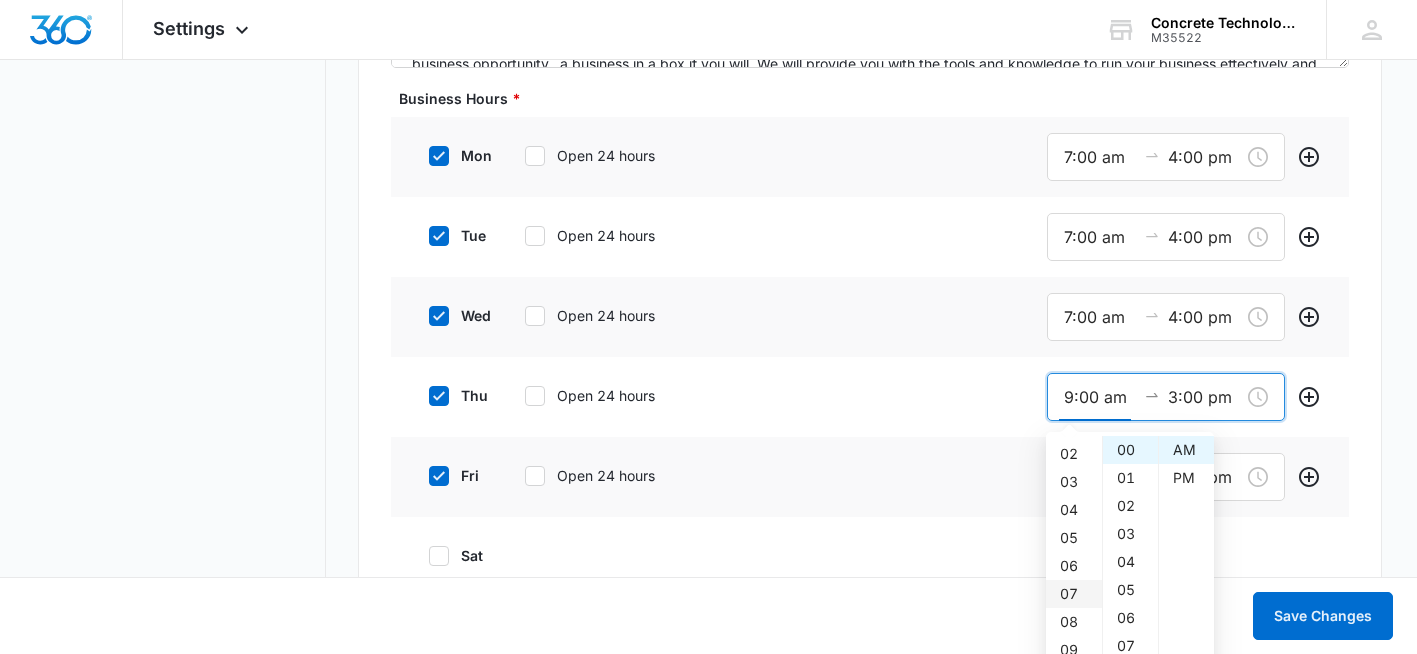 type on "7:00 am" 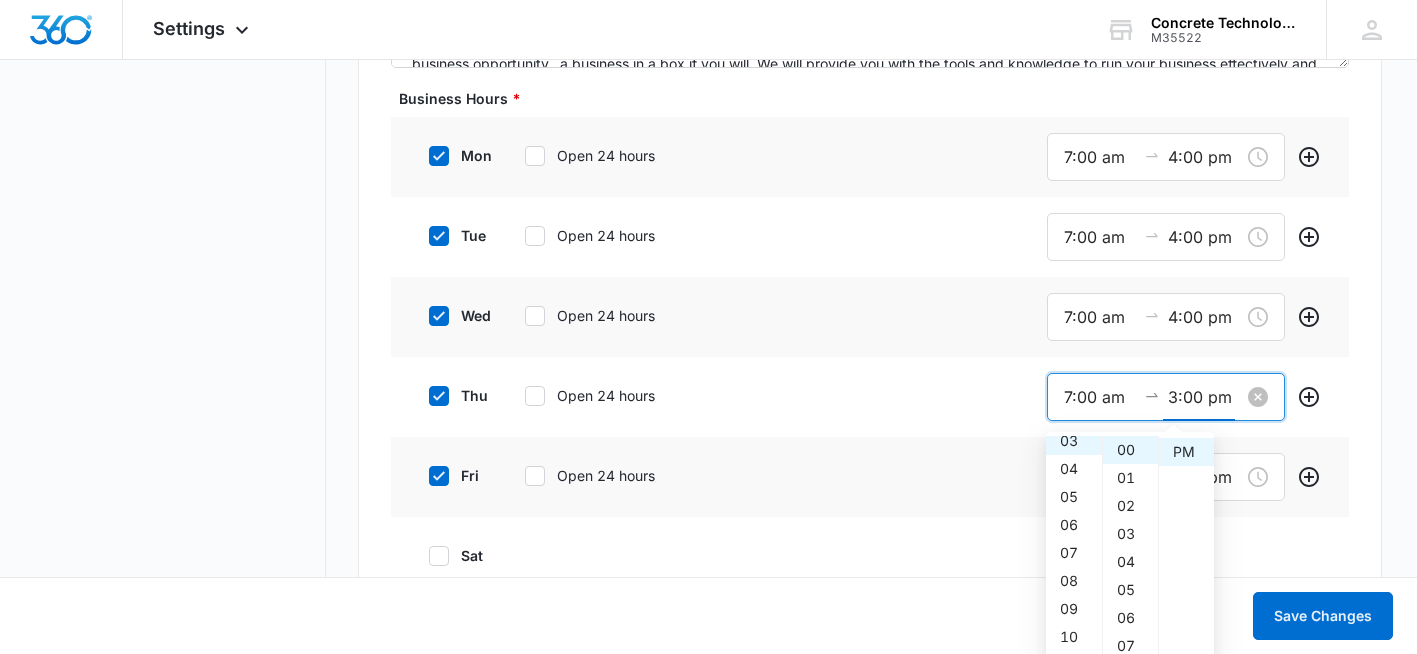 click on "3:00 pm" at bounding box center (1204, 397) 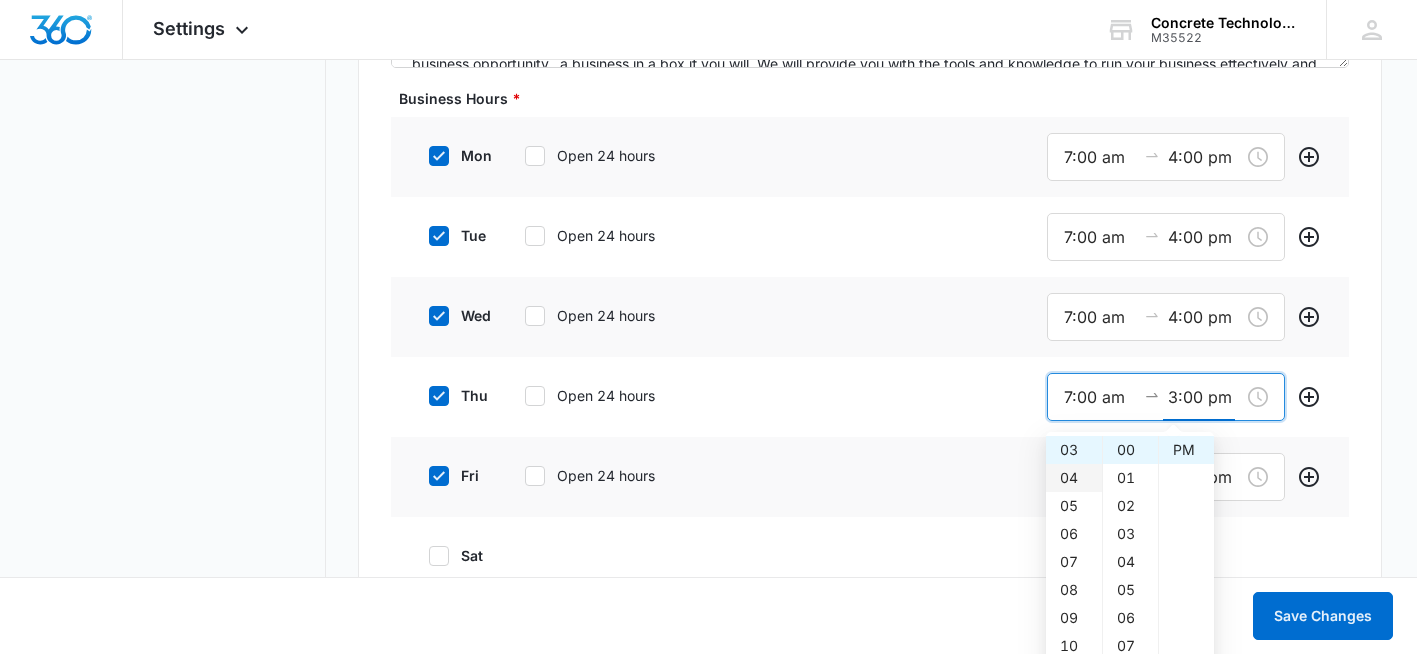 click on "04" at bounding box center (1074, 478) 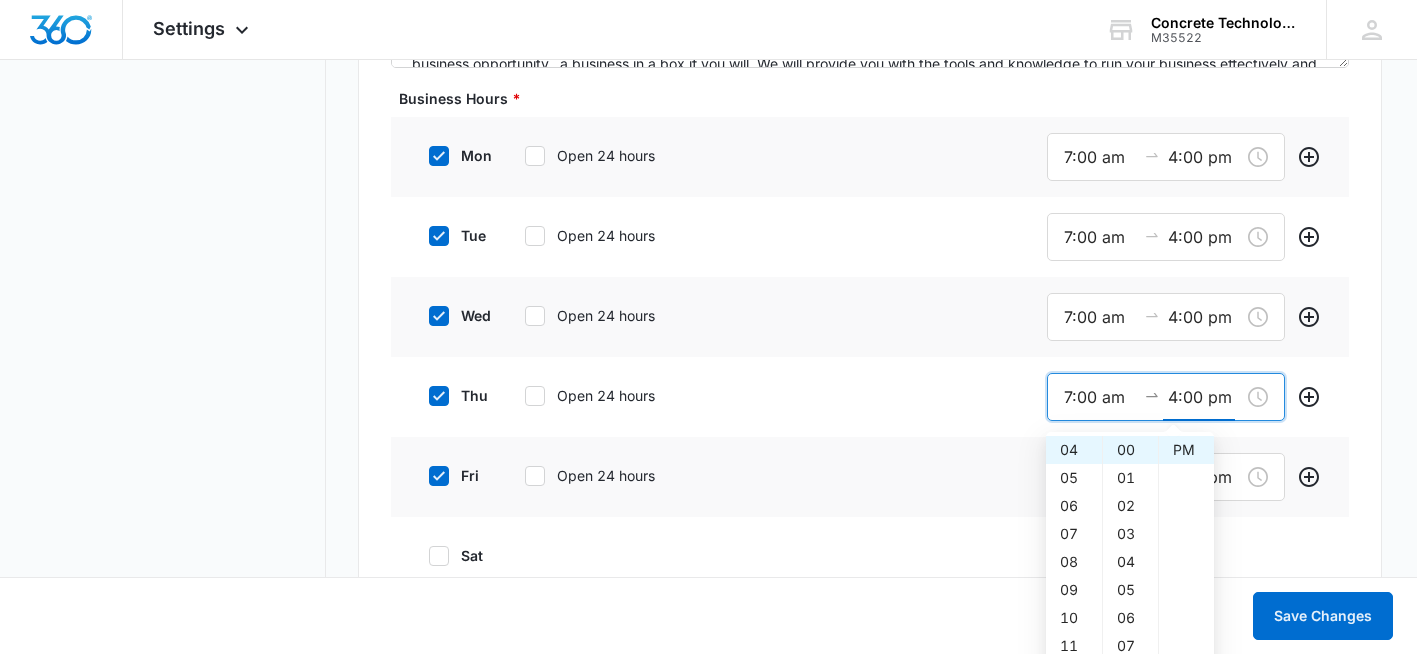 type on "9:00 am" 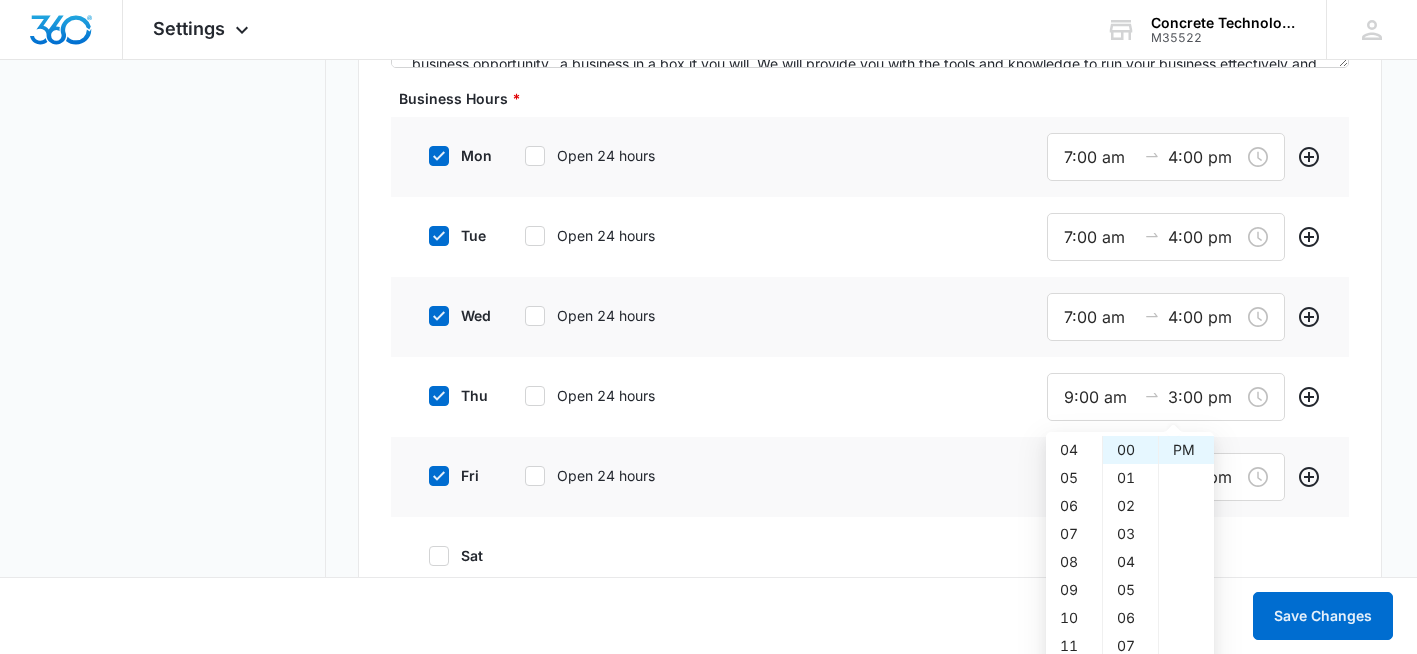 click on "wed Open 24 hours 7:00 am 4:00 pm" at bounding box center [869, 317] 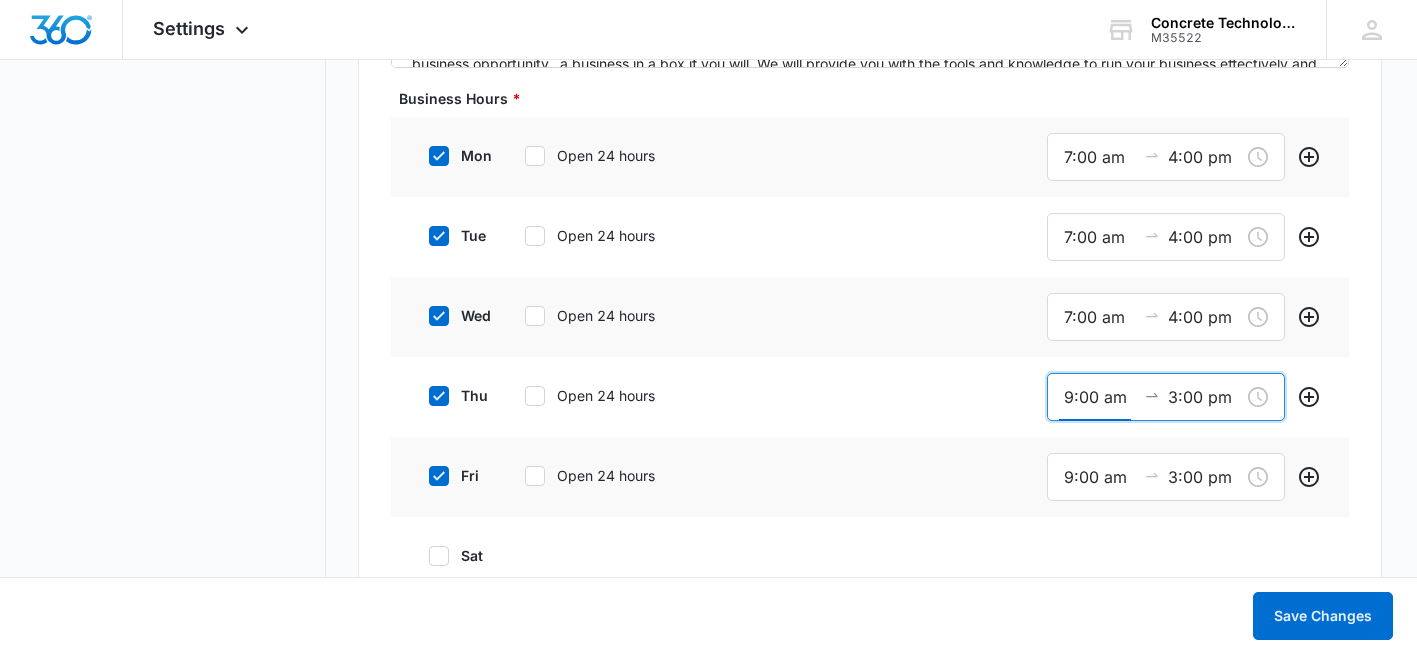 drag, startPoint x: 1070, startPoint y: 397, endPoint x: 1084, endPoint y: 431, distance: 36.769554 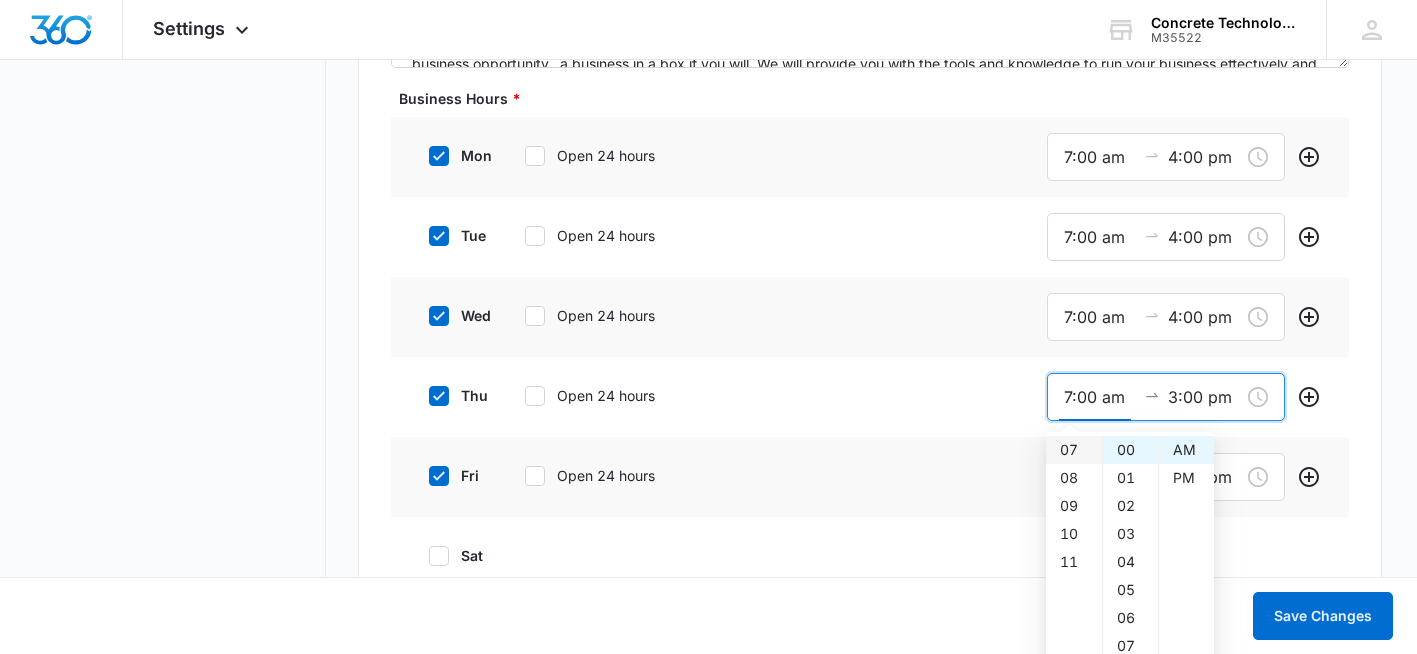 click on "07" at bounding box center [1074, 450] 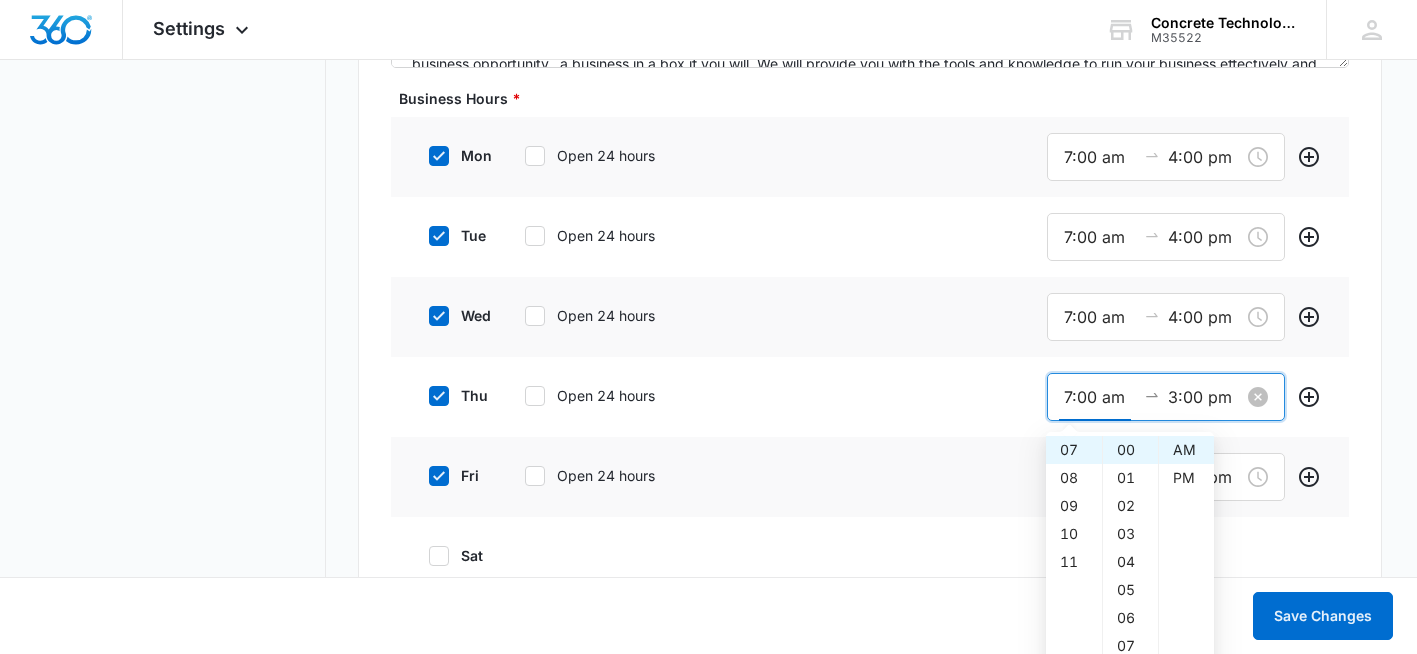 type on "7:00 am" 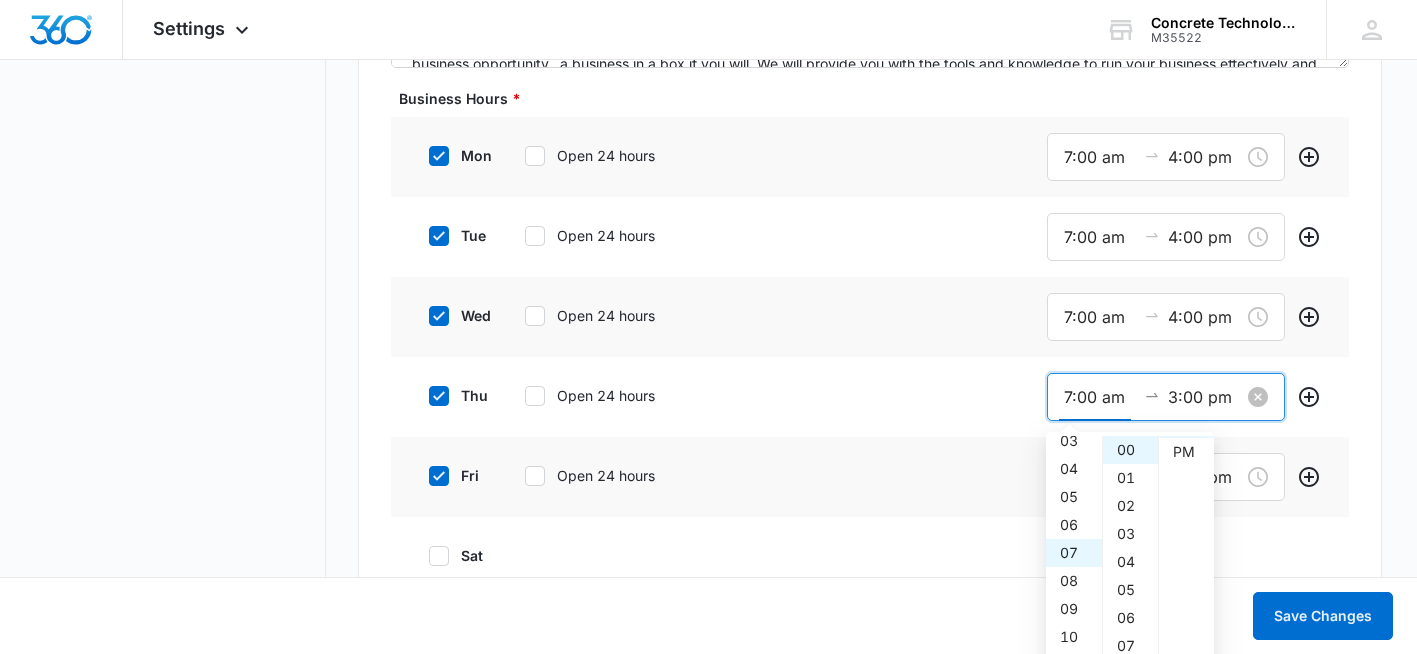 click on "3:00 pm" at bounding box center (1204, 397) 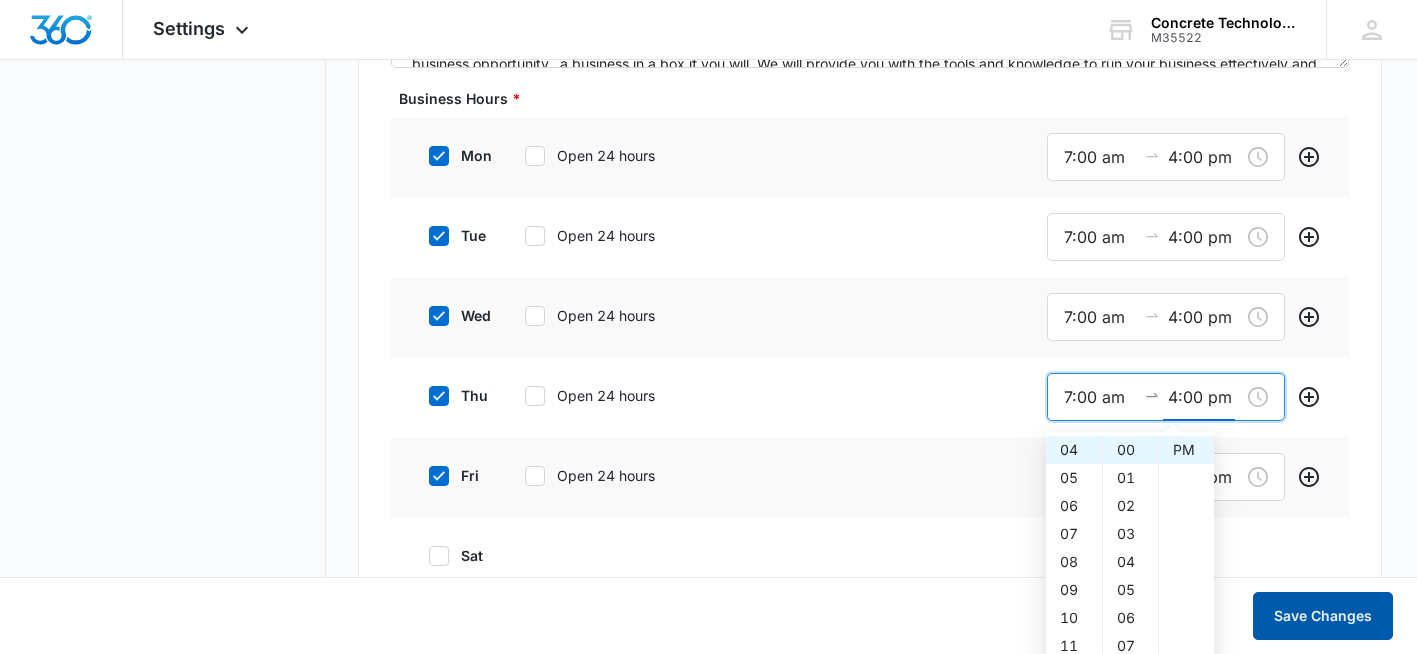 type on "4:00 pm" 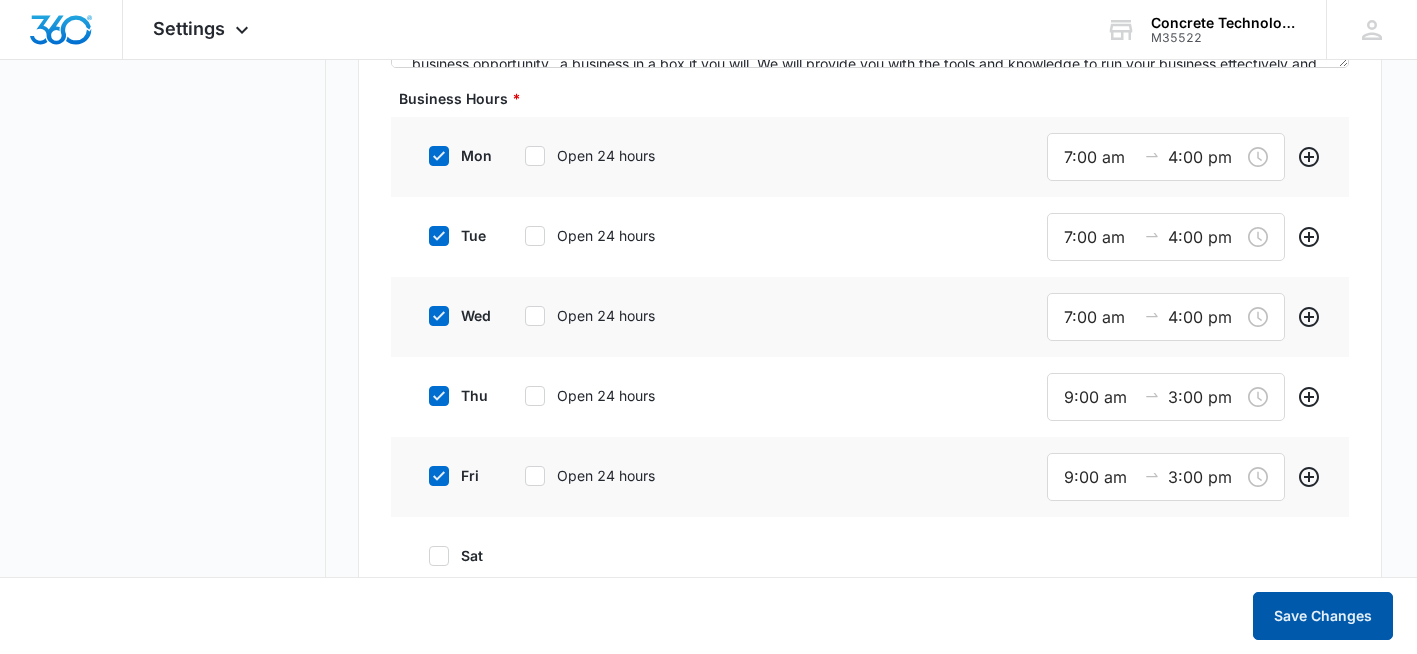 click on "Save Changes" at bounding box center (1323, 616) 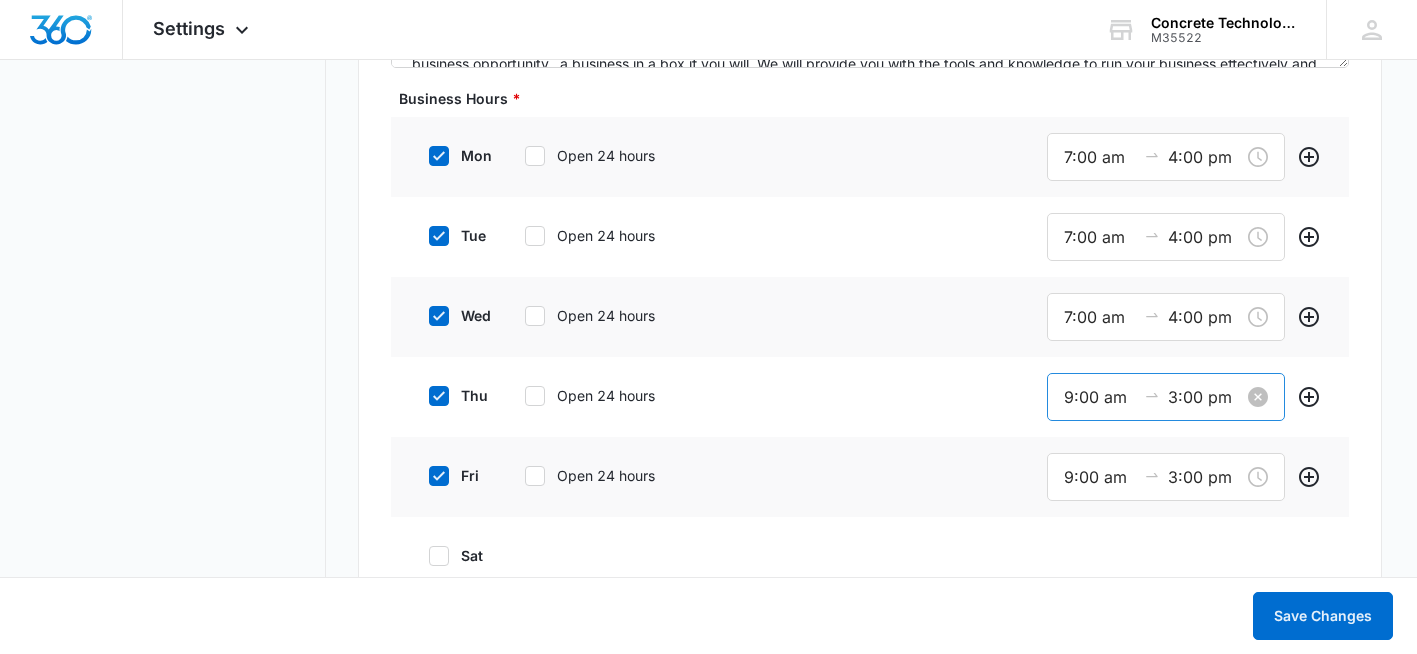 click on "9:00 am" at bounding box center (1100, 397) 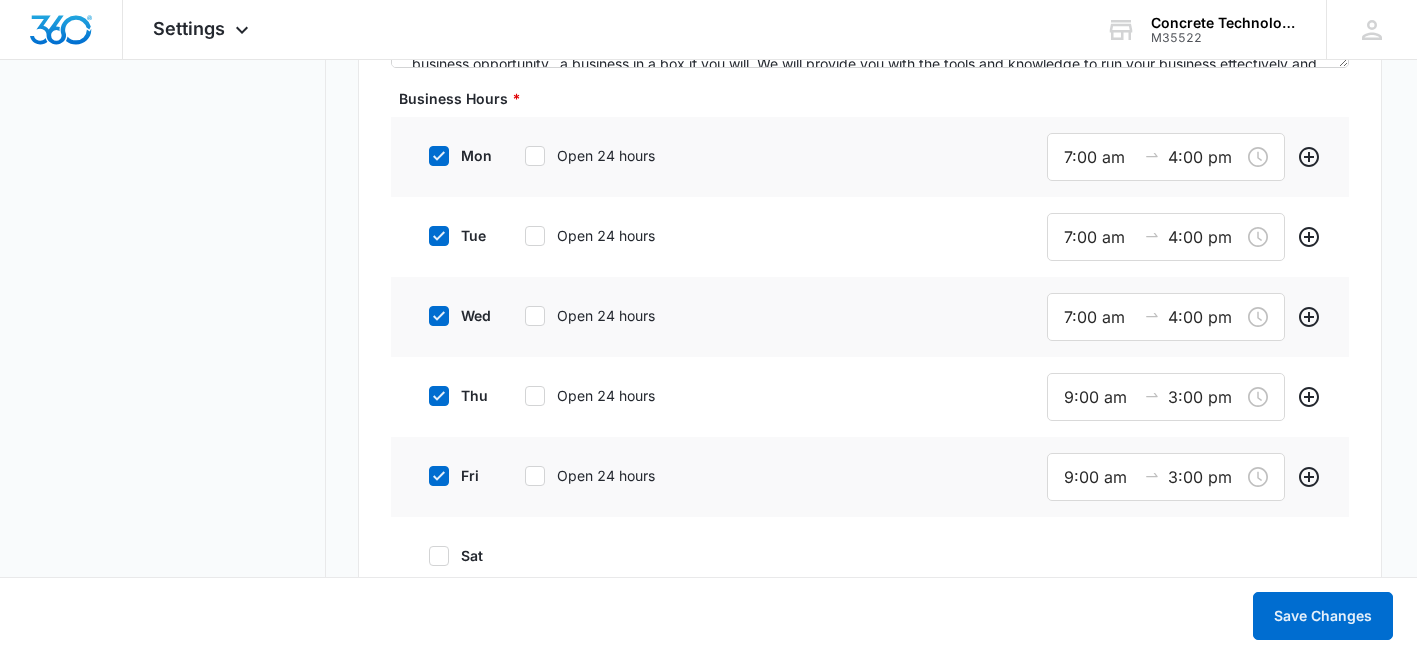 scroll, scrollTop: 252, scrollLeft: 0, axis: vertical 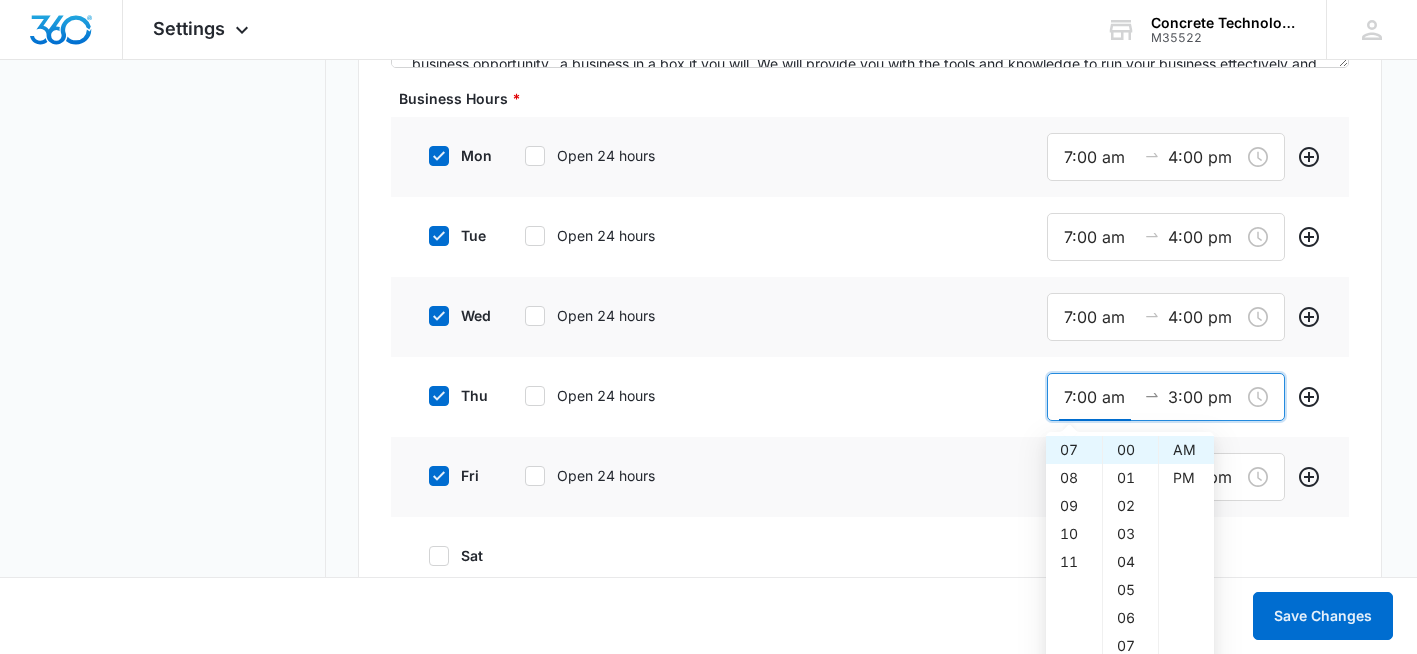 type on "7:00 am" 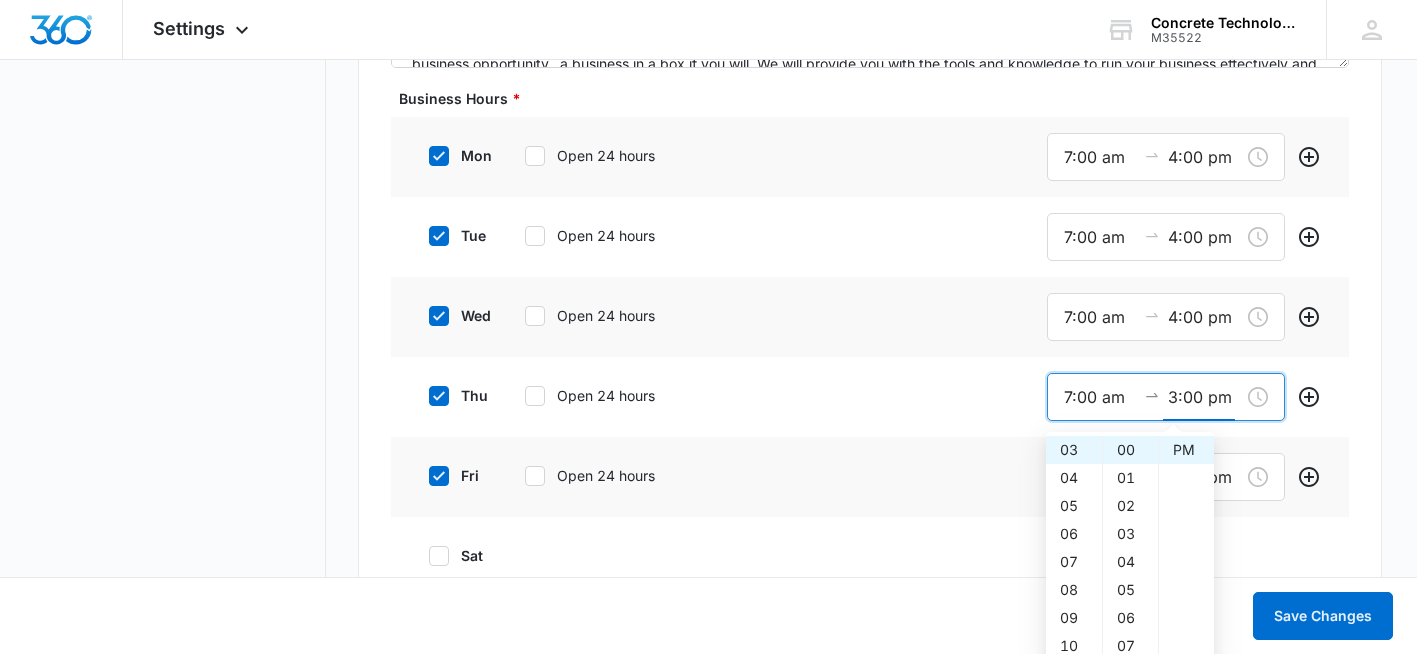 drag, startPoint x: 1173, startPoint y: 390, endPoint x: 1175, endPoint y: 427, distance: 37.054016 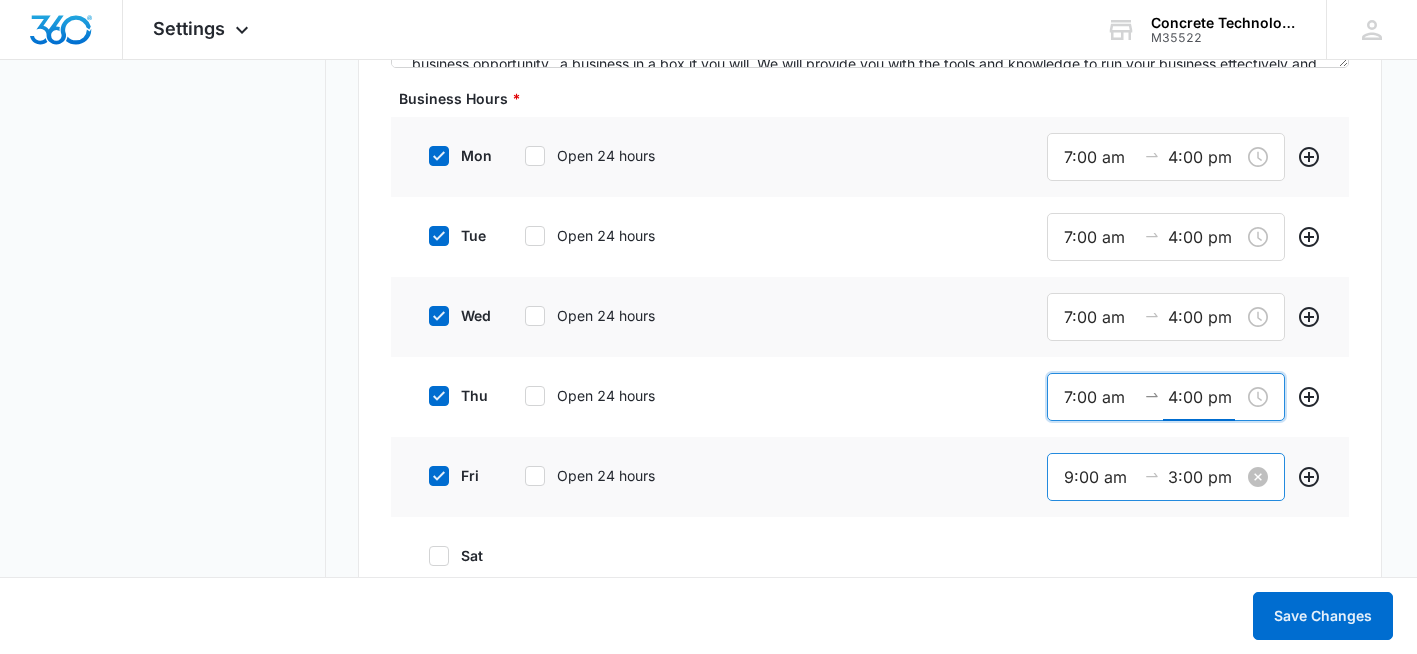 type on "4:00 pm" 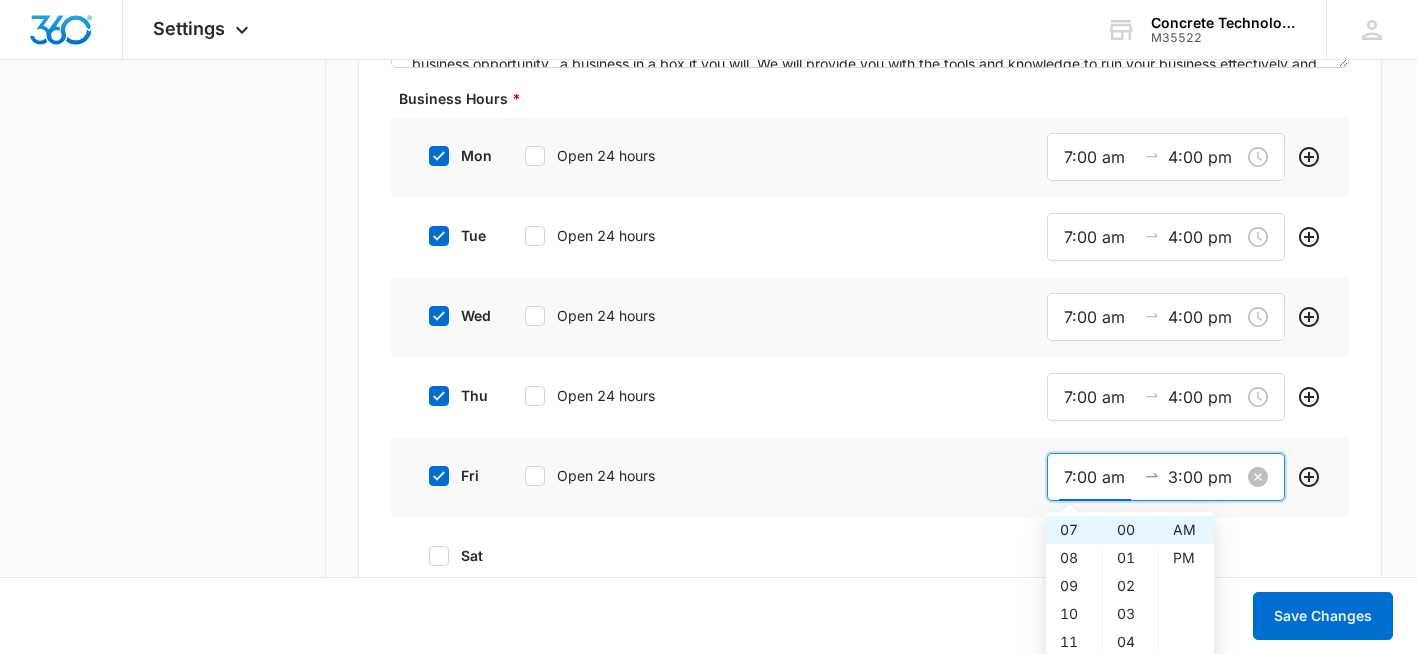 type on "7:00 am" 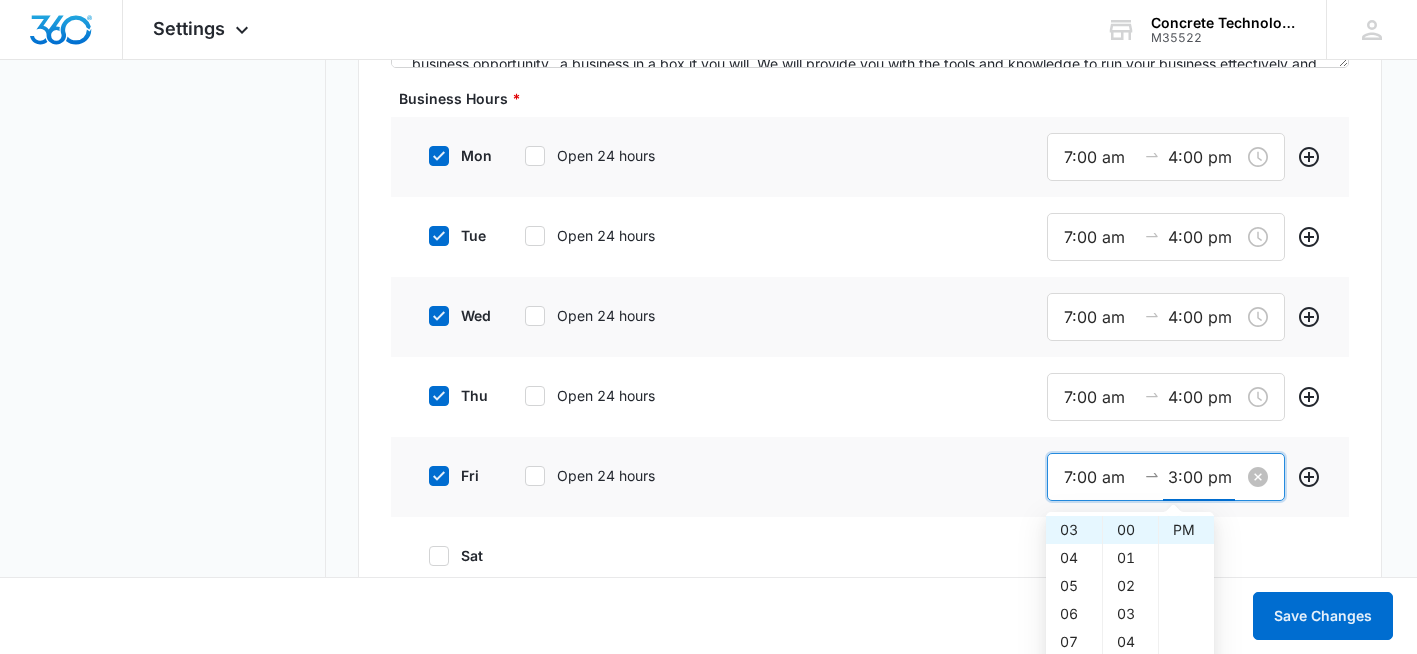 drag, startPoint x: 1175, startPoint y: 472, endPoint x: 1173, endPoint y: 515, distance: 43.046486 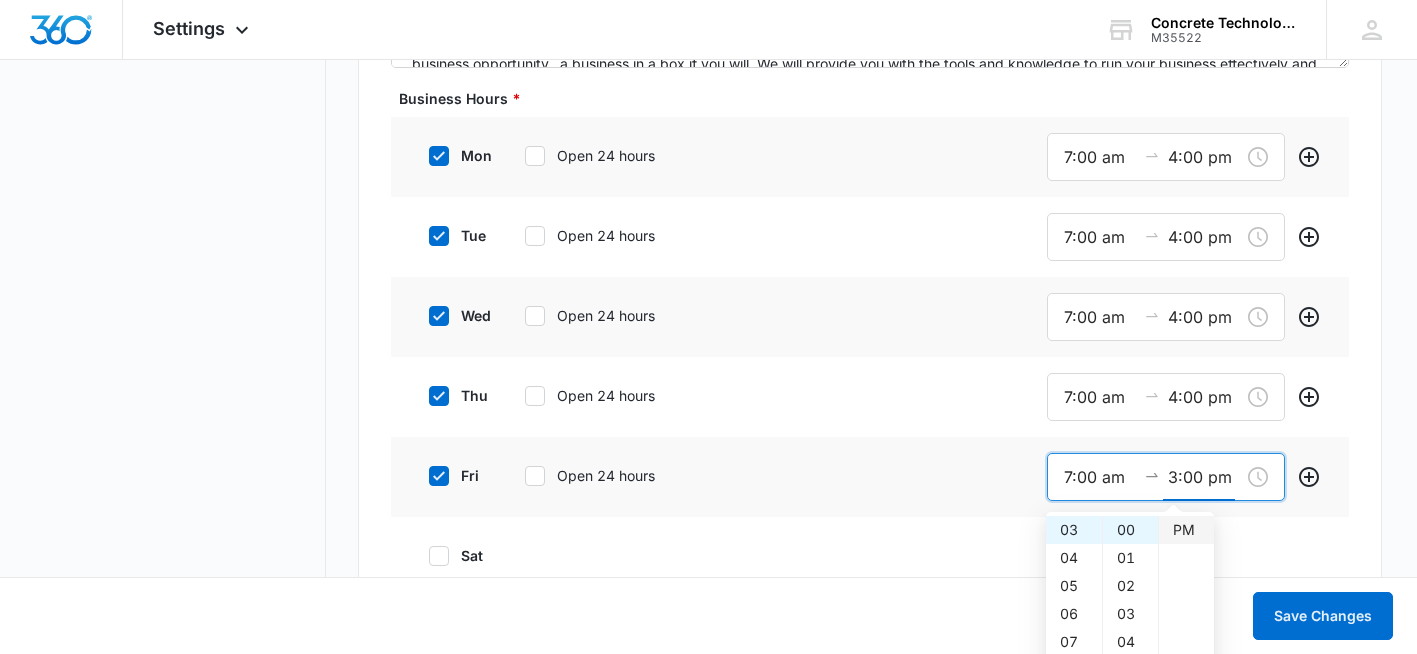 click on "3:00 pm" at bounding box center [1204, 477] 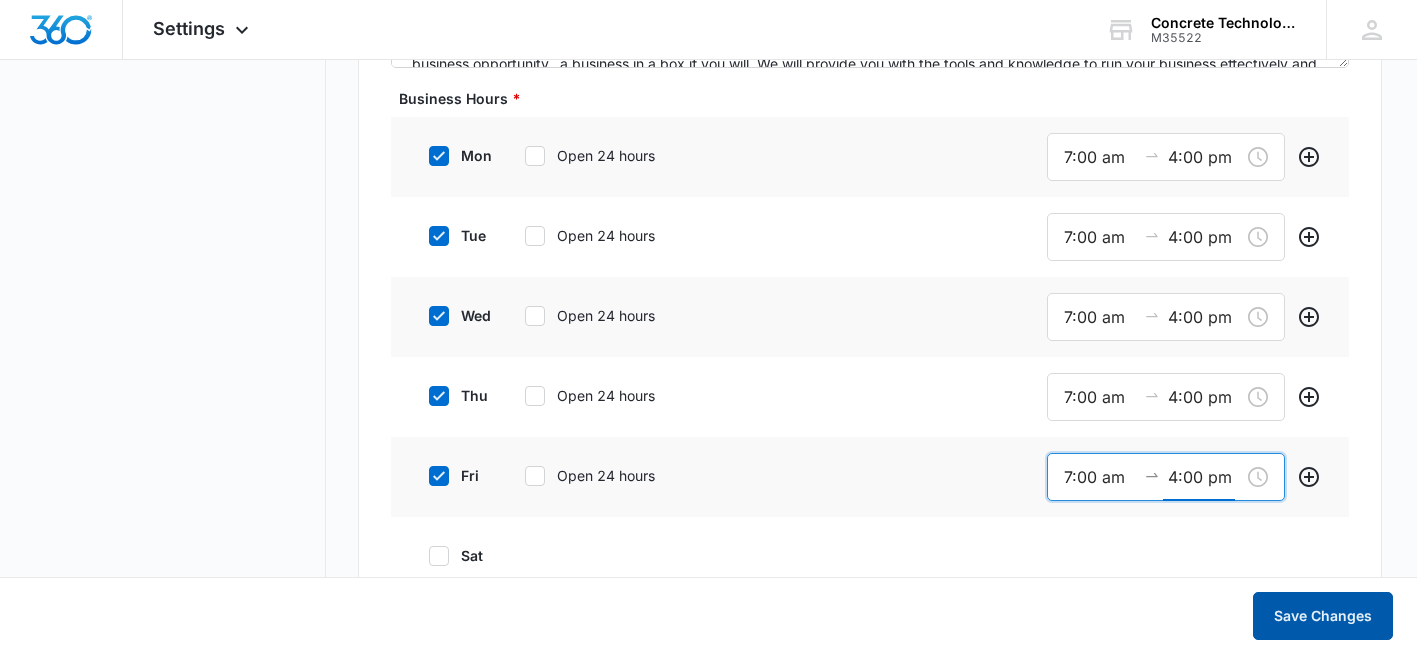 type on "4:00 pm" 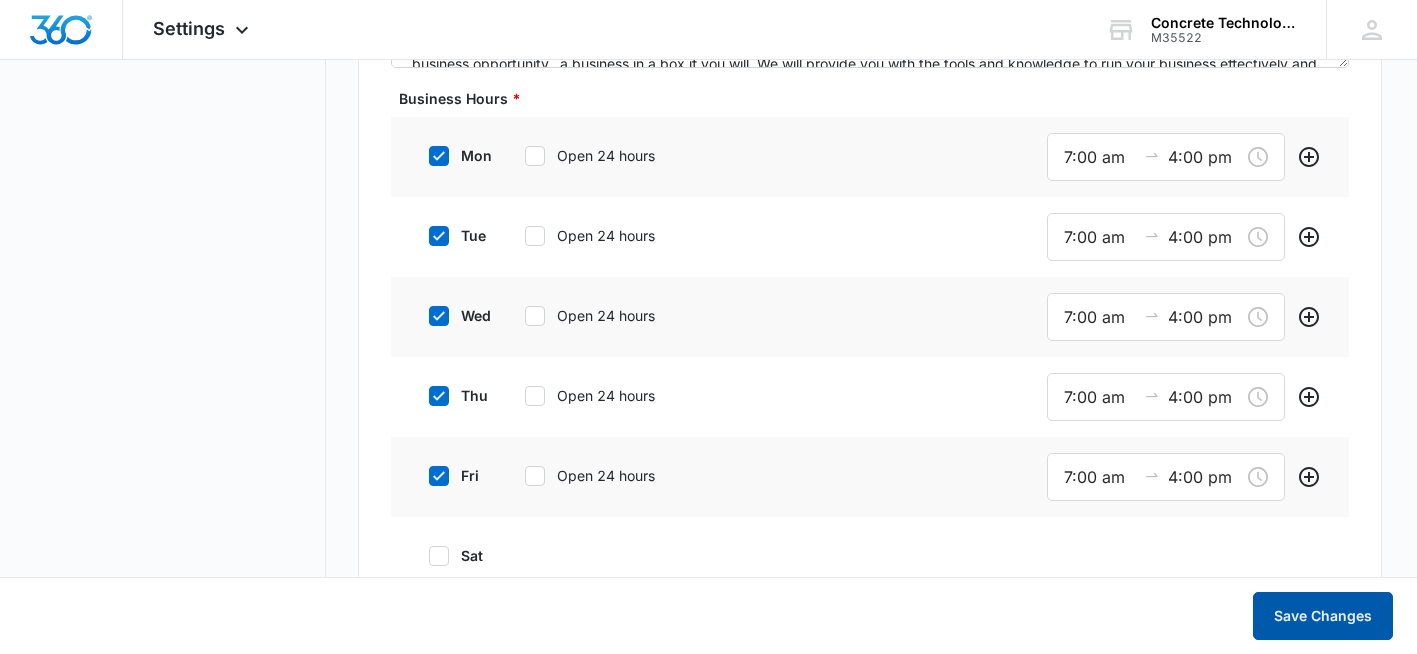 click on "Save Changes" at bounding box center (1323, 616) 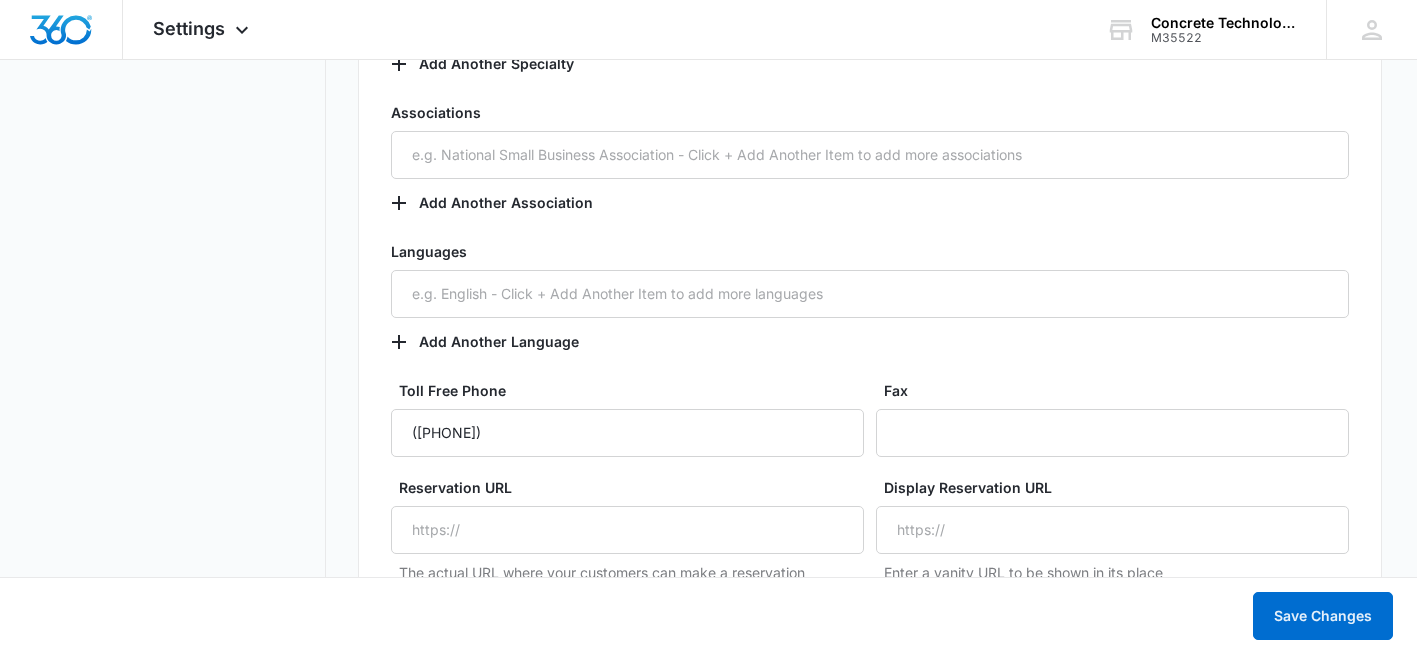 scroll, scrollTop: 3200, scrollLeft: 0, axis: vertical 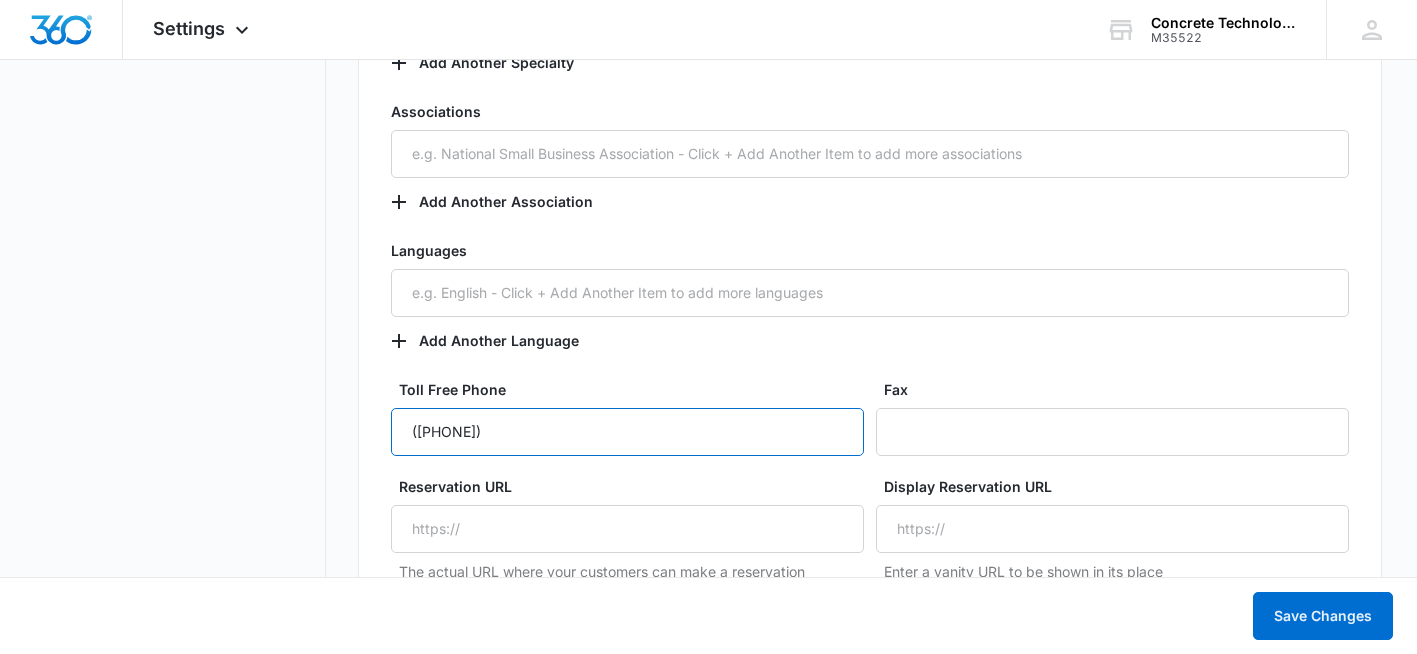 drag, startPoint x: 556, startPoint y: 429, endPoint x: 339, endPoint y: 412, distance: 217.66489 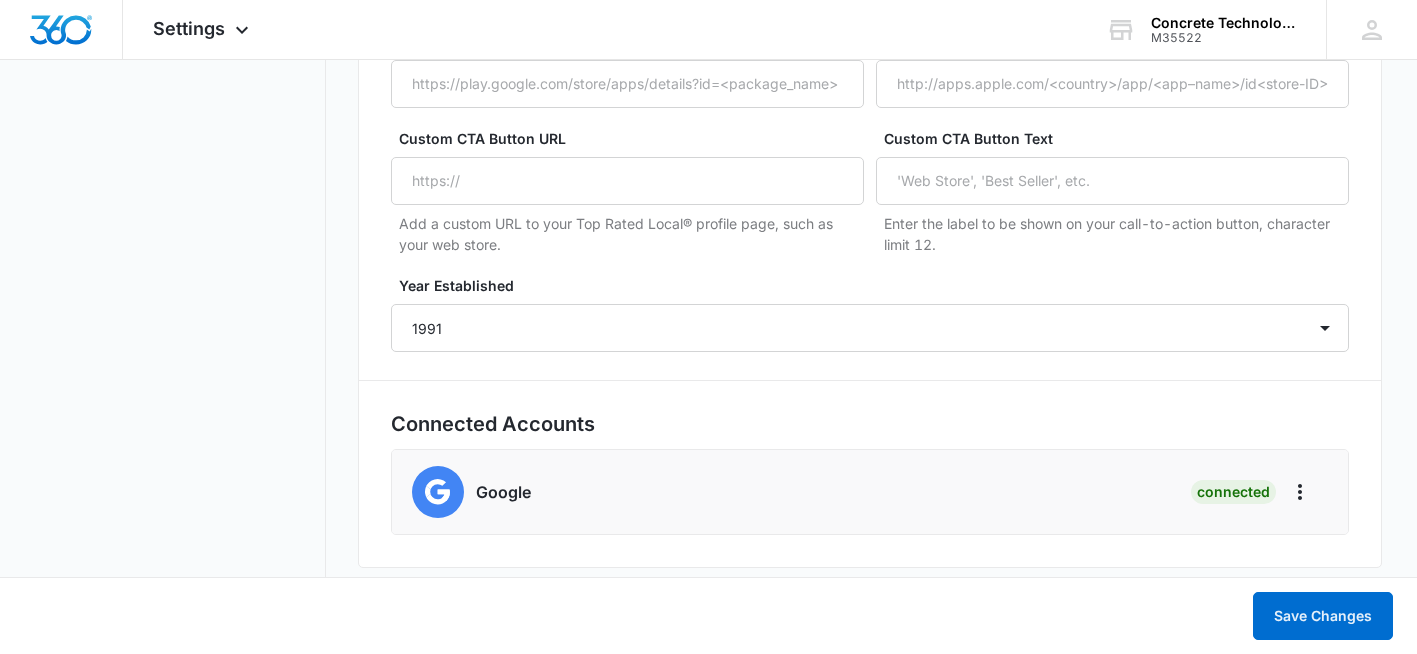 scroll, scrollTop: 3997, scrollLeft: 0, axis: vertical 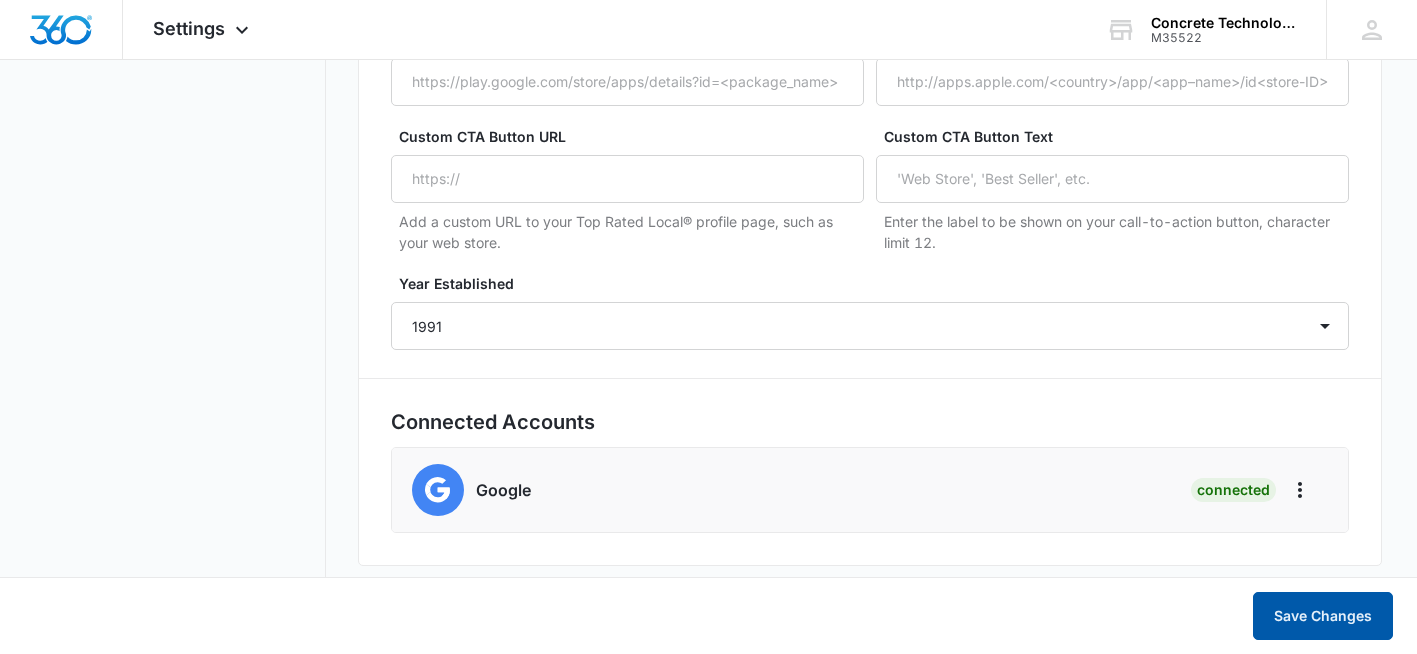 type on "(800) 447-6573" 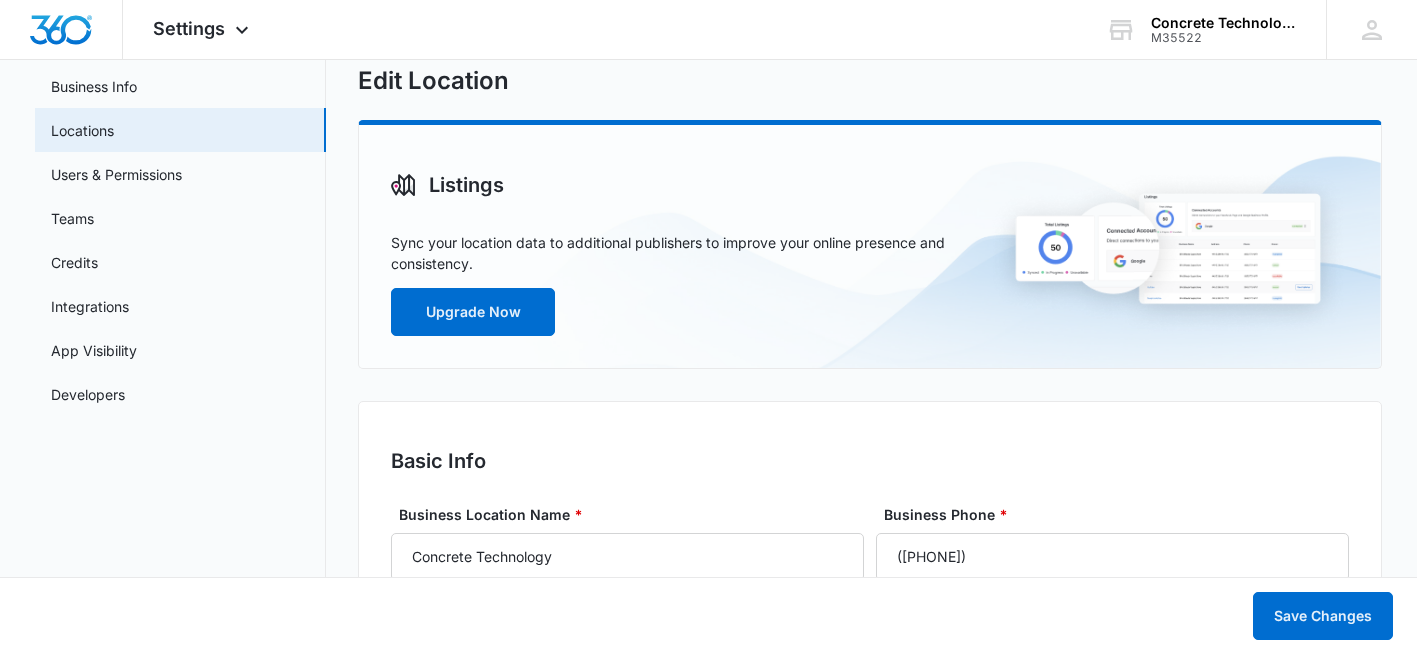 scroll, scrollTop: 97, scrollLeft: 0, axis: vertical 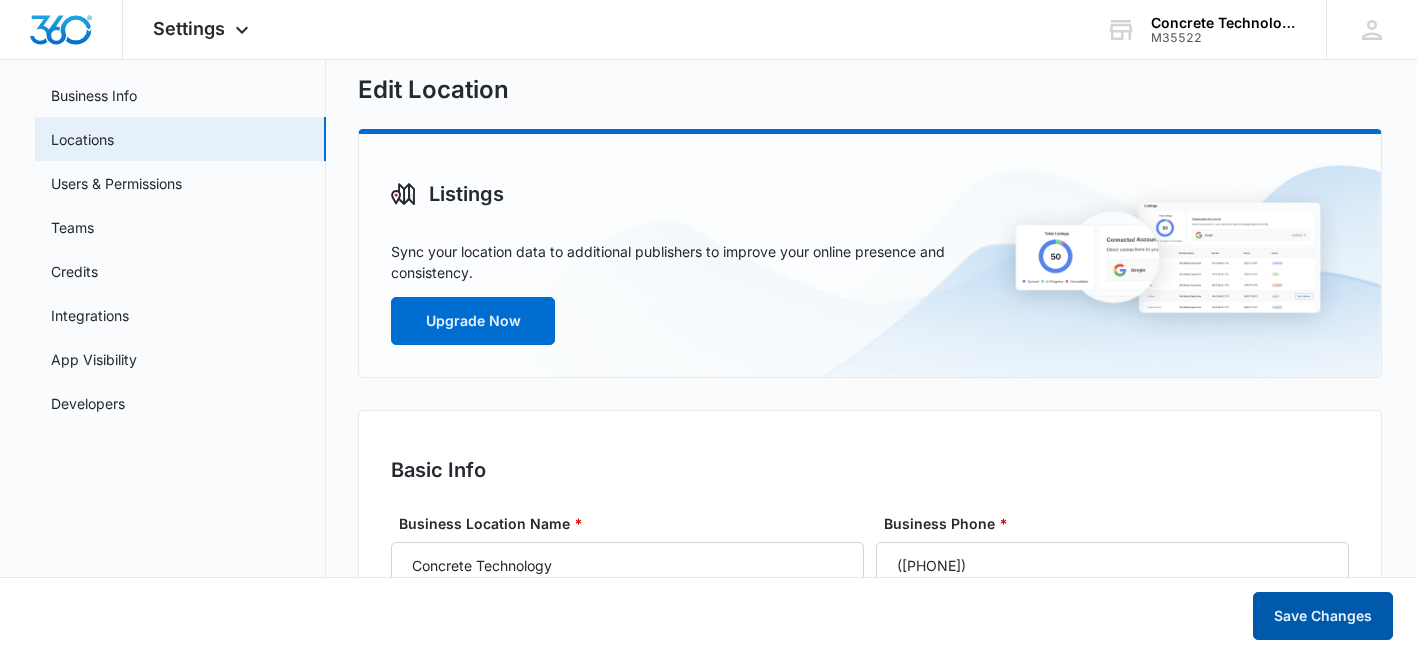 click on "Save Changes" at bounding box center (1323, 616) 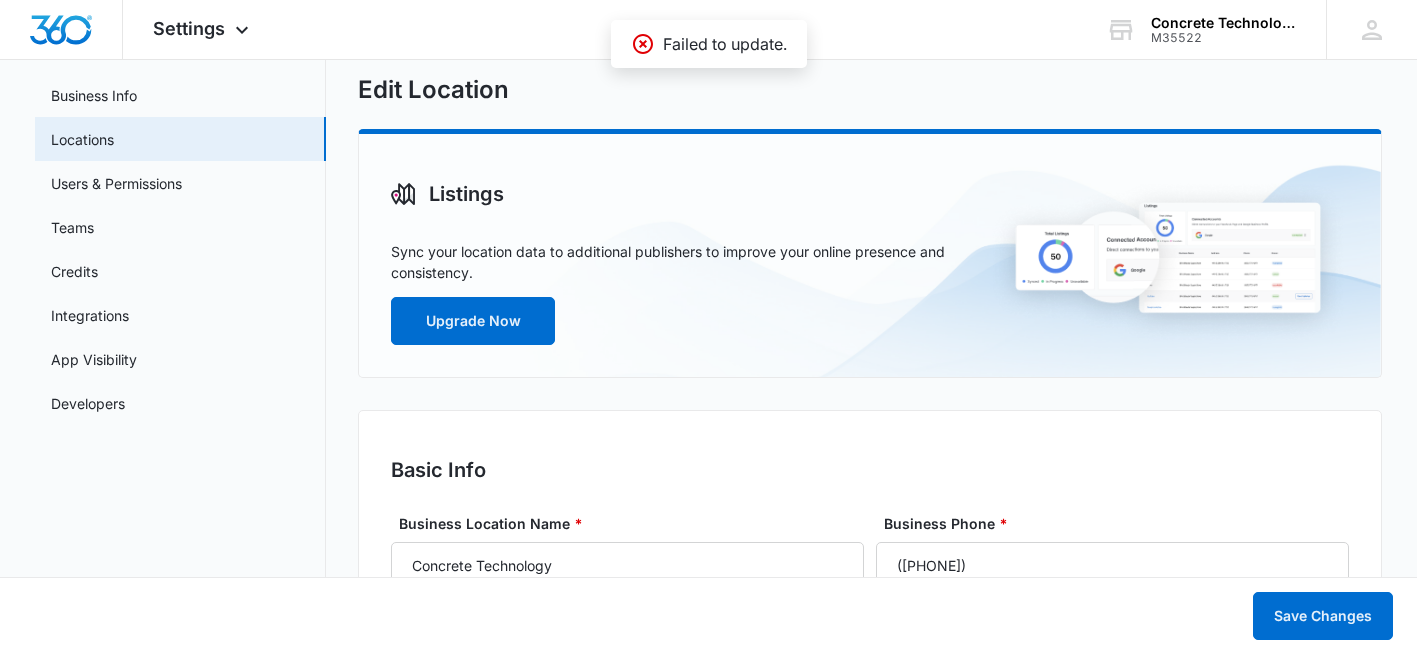 scroll, scrollTop: 0, scrollLeft: 0, axis: both 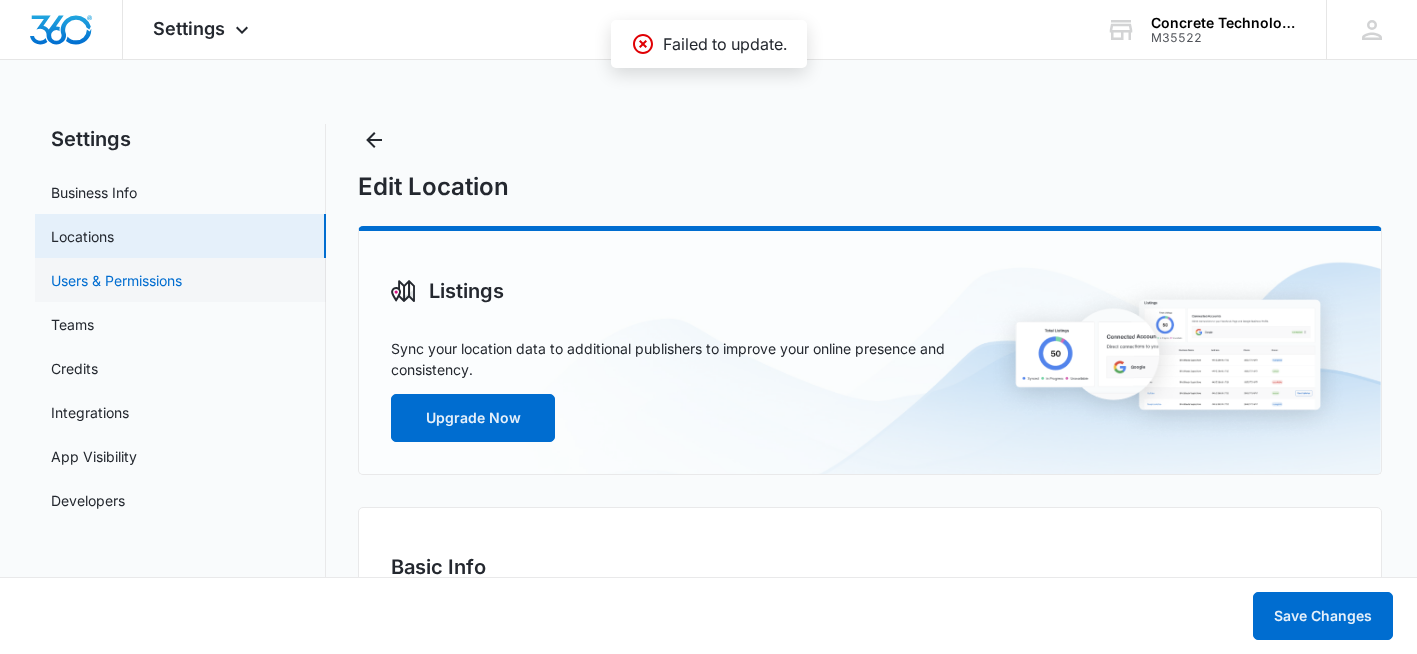 click on "Users & Permissions" at bounding box center (116, 280) 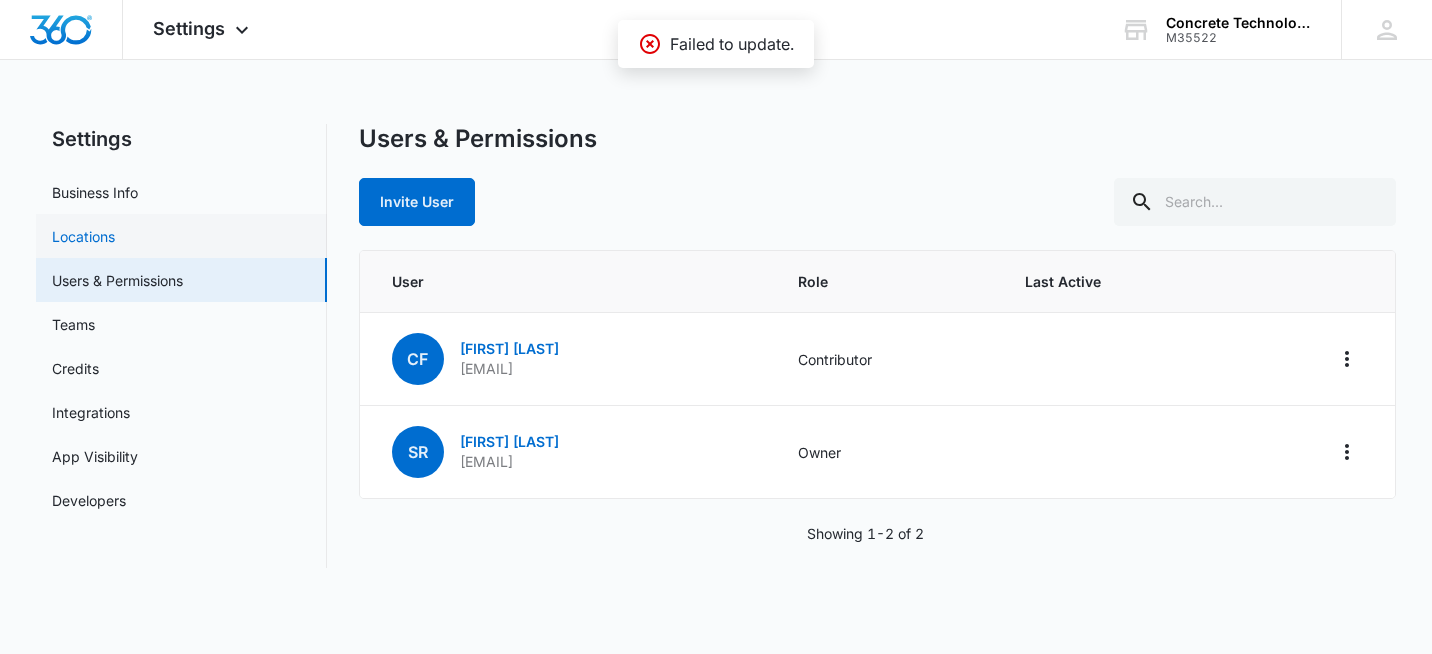 click on "Locations" at bounding box center [83, 236] 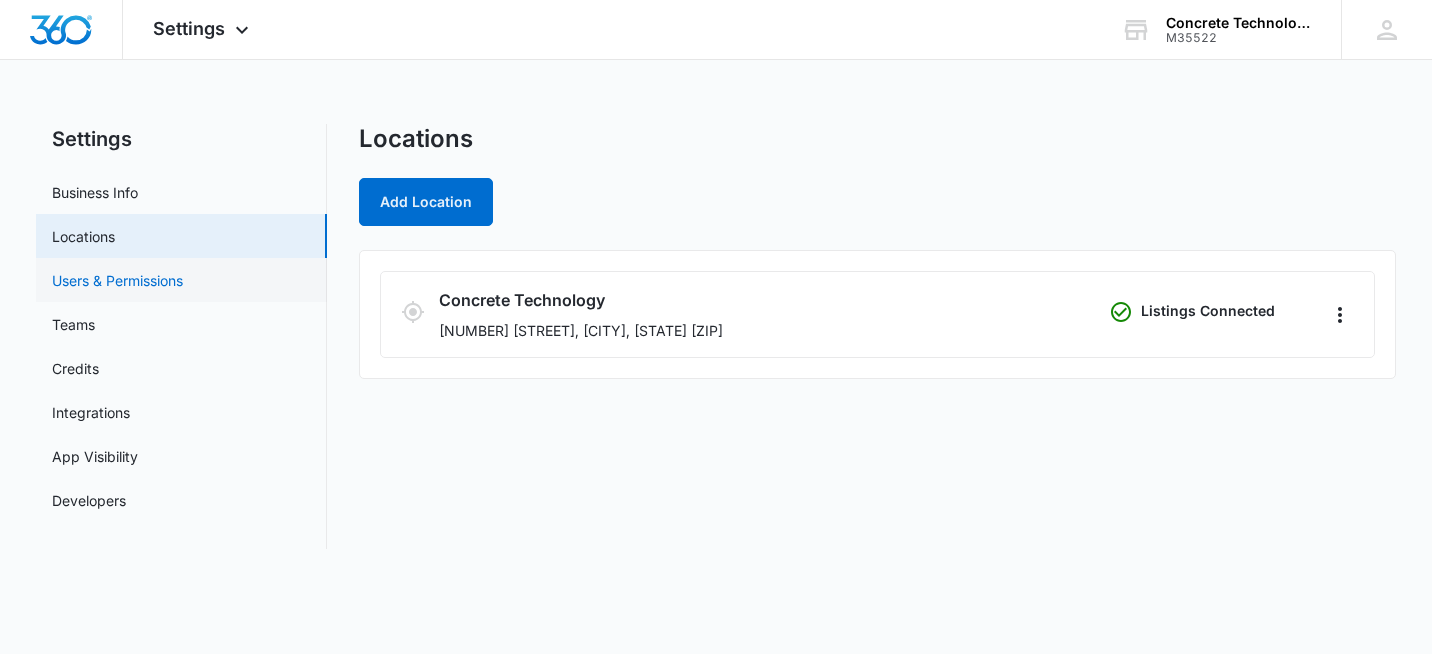 click on "Users & Permissions" at bounding box center (117, 280) 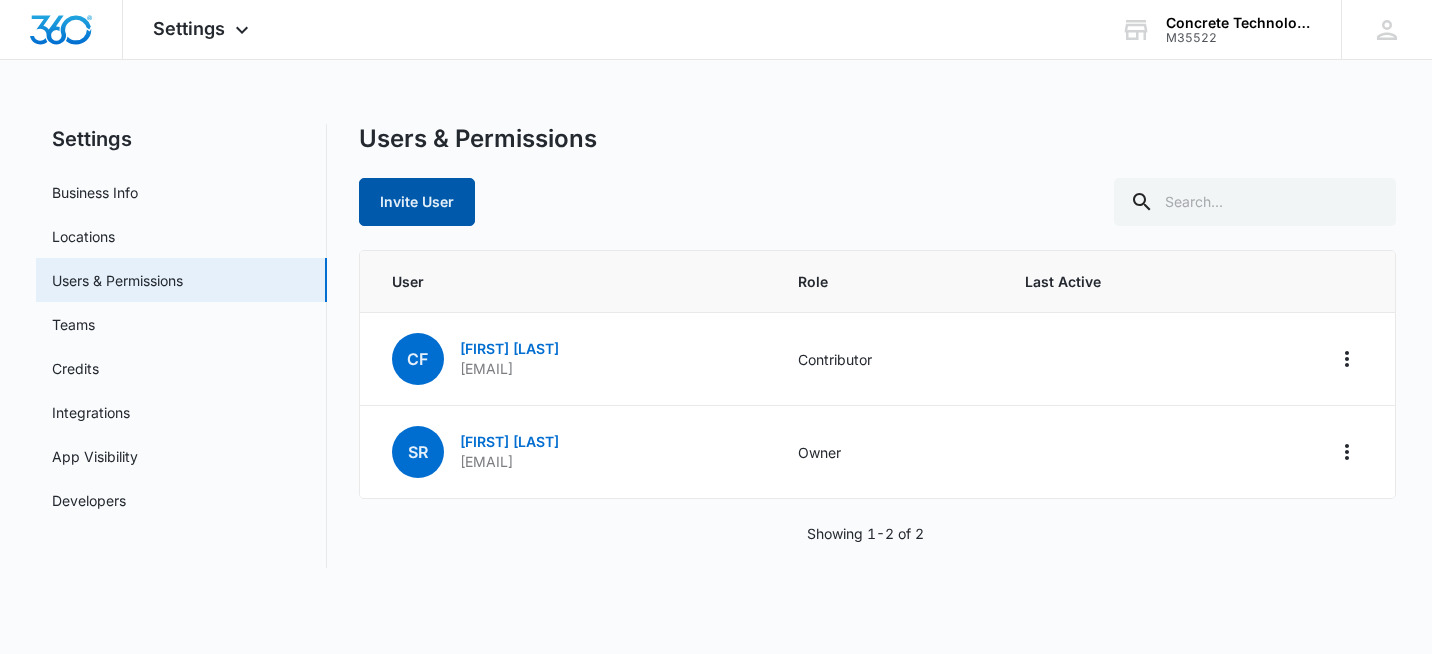 click on "Invite User" at bounding box center (417, 202) 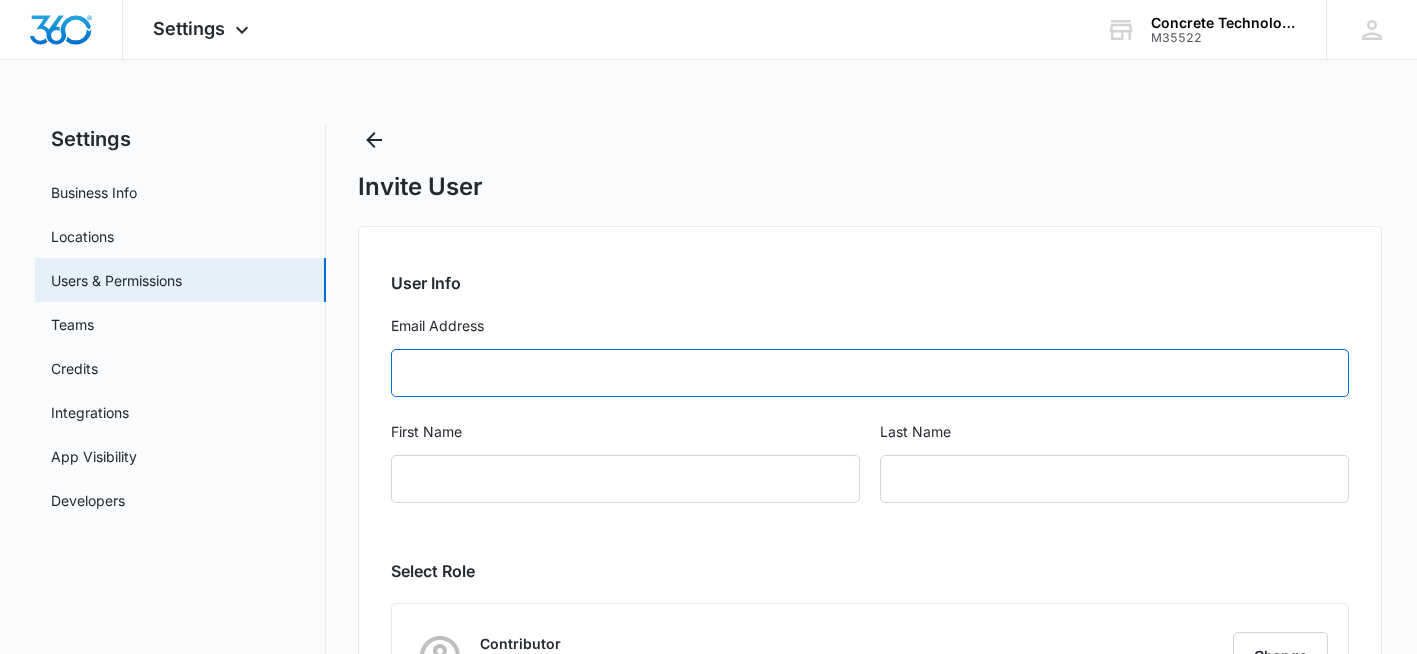 click on "Email Address" at bounding box center [869, 373] 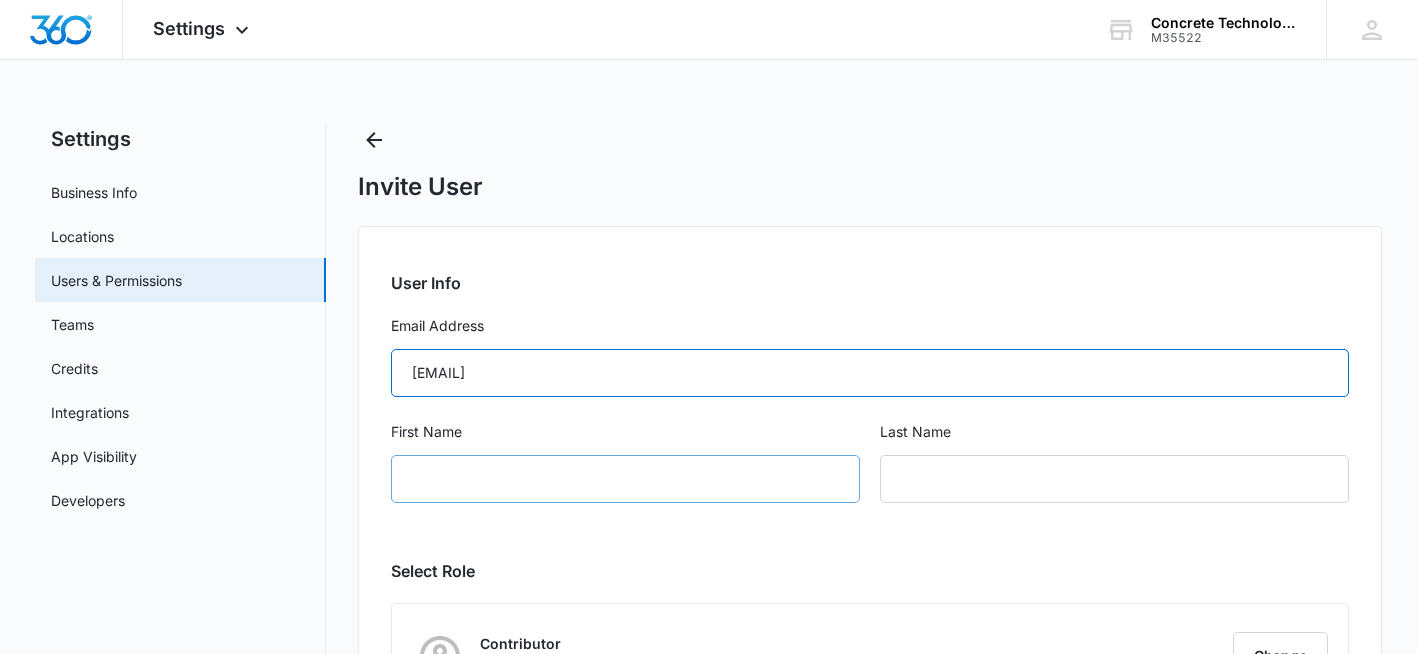 type on "MDelduca@flycti.com" 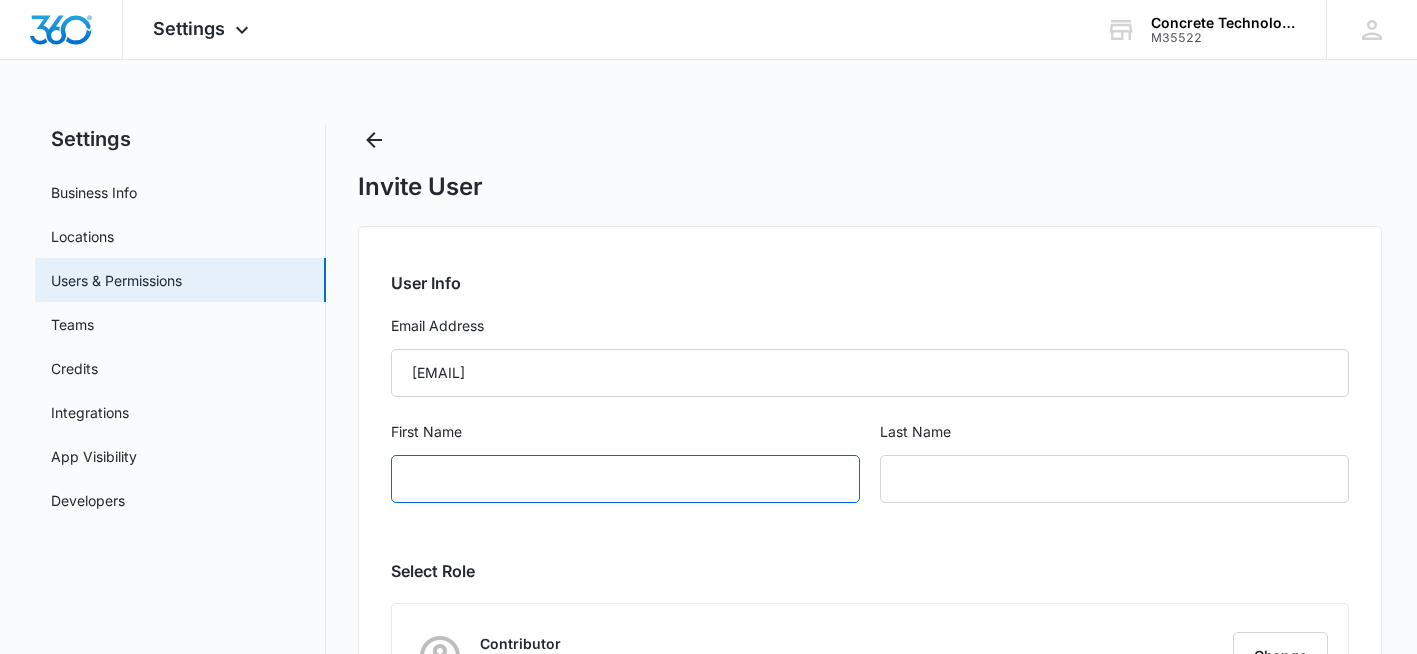 click on "First Name" at bounding box center [625, 479] 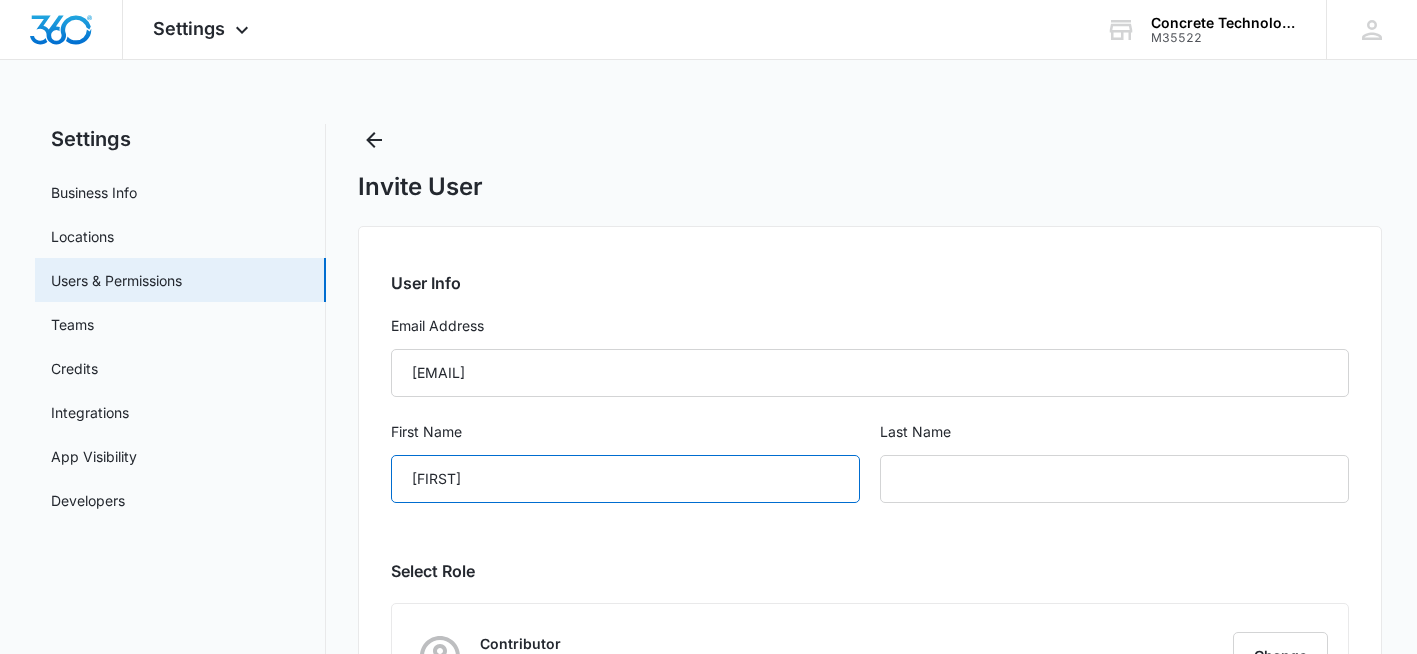 type on "Mike" 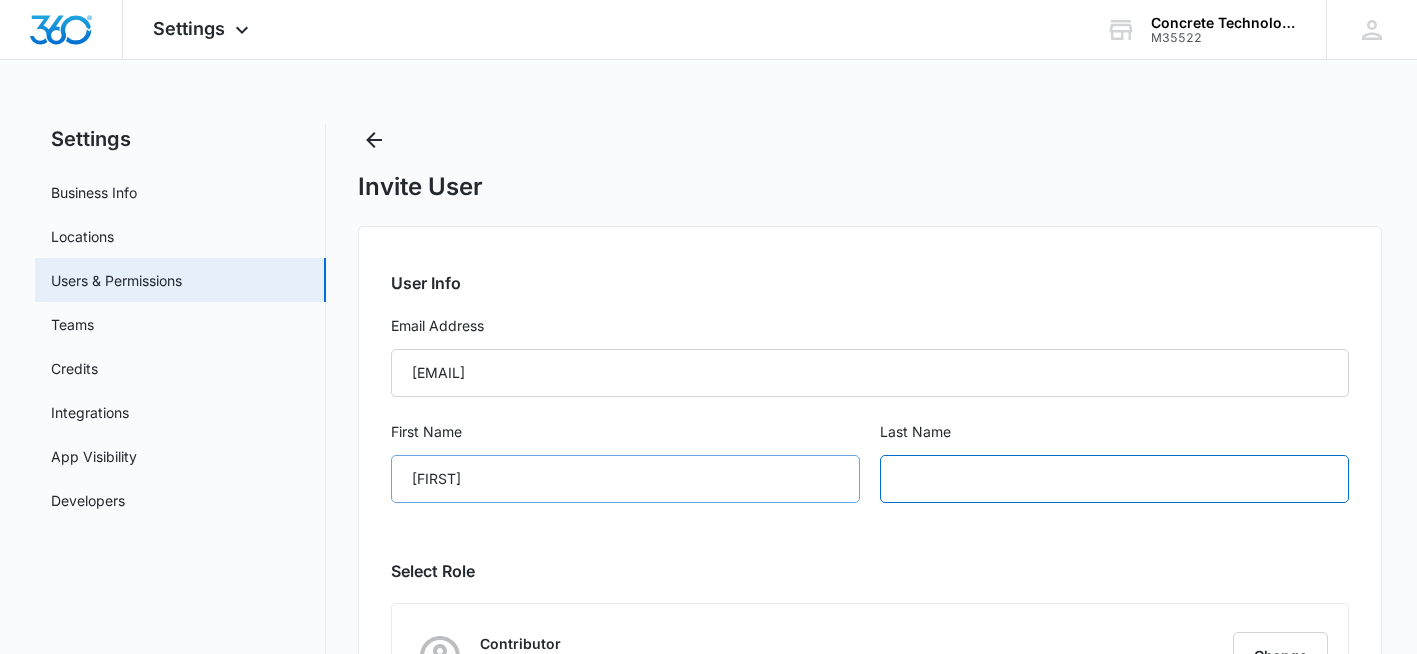 type on "Delduca" 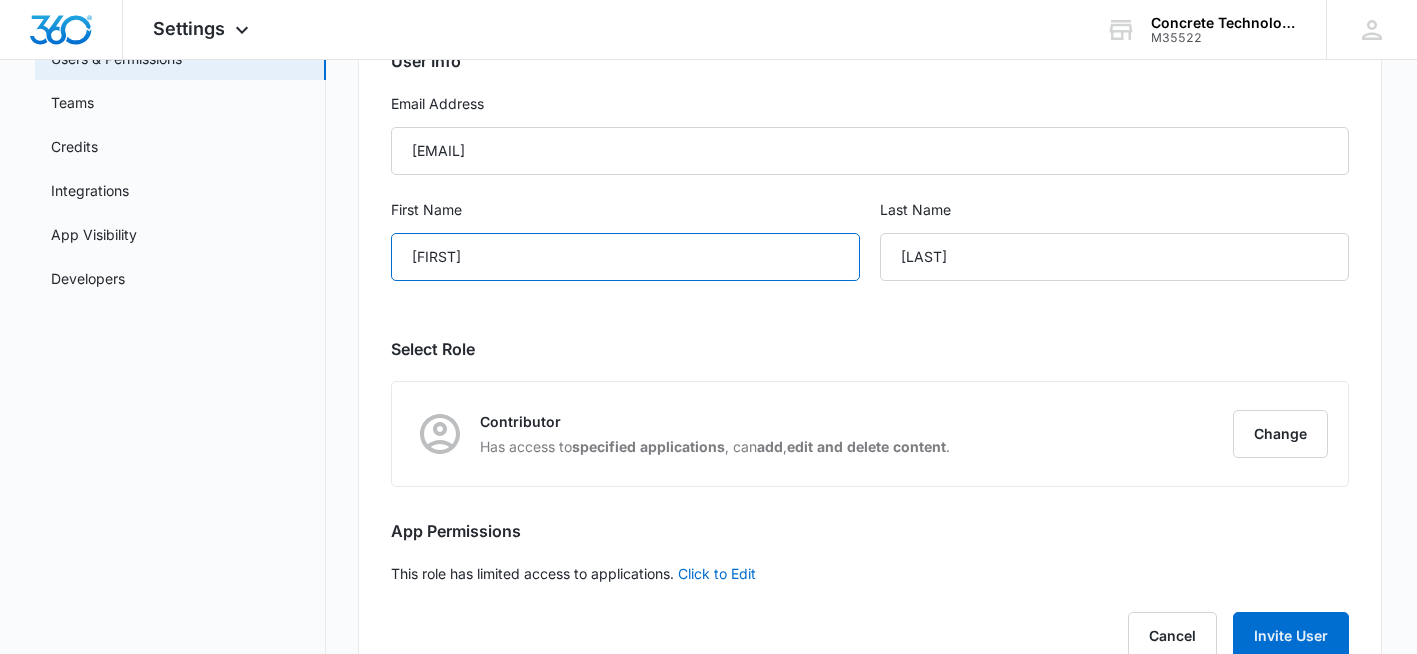 scroll, scrollTop: 285, scrollLeft: 0, axis: vertical 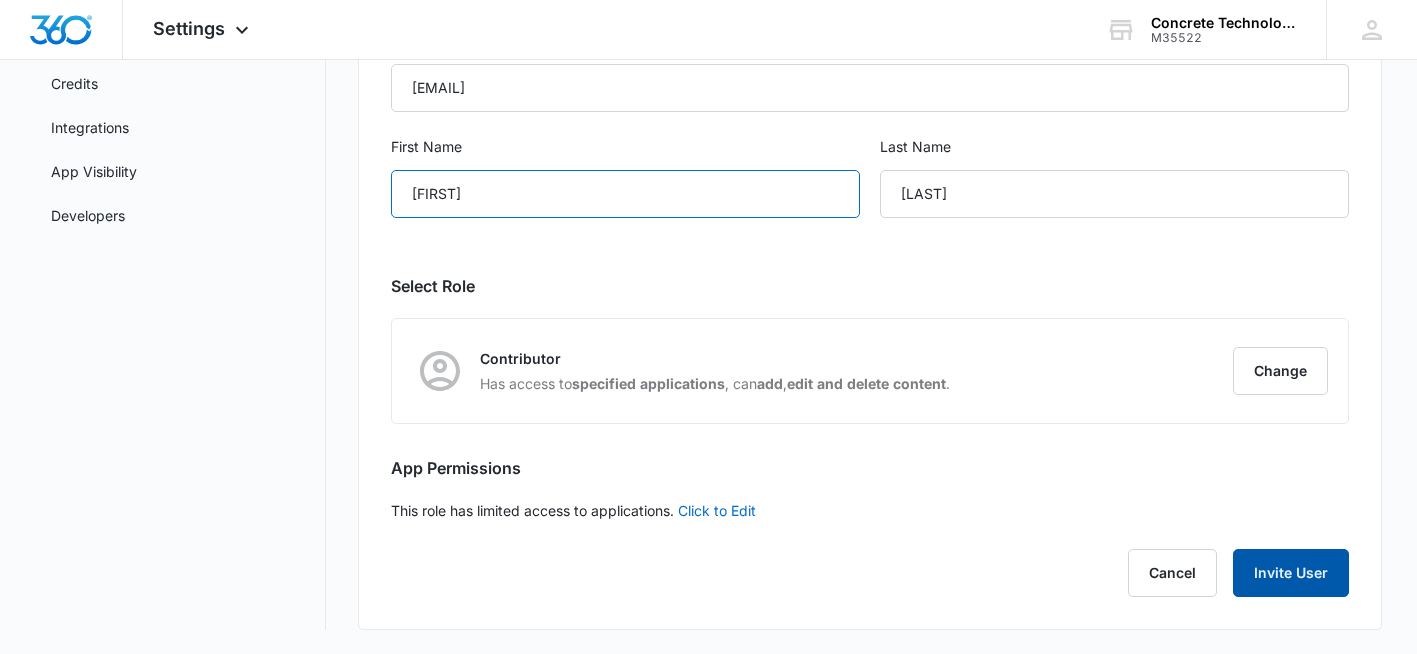 type on "Mike" 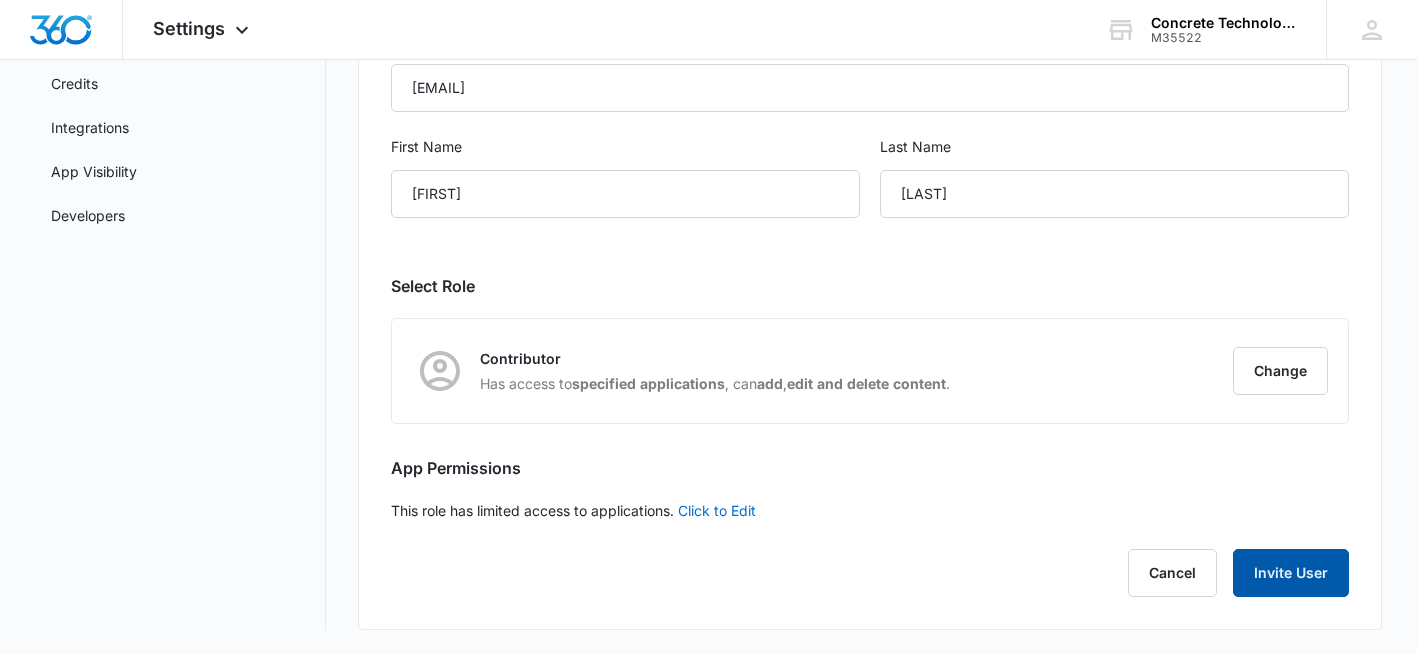 click on "Invite User" at bounding box center (1291, 573) 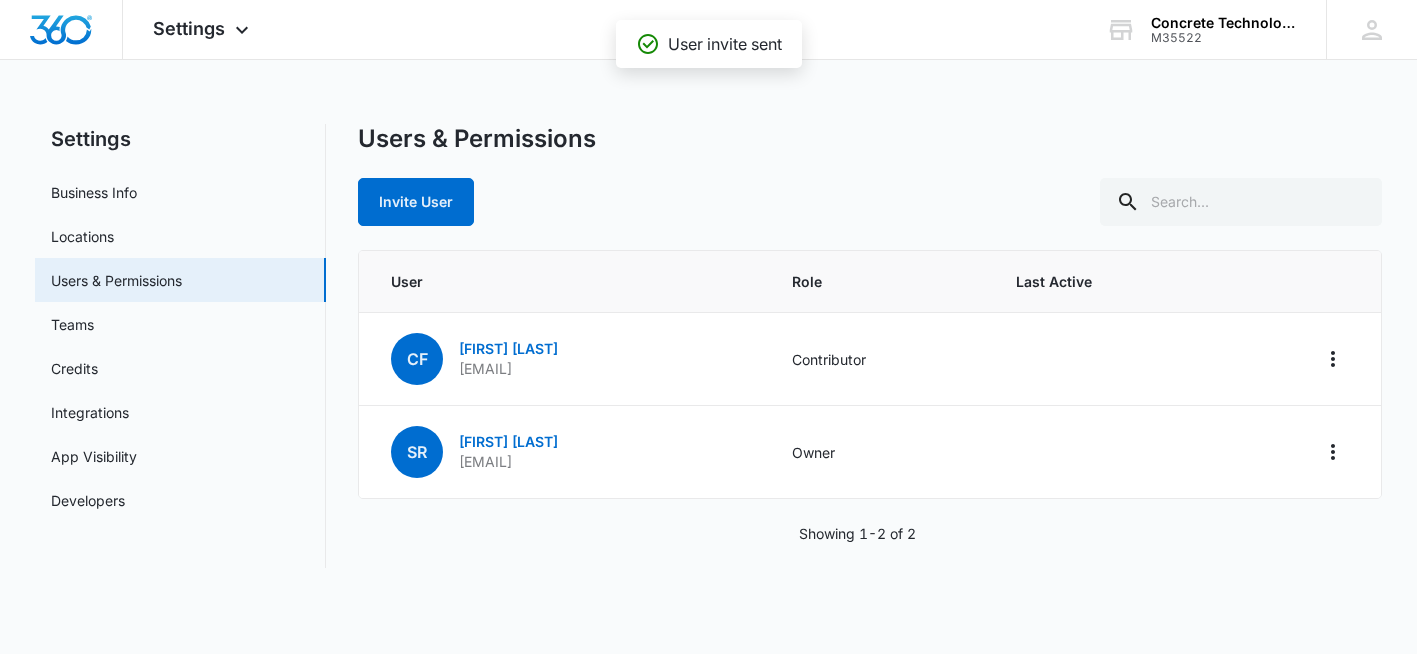 scroll, scrollTop: 0, scrollLeft: 0, axis: both 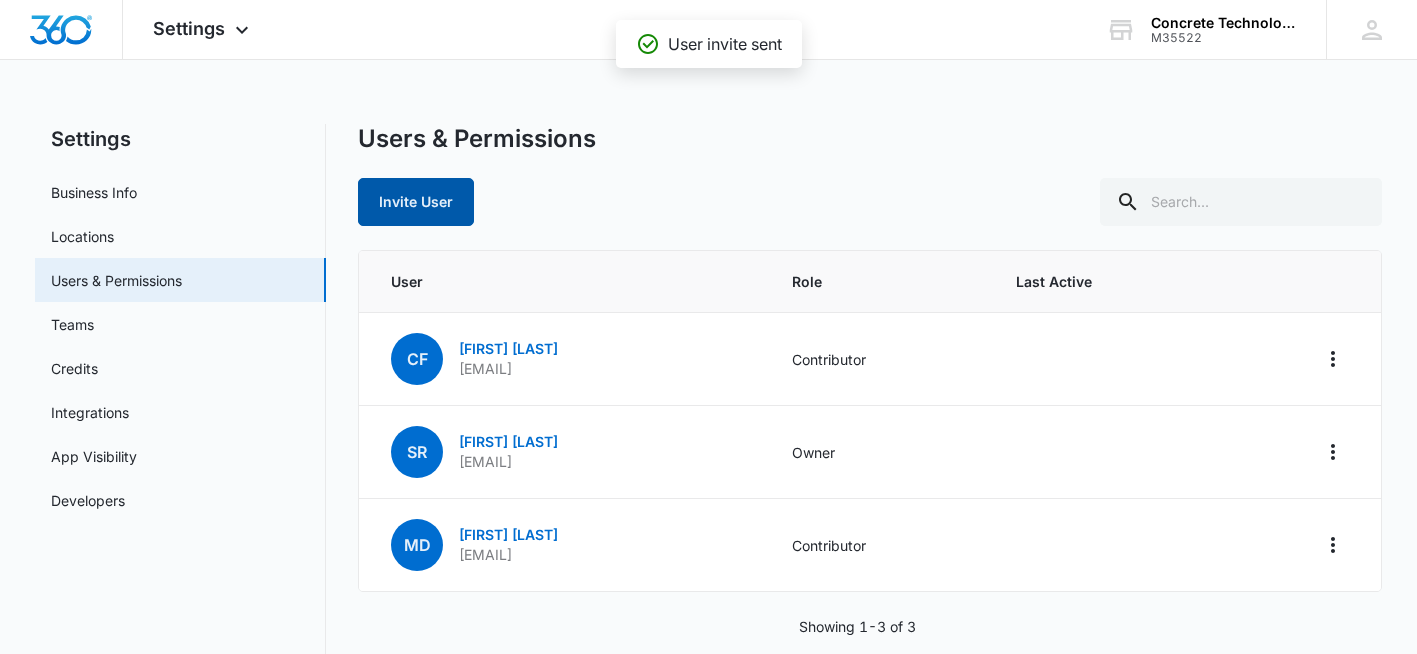click on "Invite User" at bounding box center [416, 202] 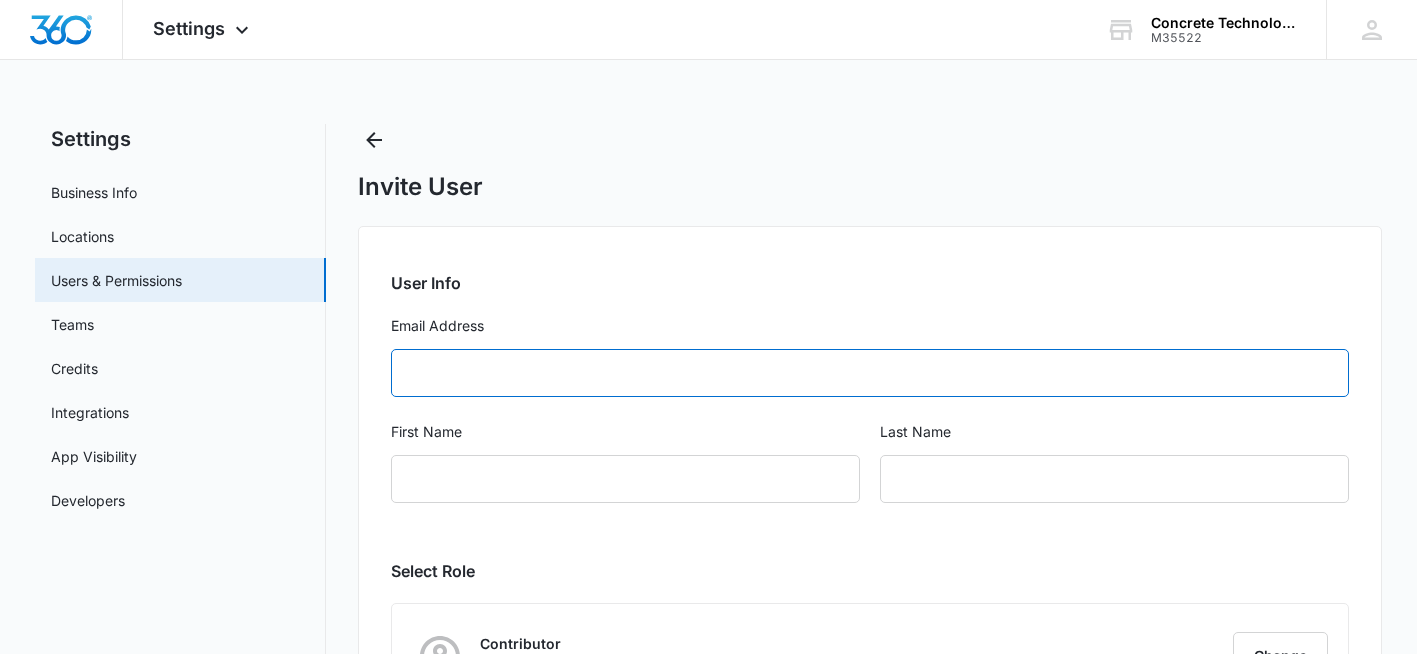 paste on "LCutsinger@flycti.com" 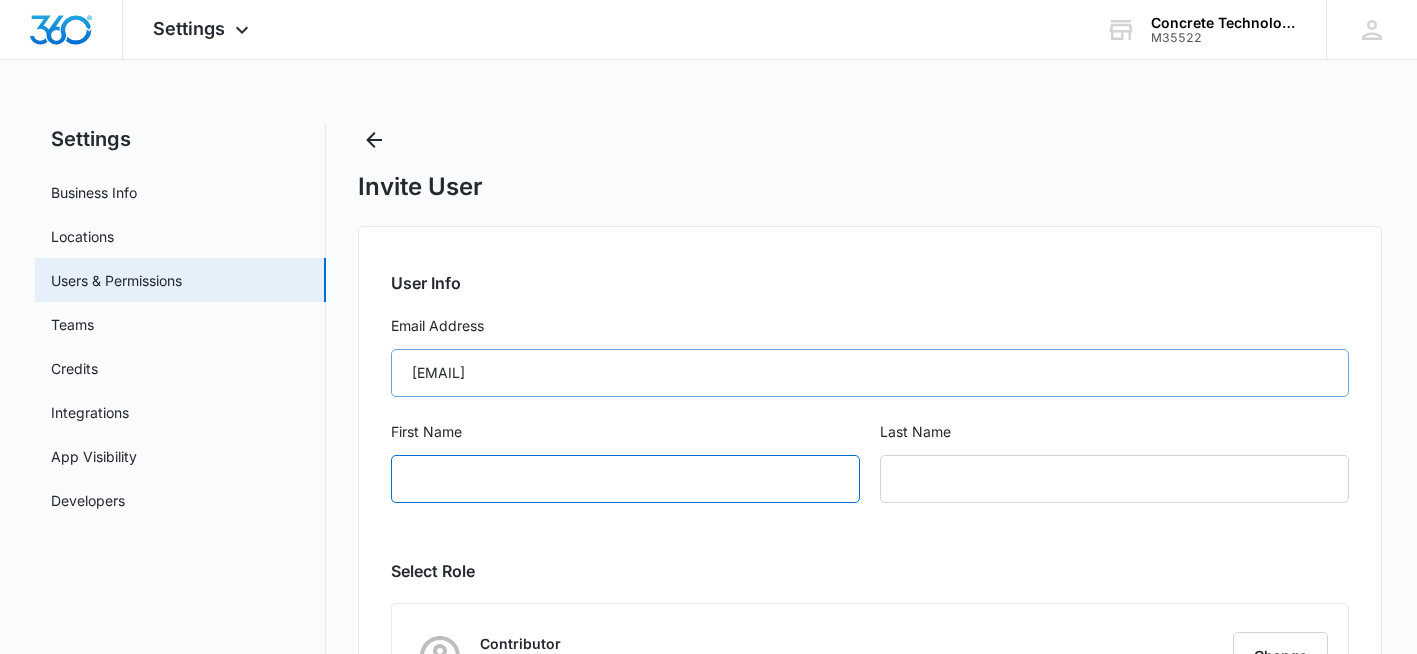 type on "Larry" 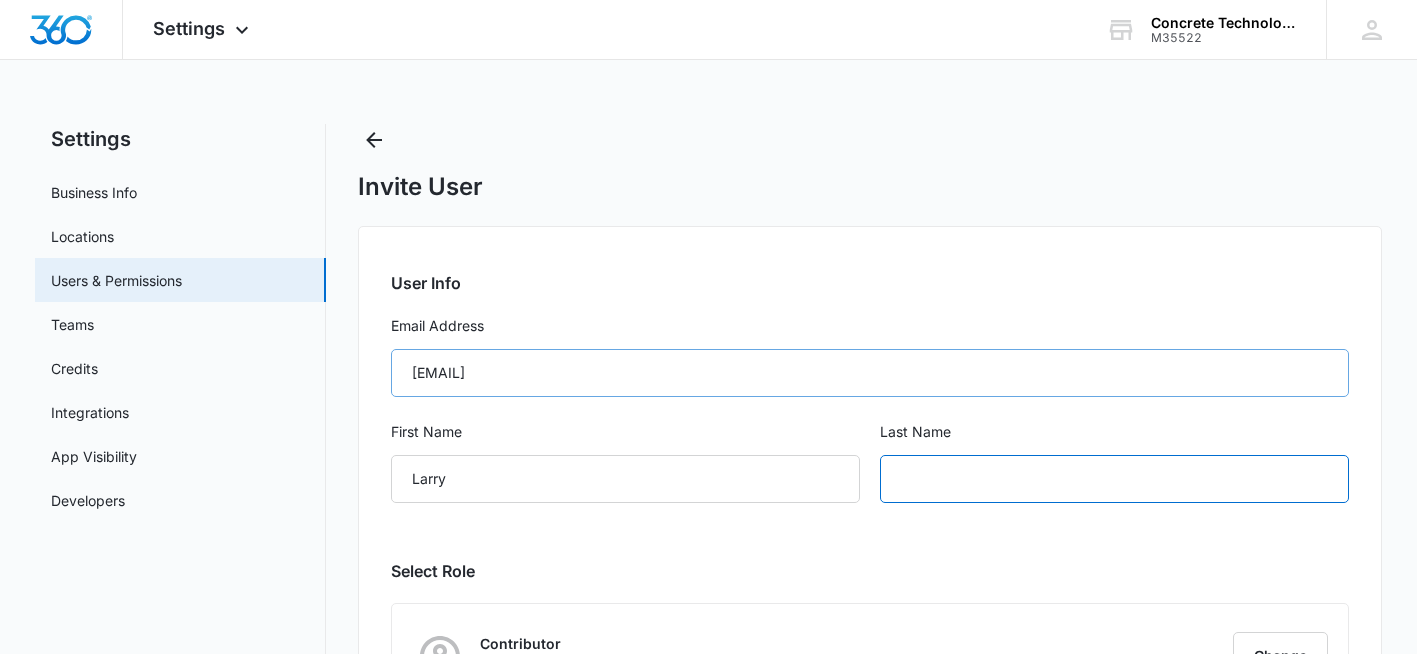 type on "Cutsinger" 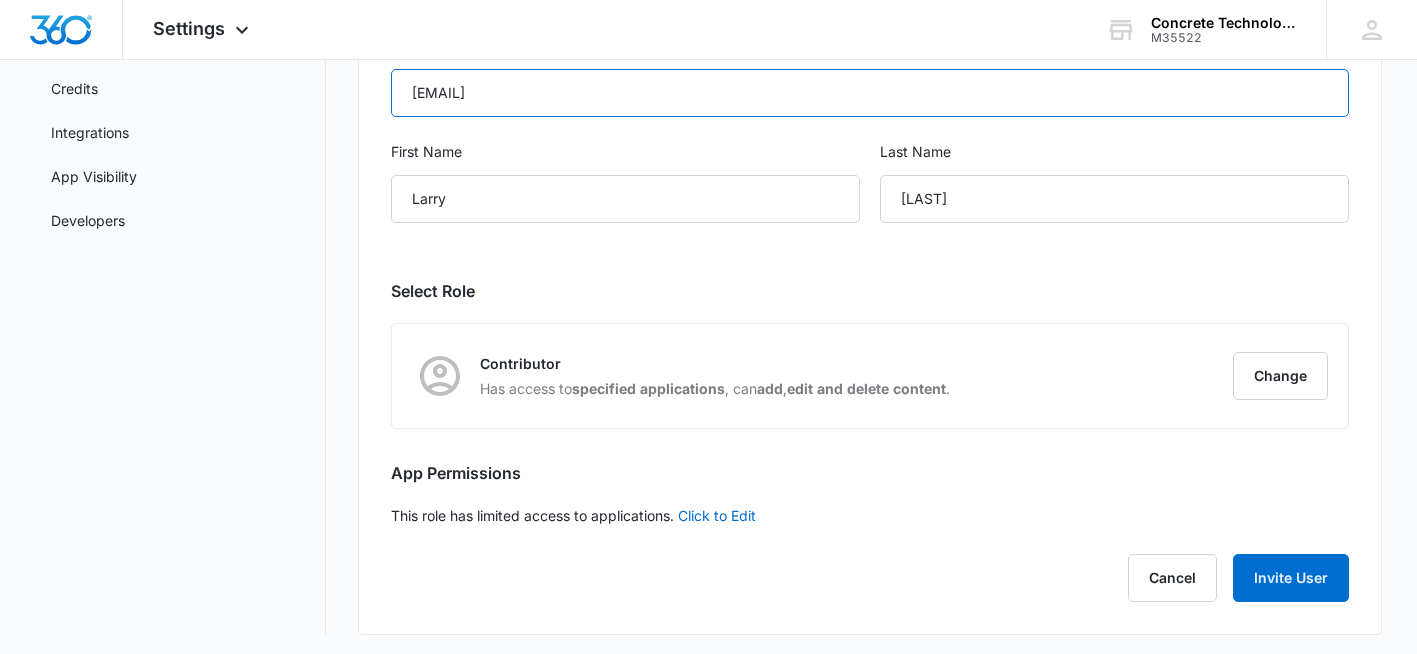 scroll, scrollTop: 285, scrollLeft: 0, axis: vertical 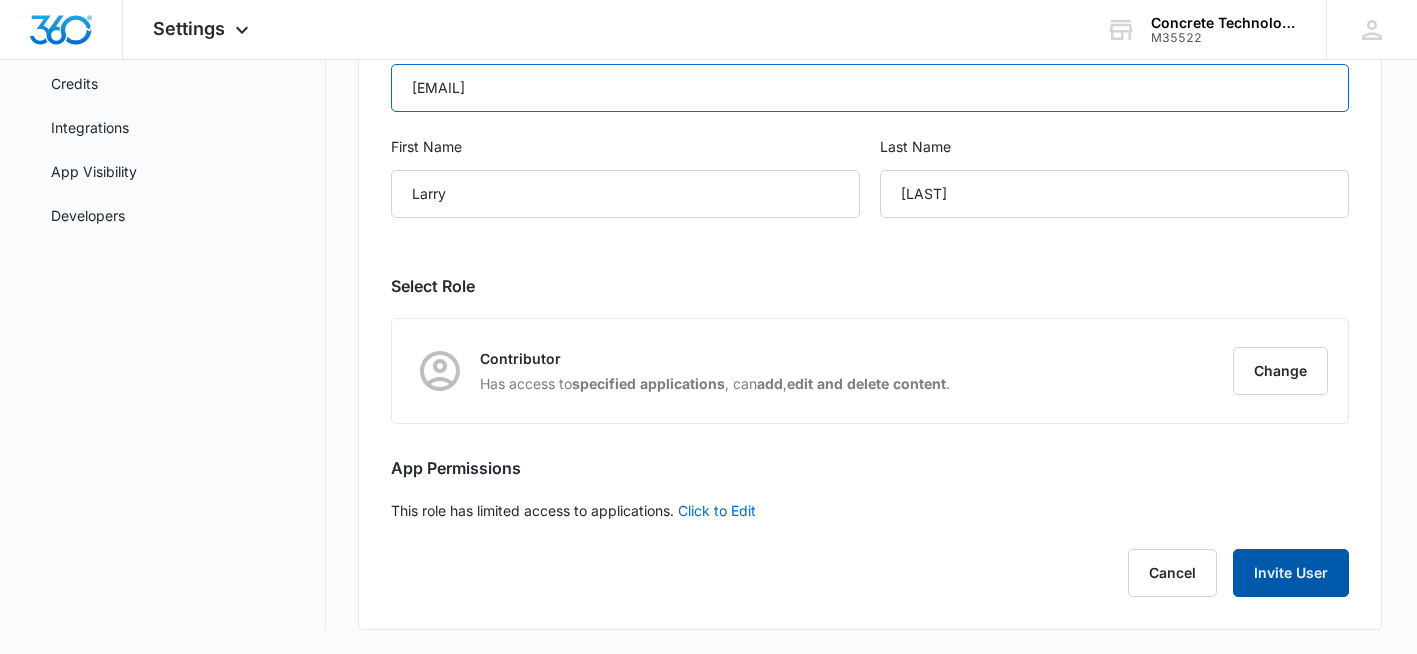 type on "LCutsinger@flycti.com" 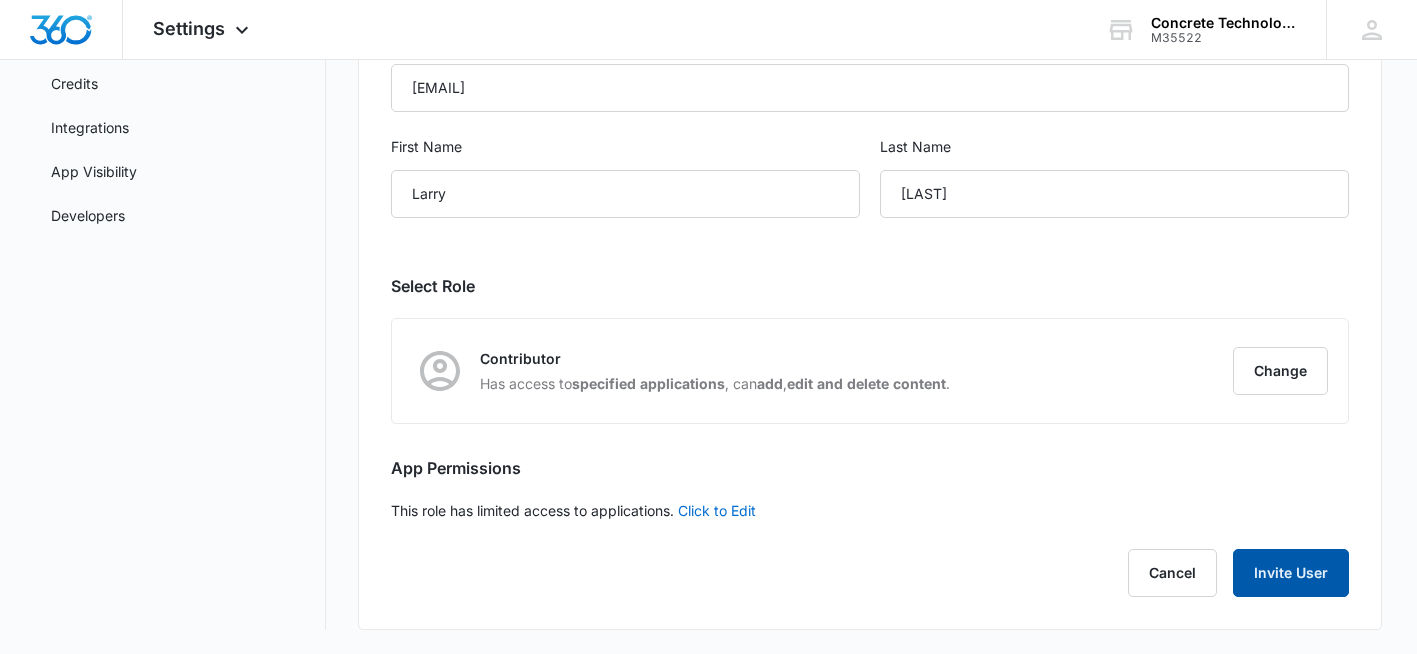 click on "Invite User" at bounding box center [1291, 573] 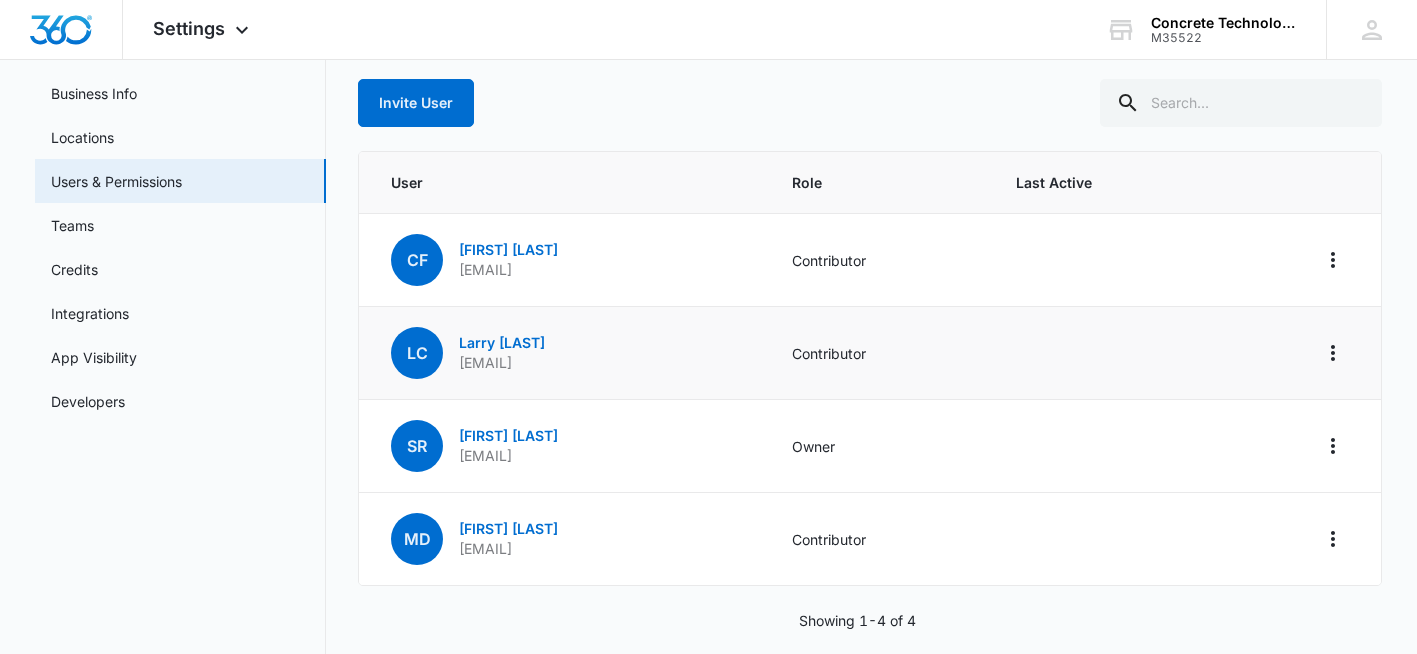 scroll, scrollTop: 100, scrollLeft: 0, axis: vertical 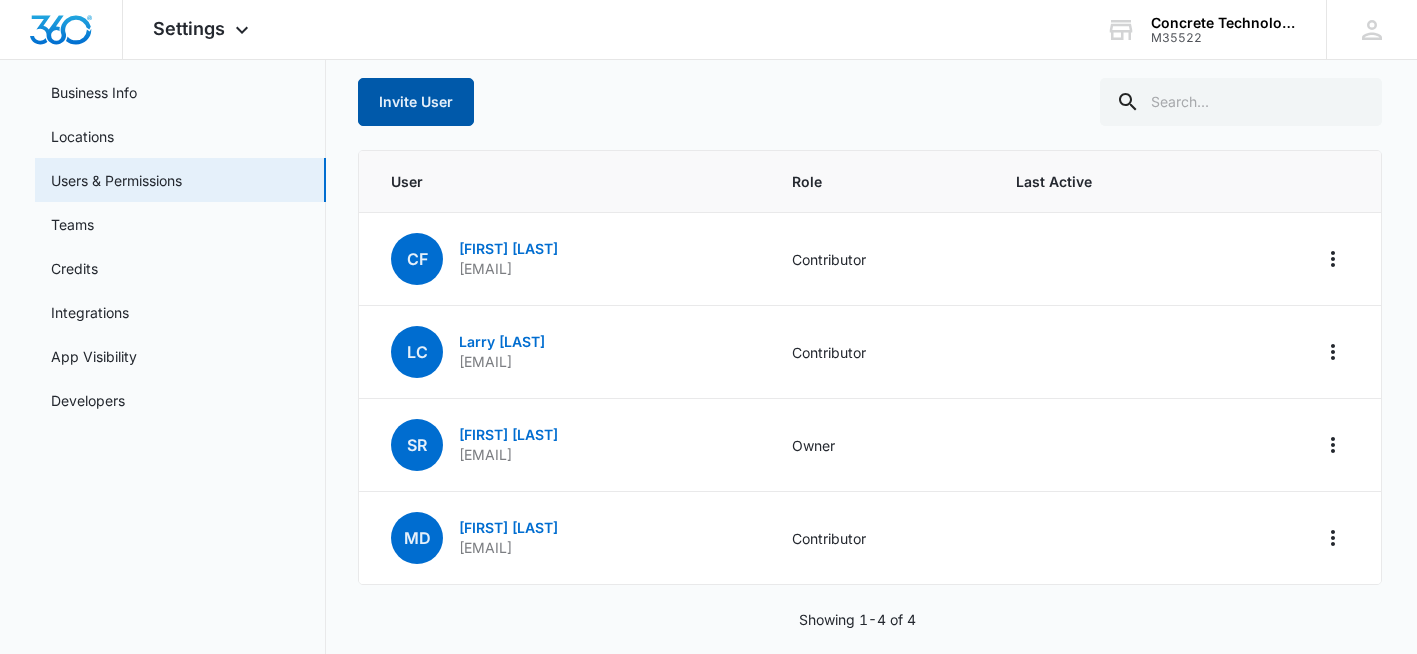 click on "Invite User" at bounding box center (416, 102) 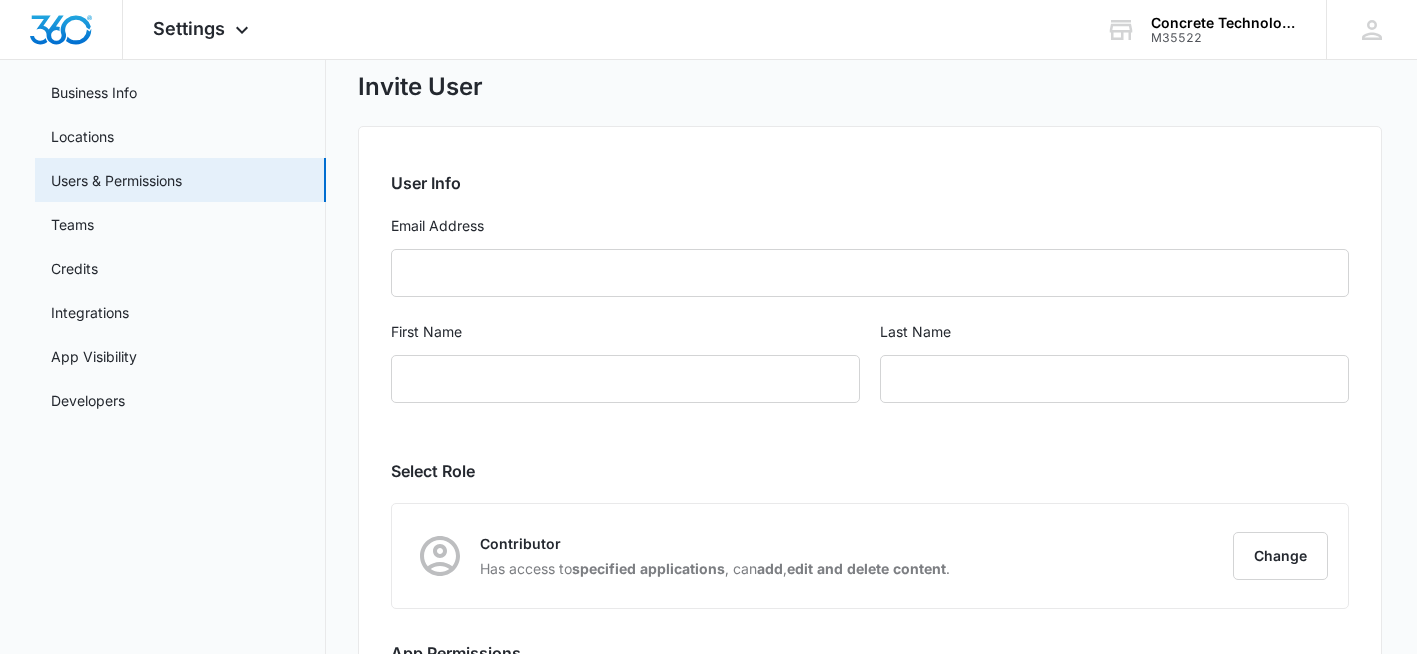 scroll, scrollTop: 0, scrollLeft: 0, axis: both 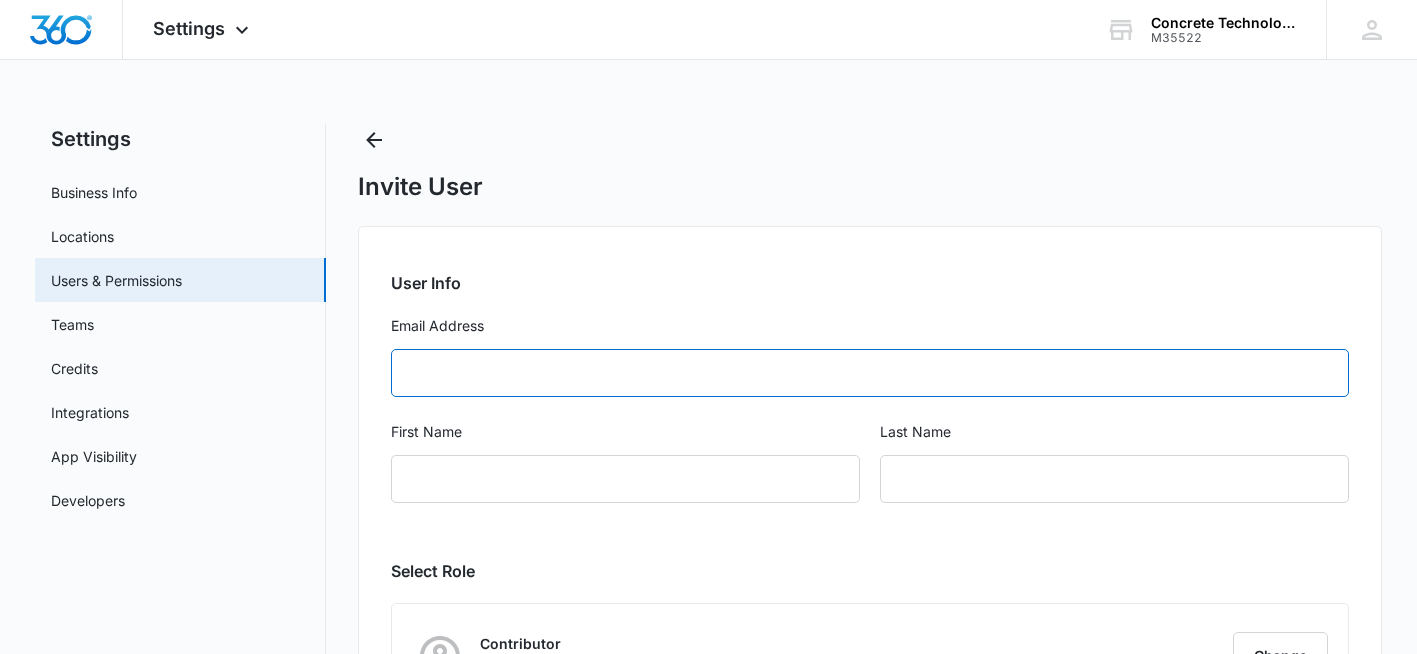click on "Email Address" at bounding box center (869, 373) 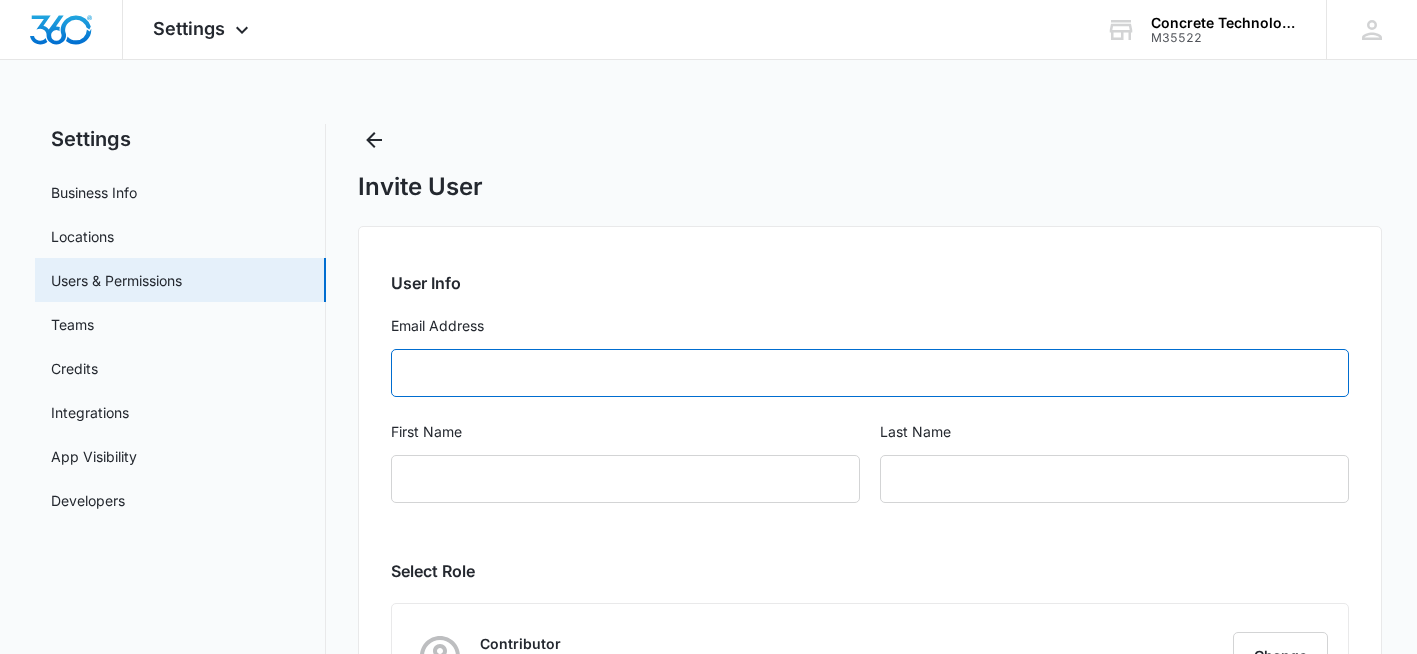 paste on "RMatthews@flycti.com" 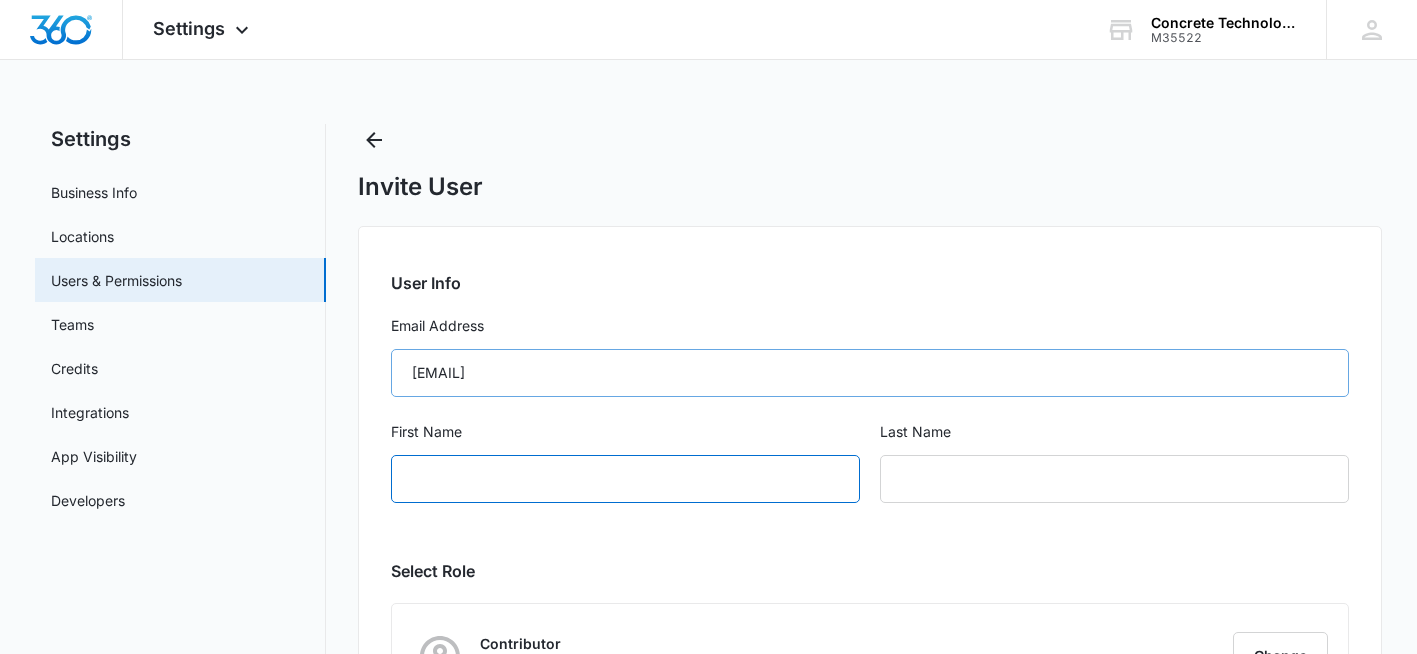 type on "Robert" 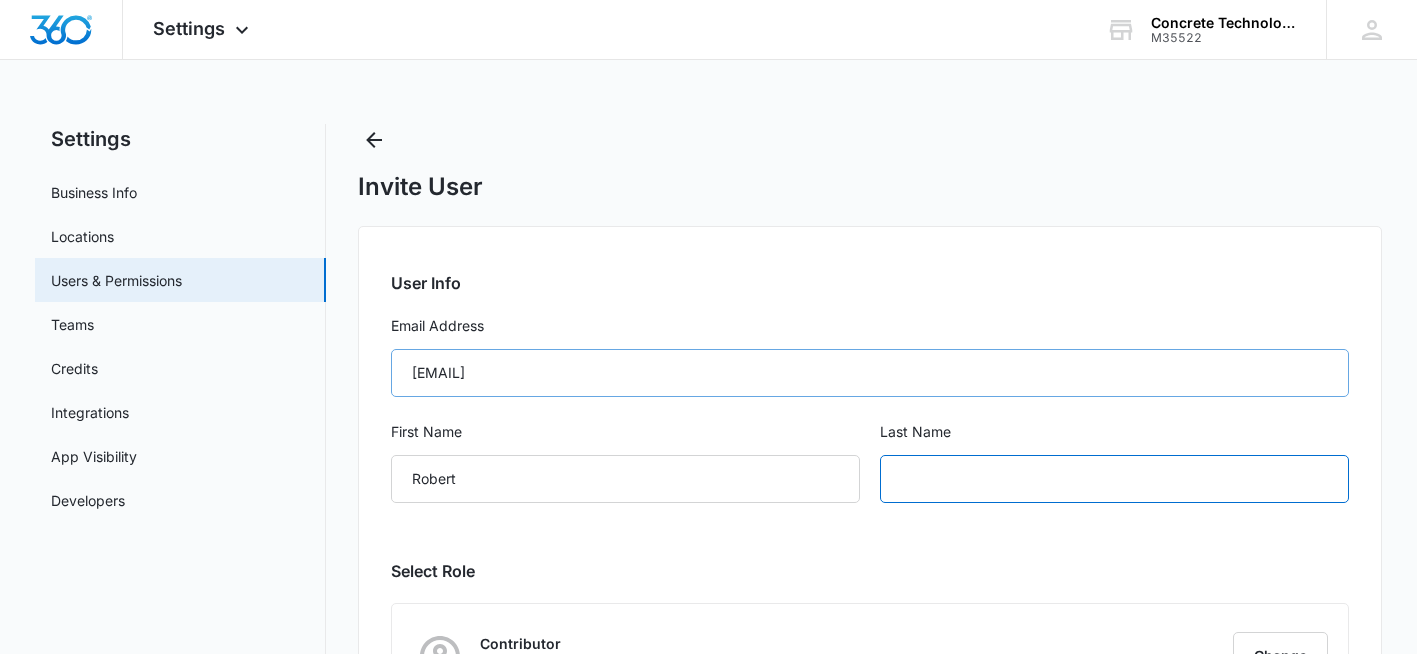 type on "Matthews" 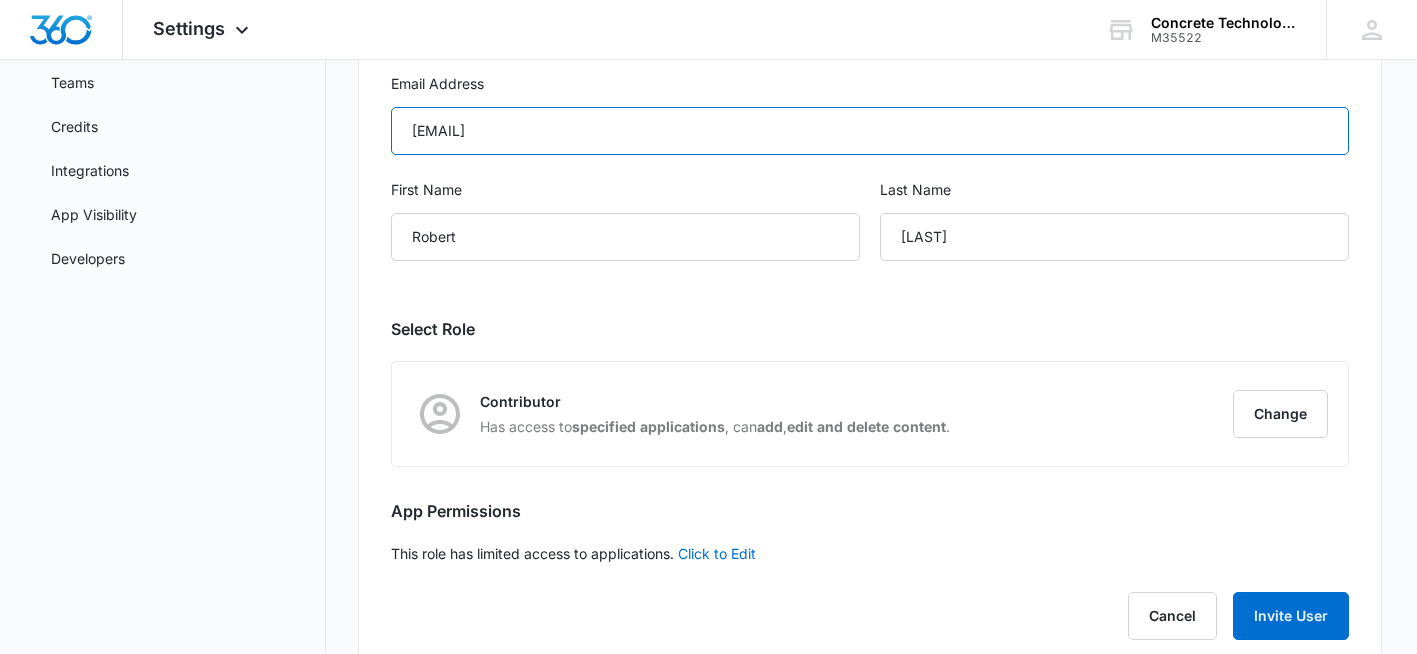 scroll, scrollTop: 285, scrollLeft: 0, axis: vertical 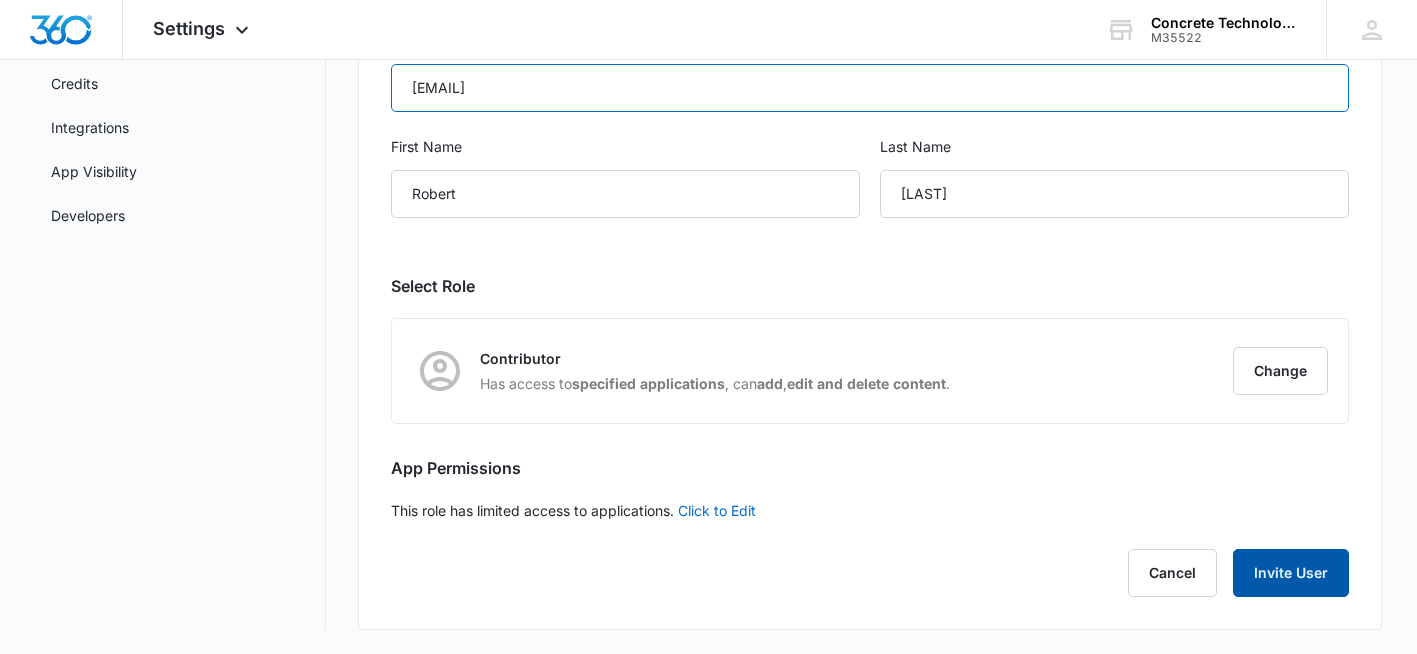 type on "RMatthews@flycti.com" 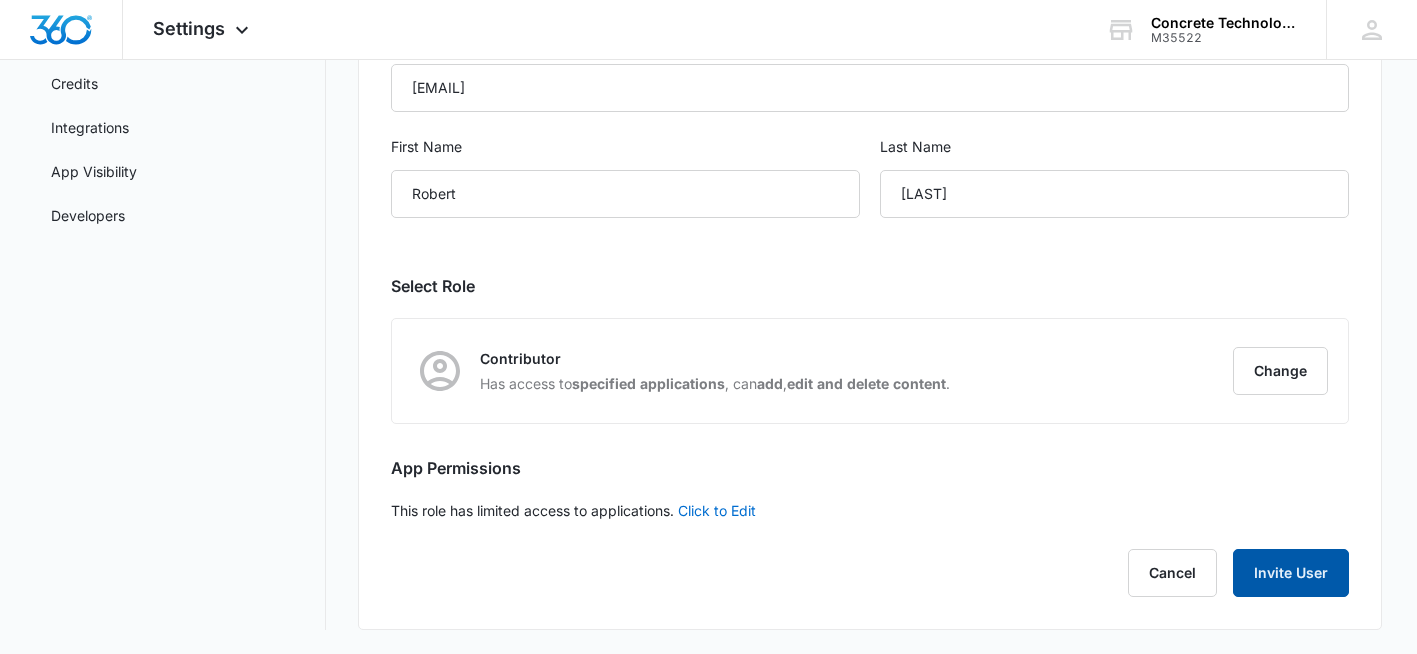 click on "Invite User" at bounding box center [1291, 573] 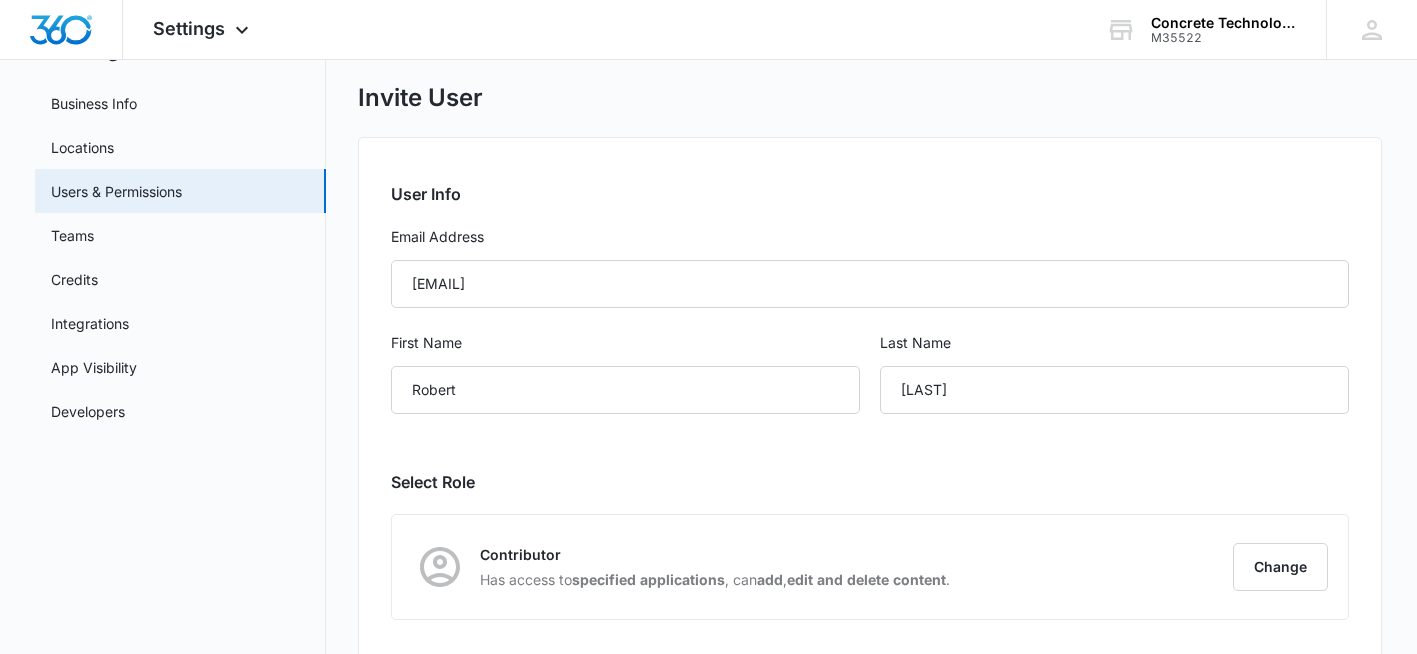 scroll, scrollTop: 0, scrollLeft: 0, axis: both 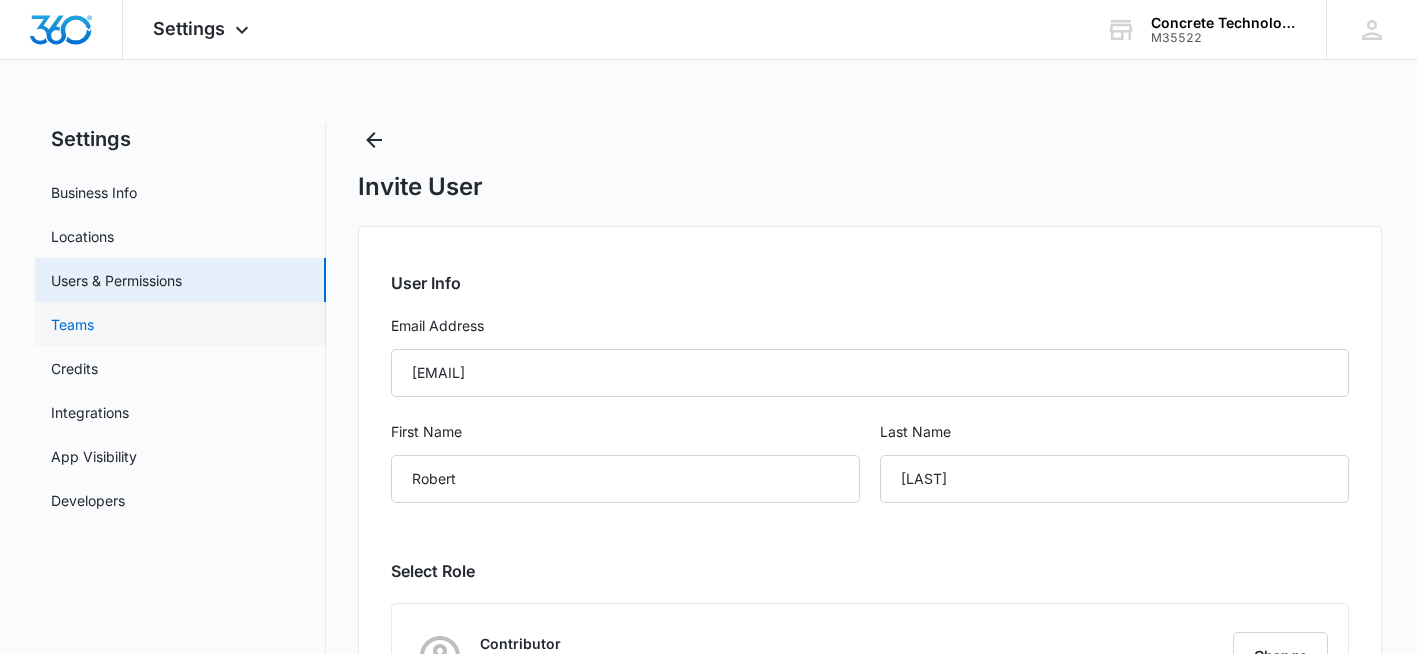 click on "Teams" at bounding box center [72, 324] 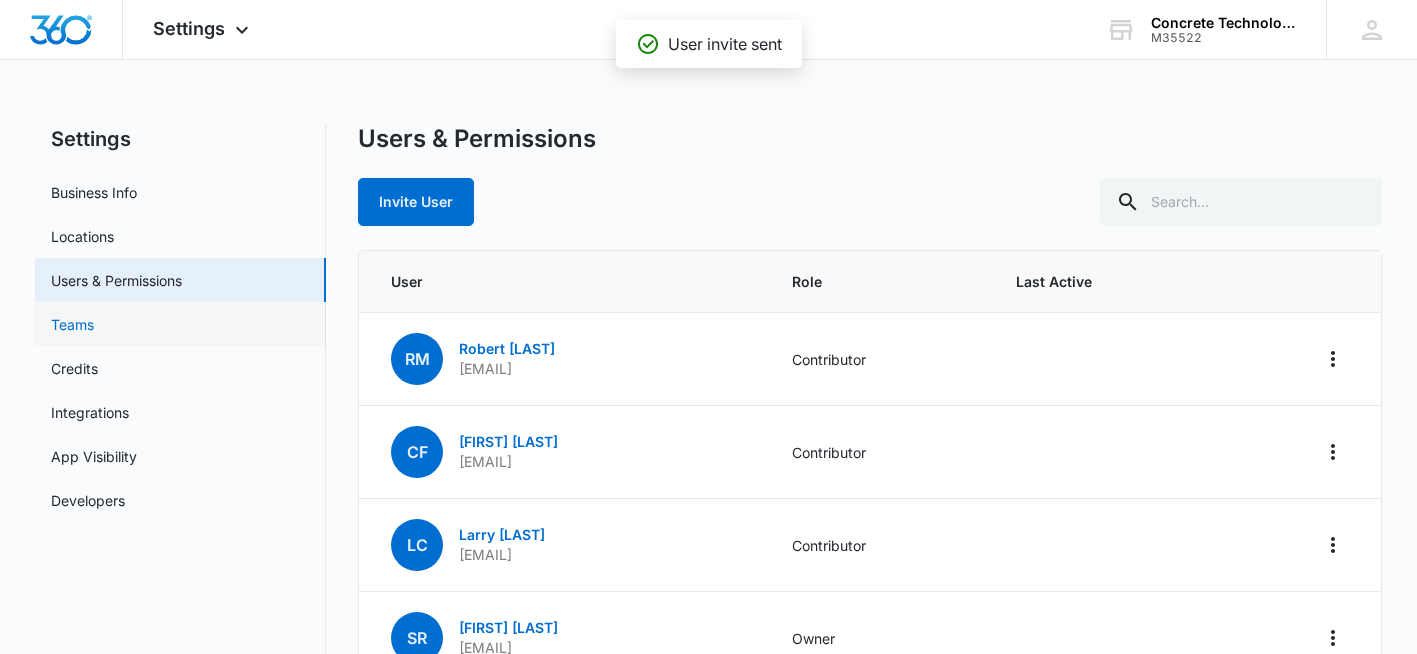 click on "Teams" at bounding box center (72, 324) 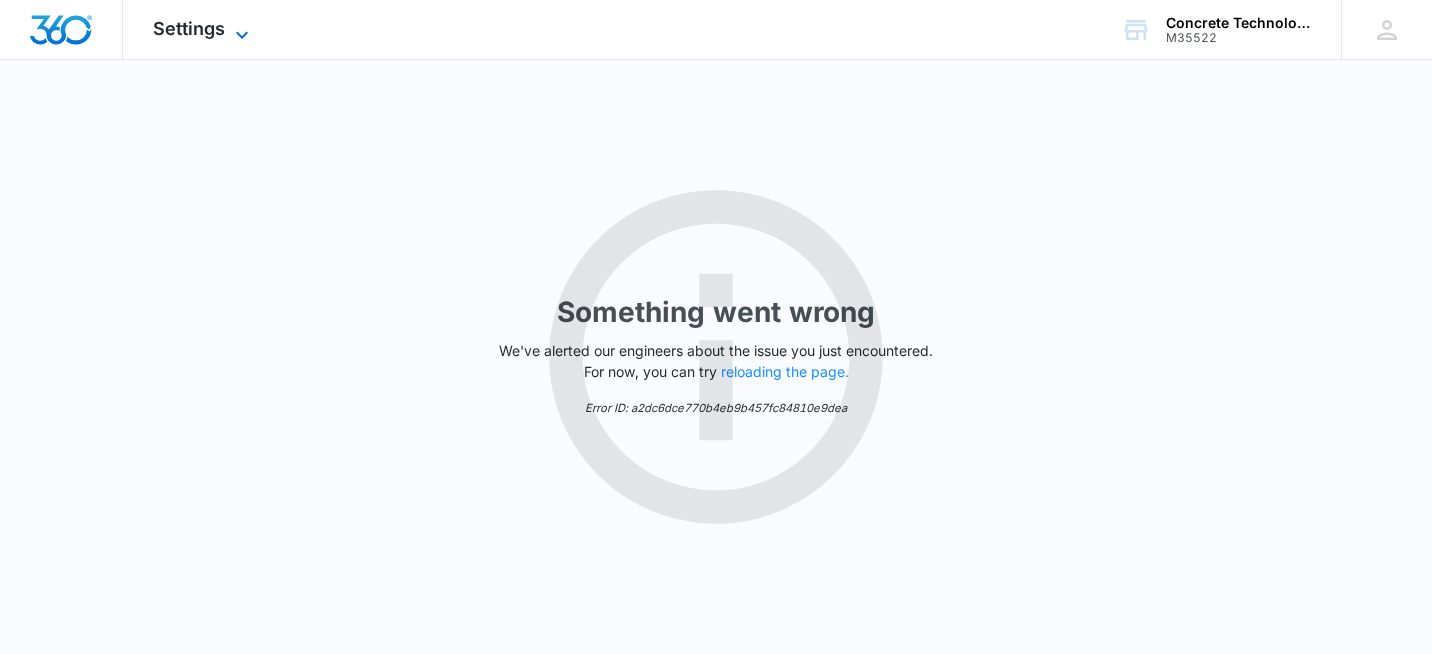 click 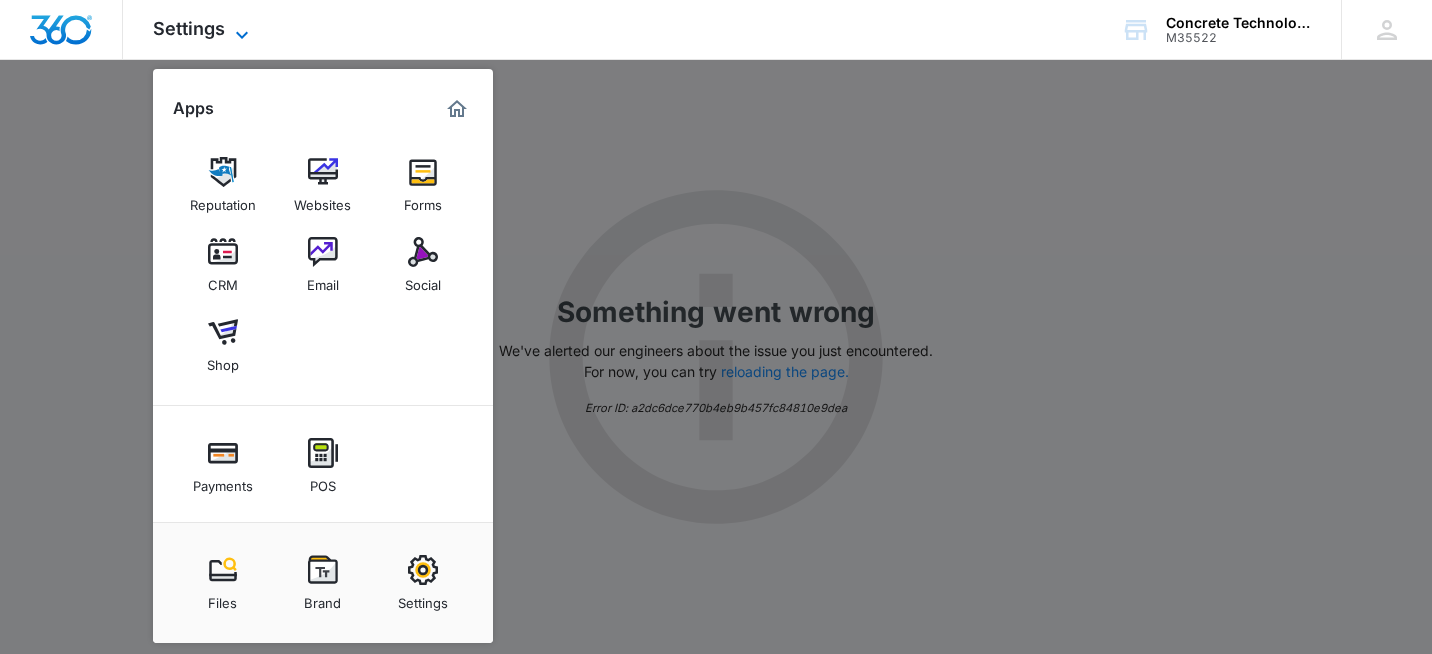 click 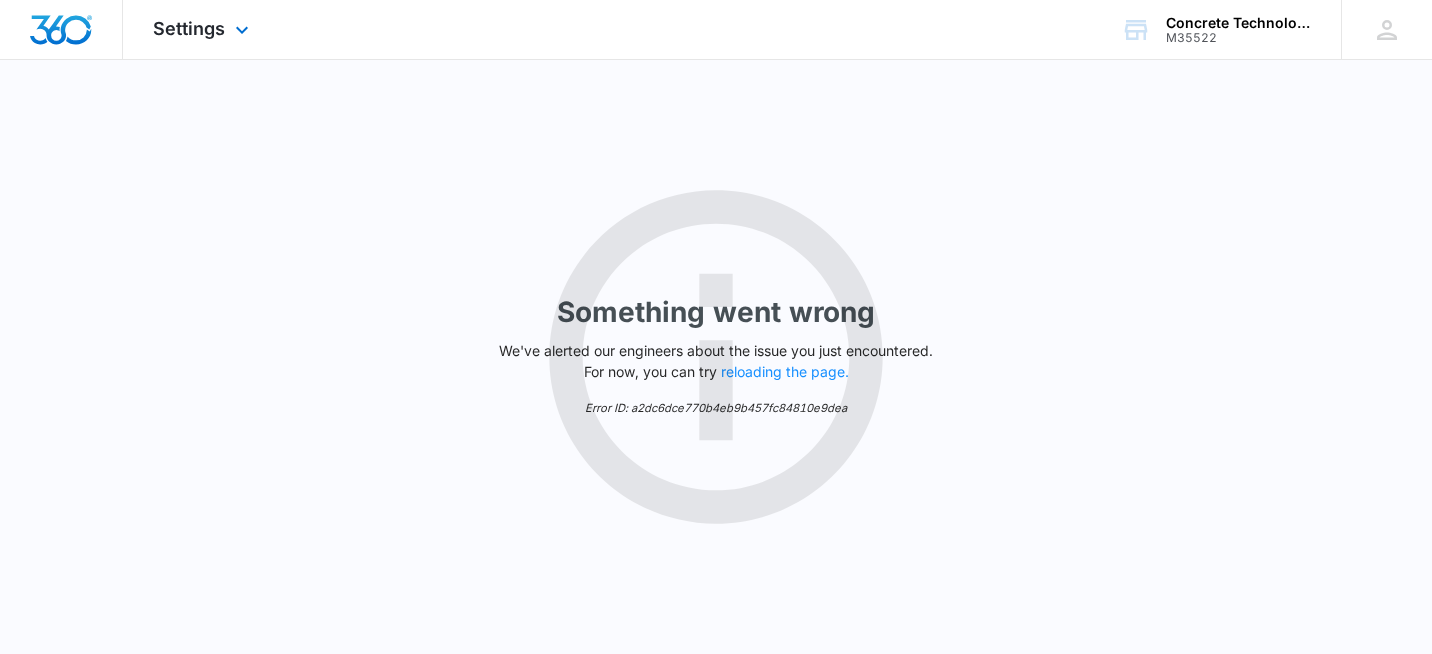 click at bounding box center (61, 30) 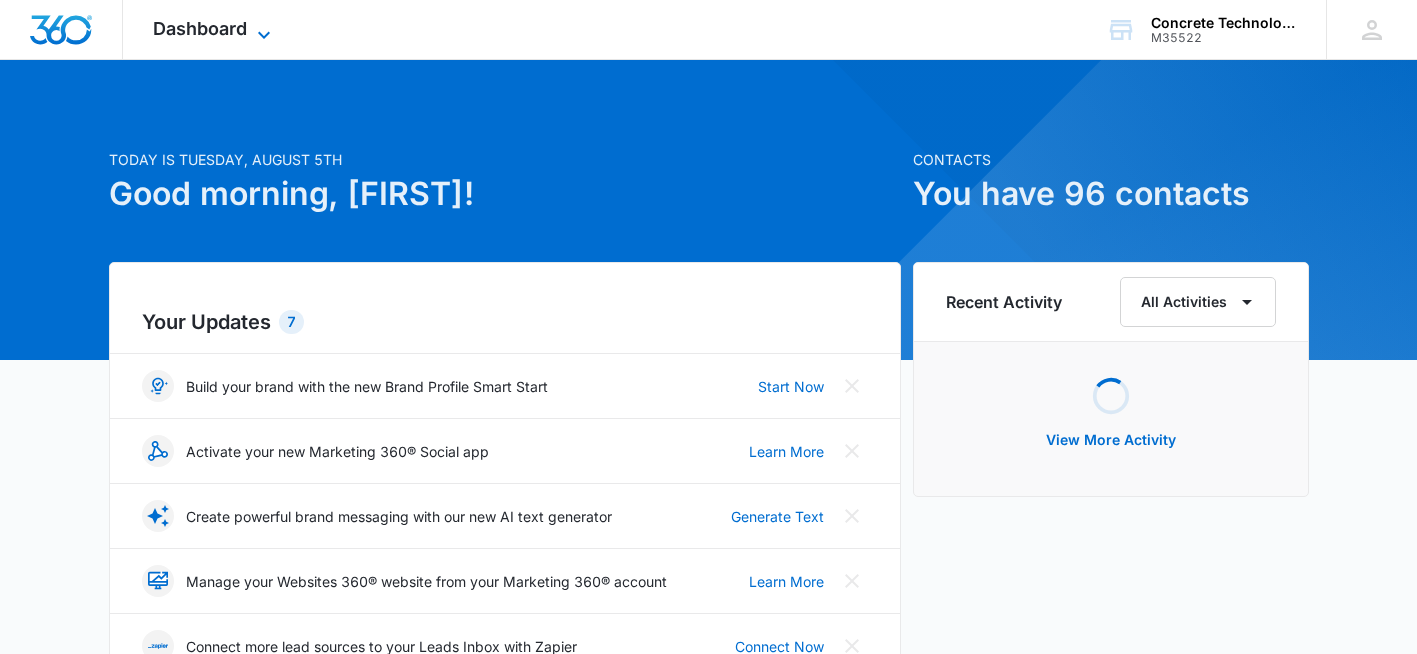 click on "Dashboard" at bounding box center (200, 28) 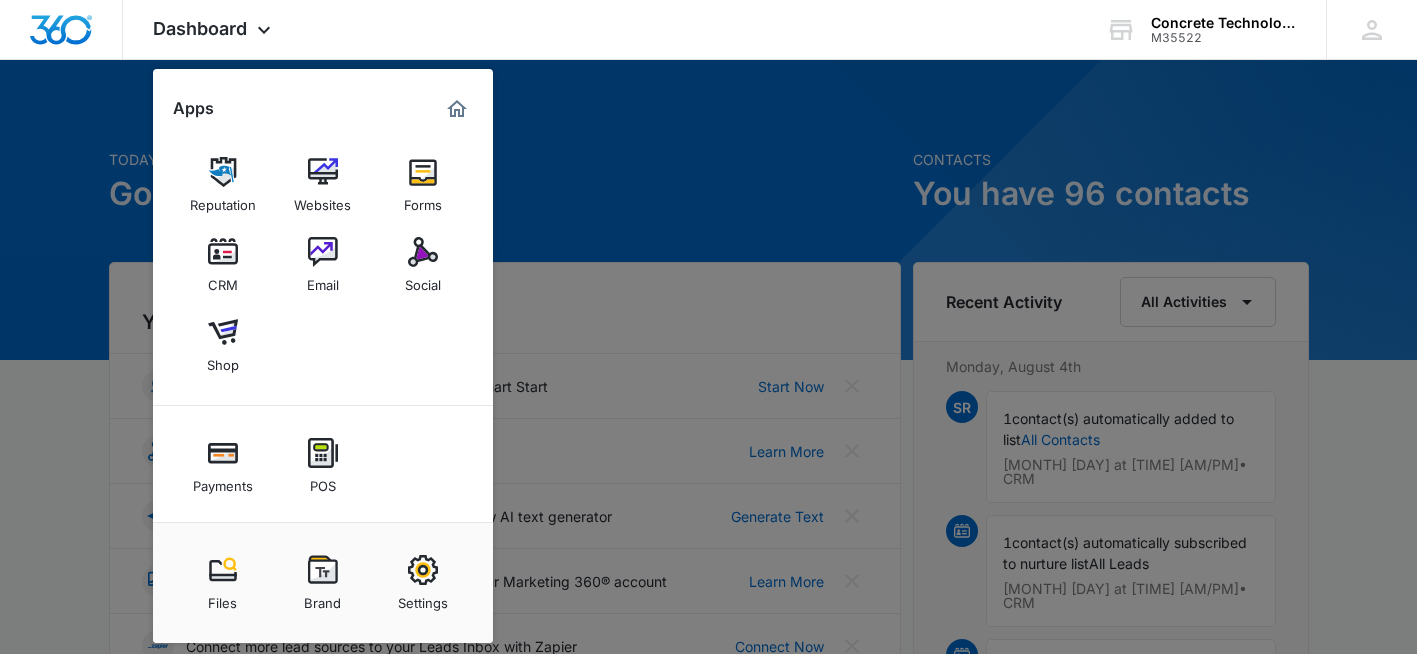 click at bounding box center (708, 327) 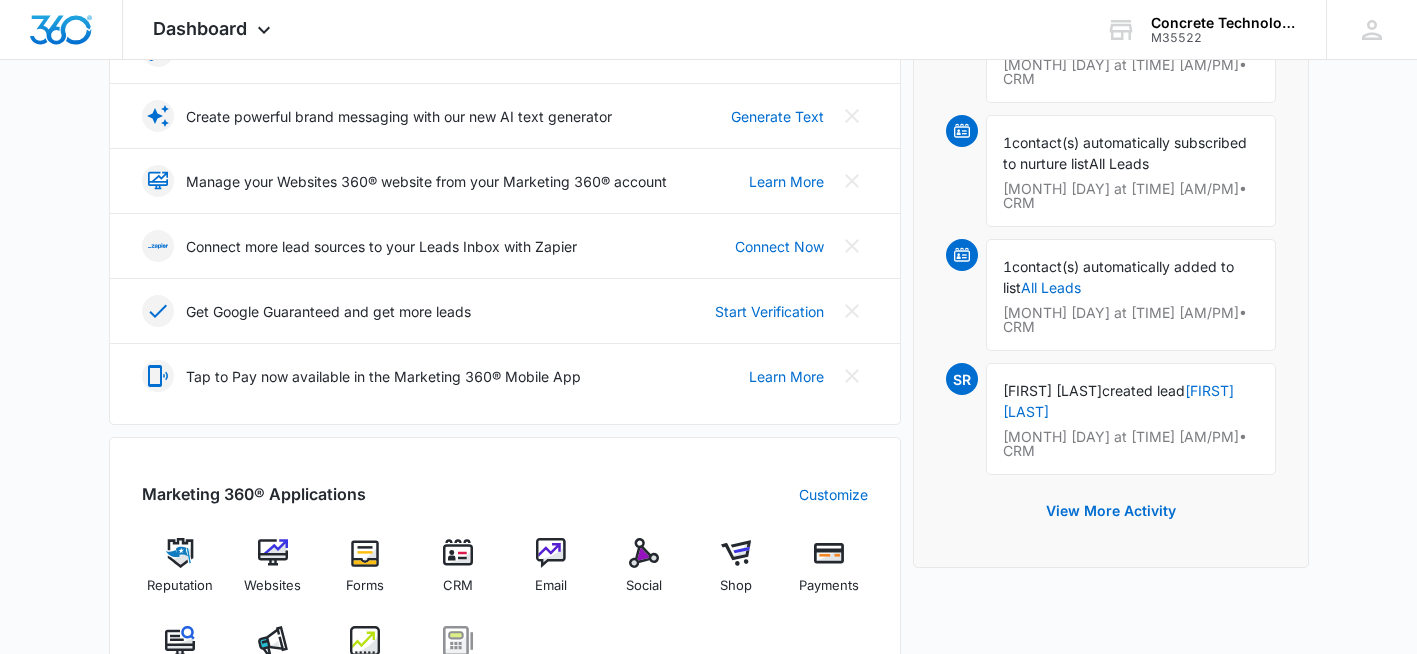 scroll, scrollTop: 0, scrollLeft: 0, axis: both 